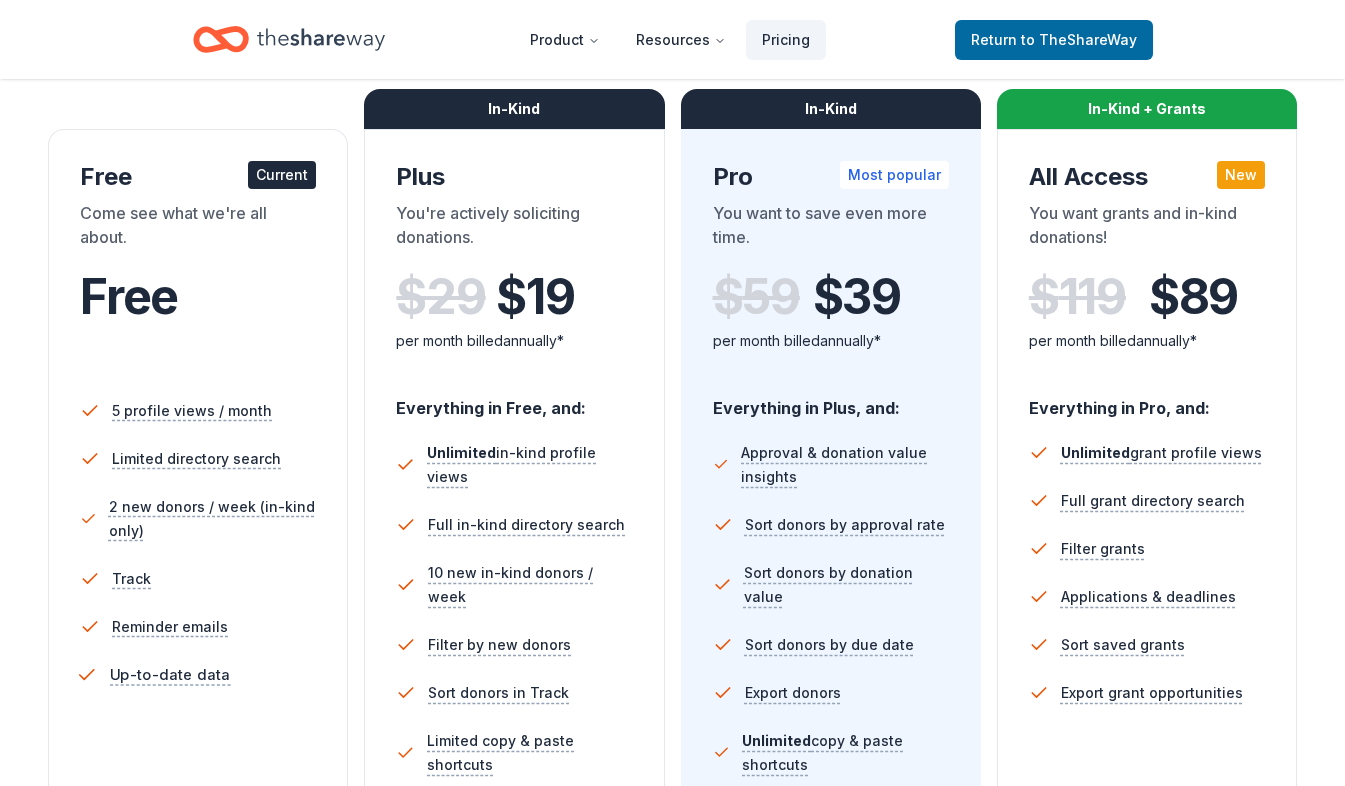 scroll, scrollTop: 0, scrollLeft: 0, axis: both 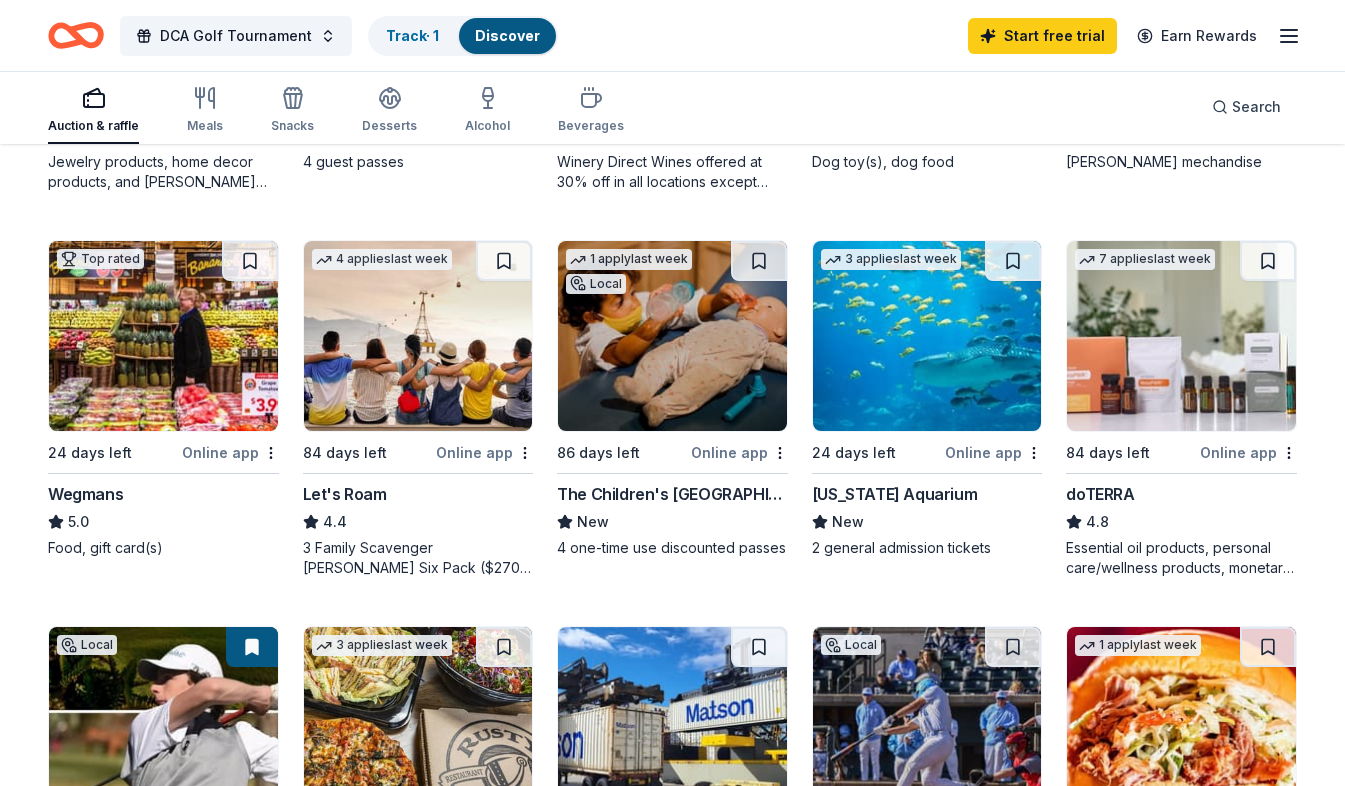 click on "Let's Roam" at bounding box center (345, 494) 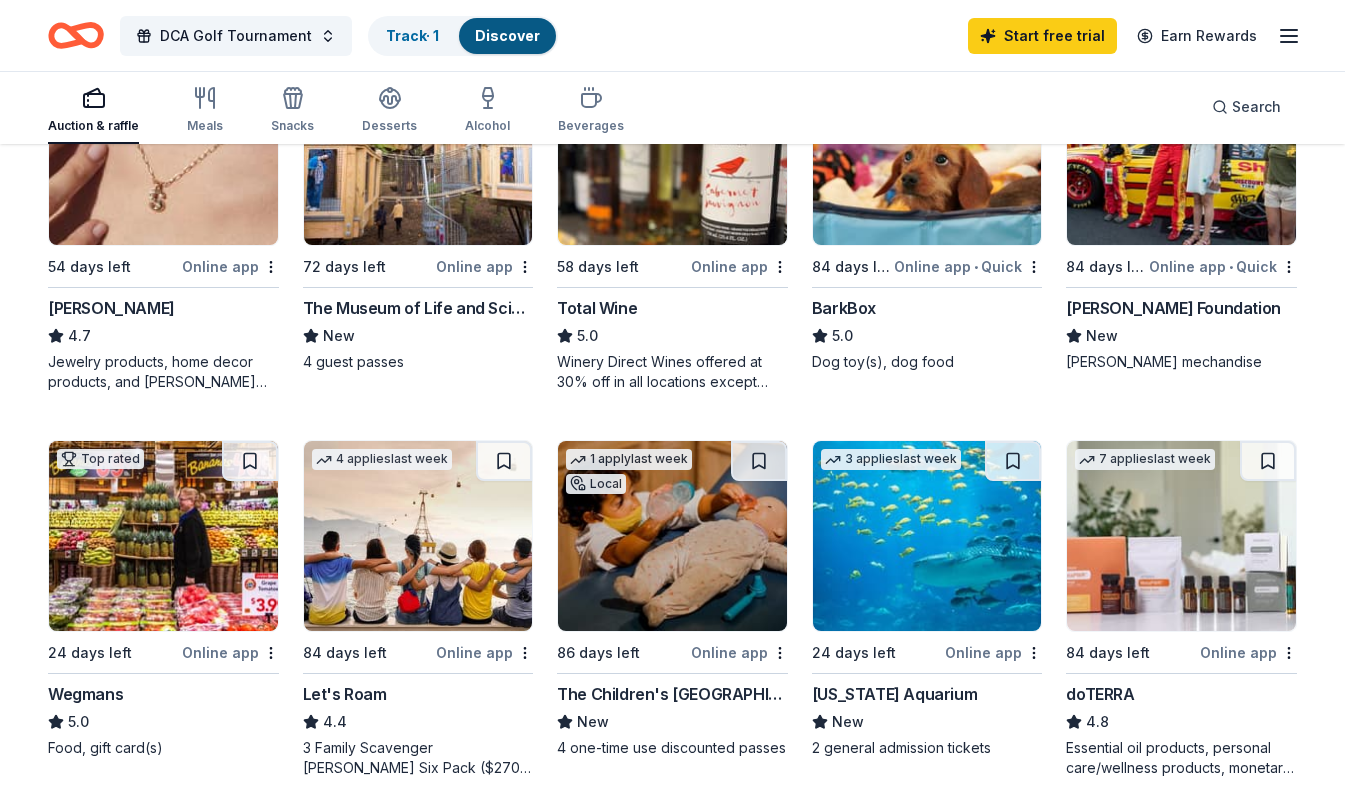 scroll, scrollTop: 600, scrollLeft: 0, axis: vertical 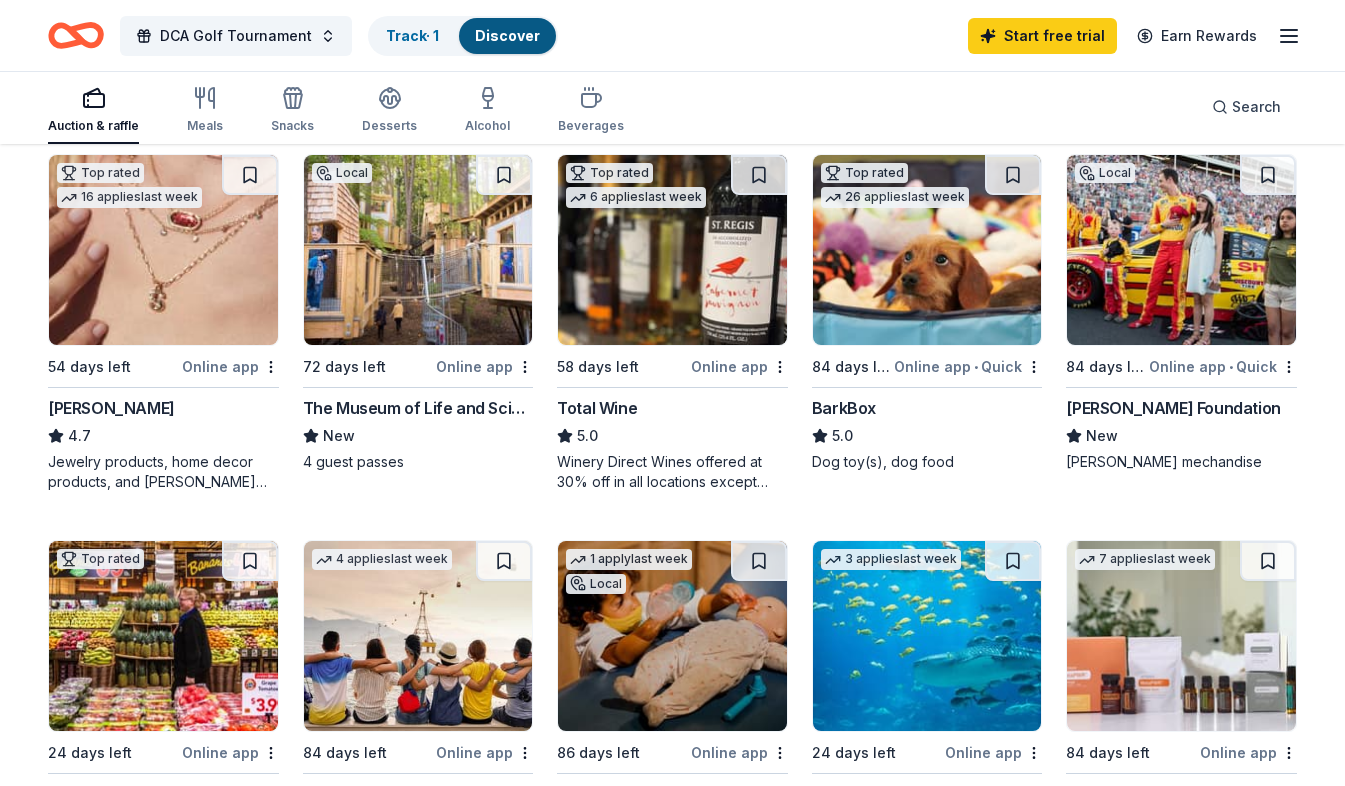 click at bounding box center [163, 250] 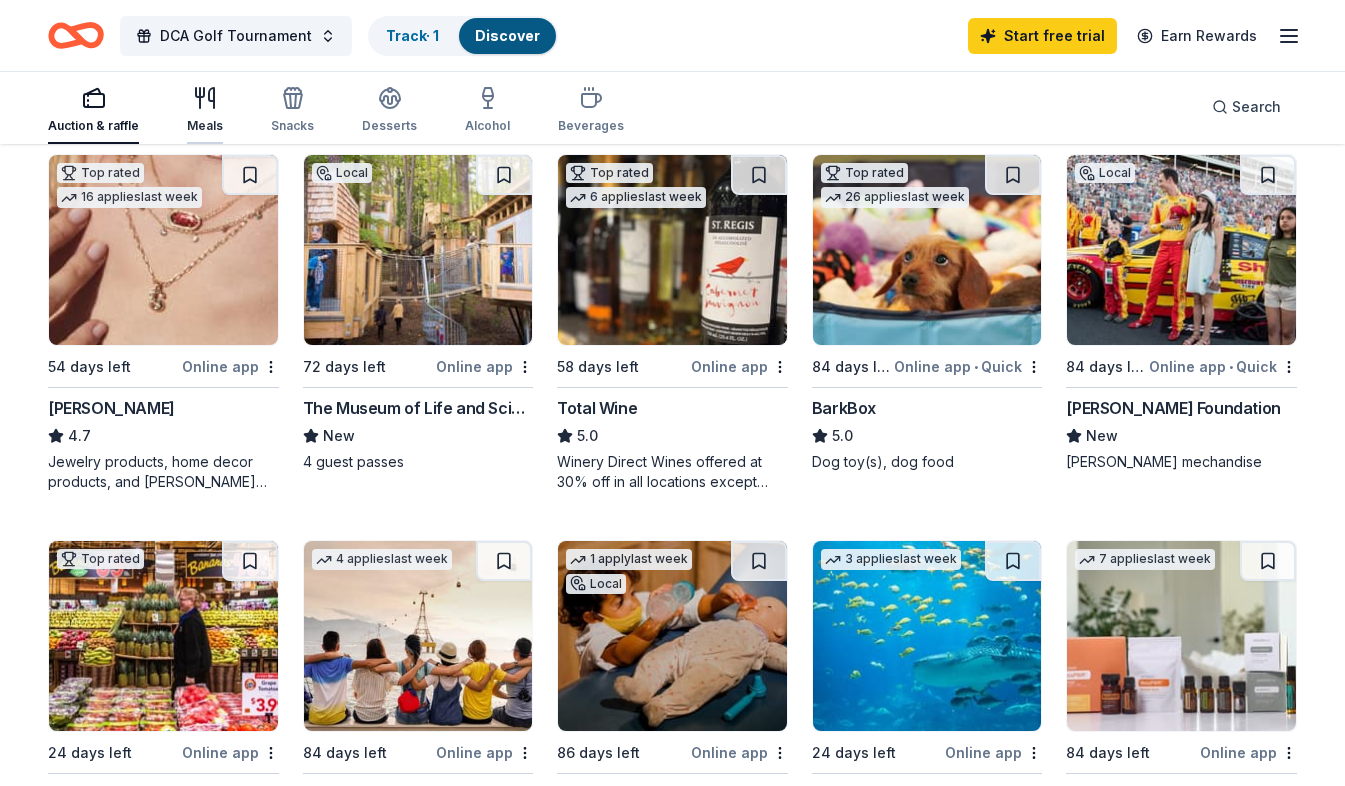 click on "Meals" at bounding box center (205, 126) 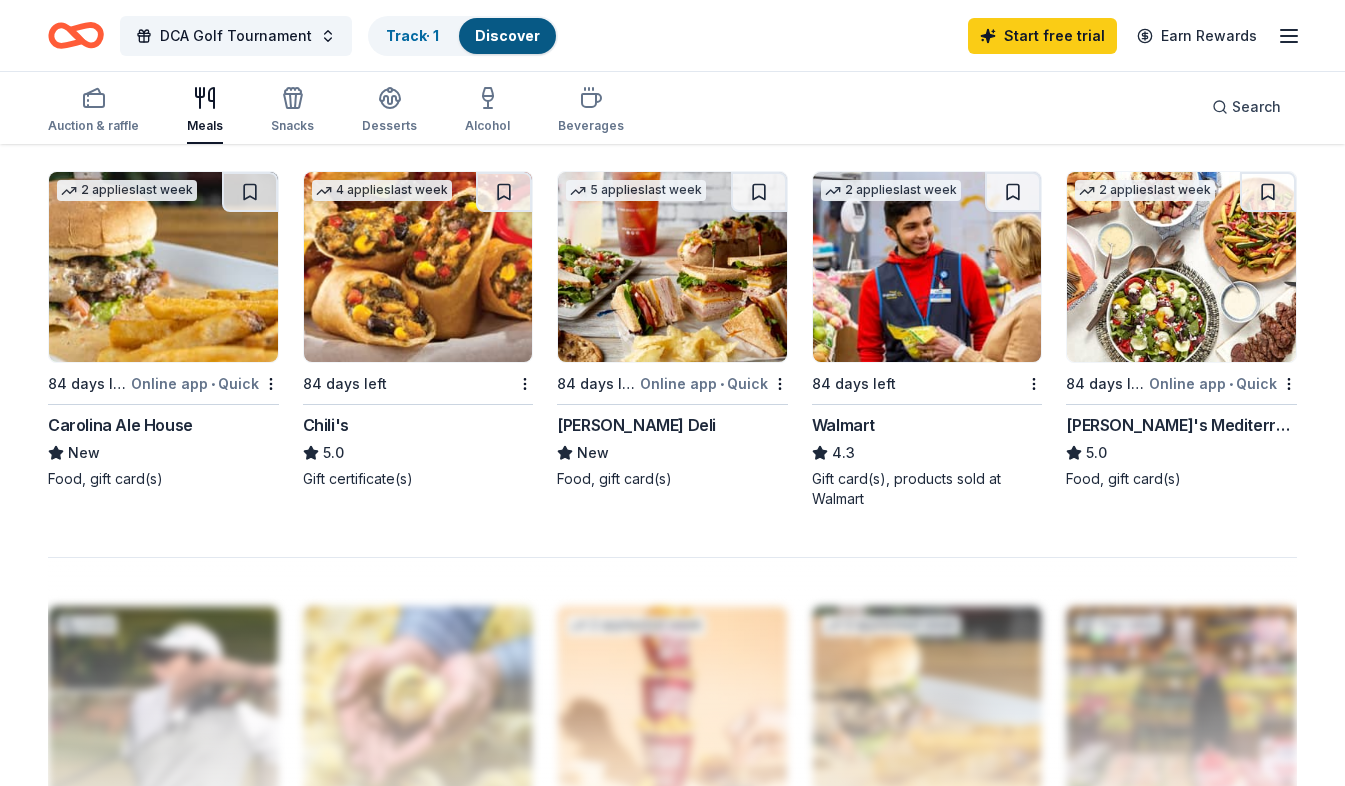 scroll, scrollTop: 1200, scrollLeft: 0, axis: vertical 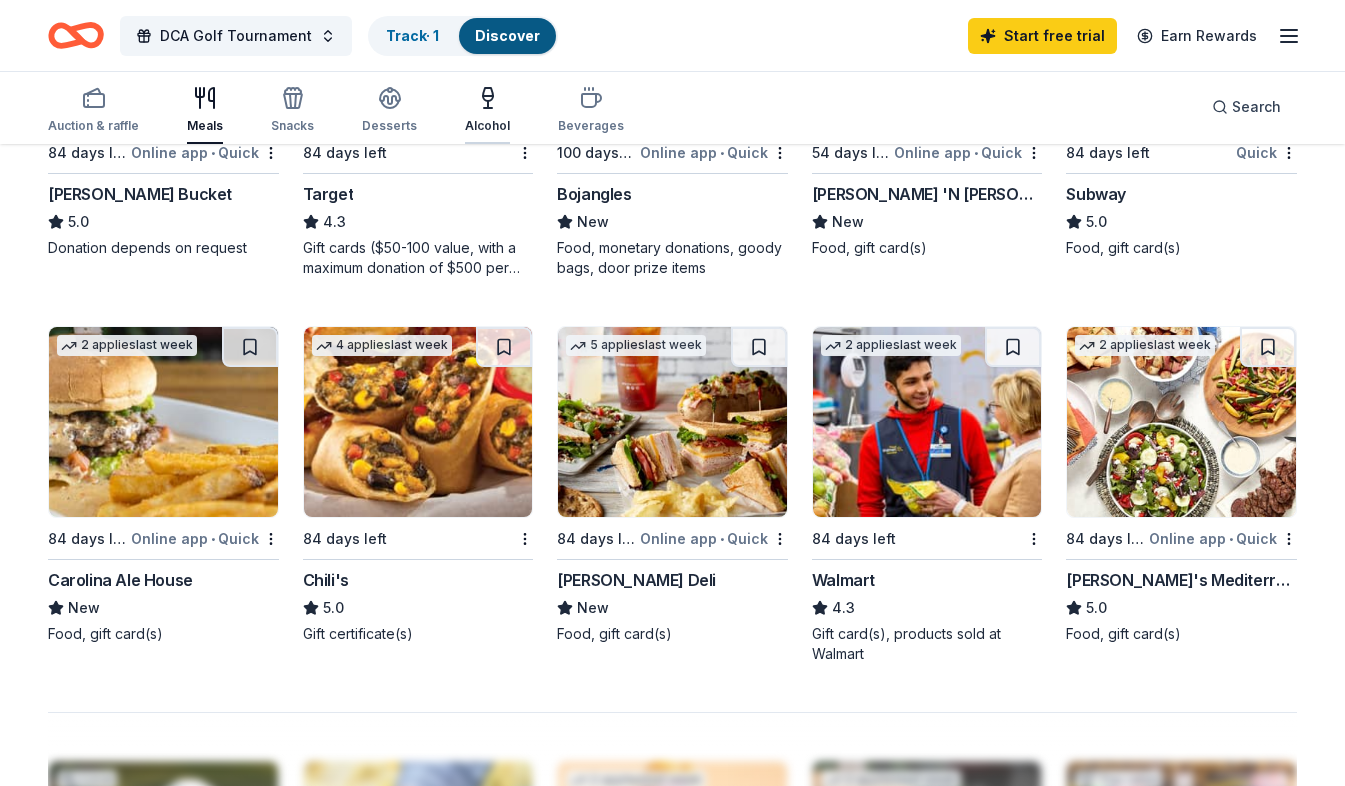 click 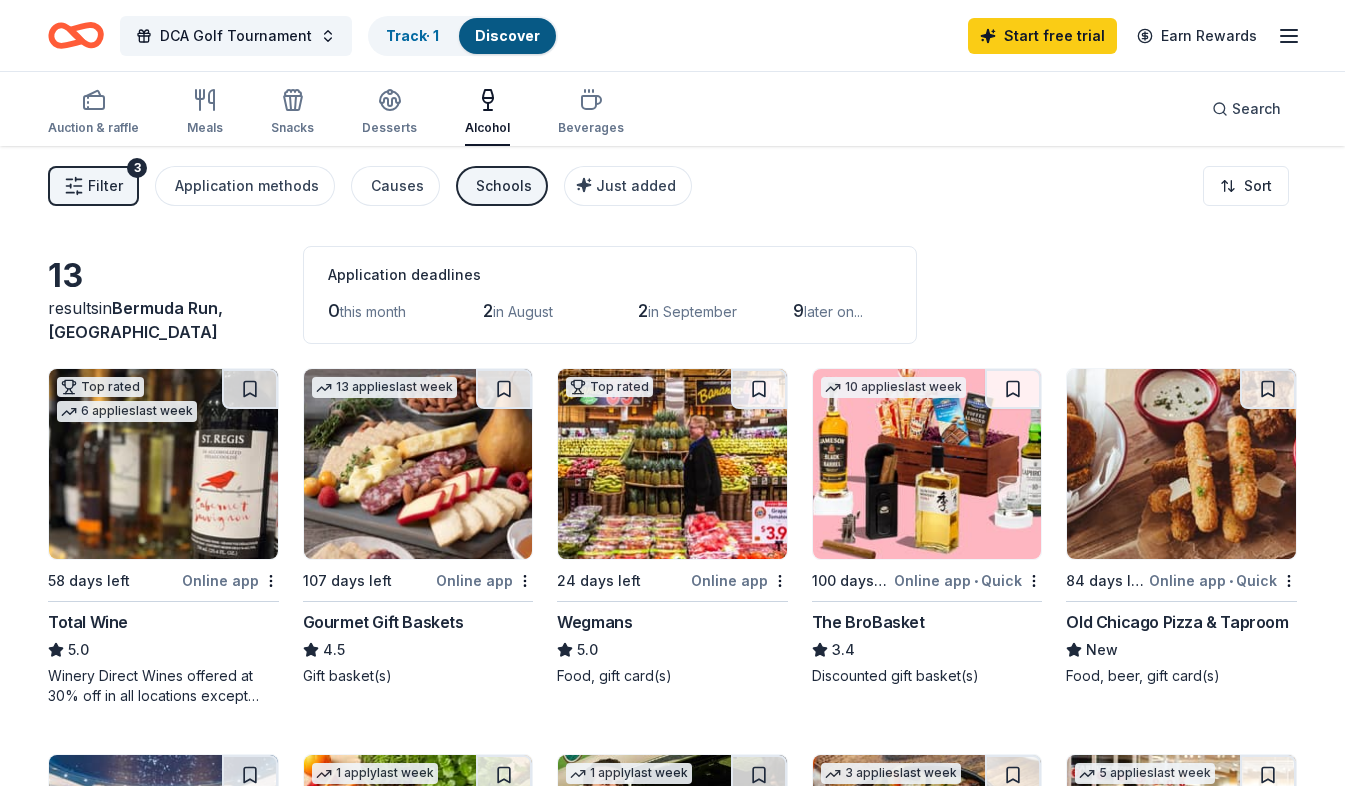 click at bounding box center (418, 464) 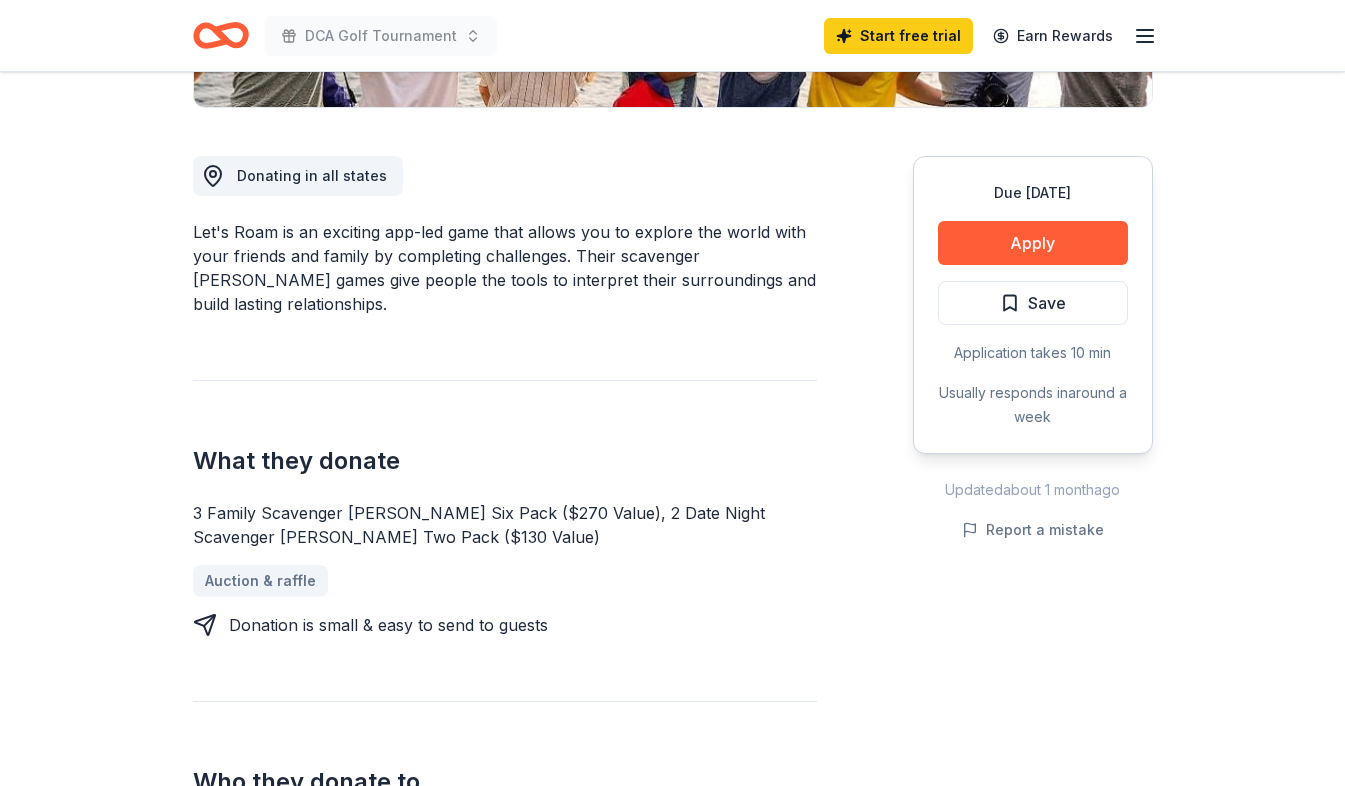 scroll, scrollTop: 1000, scrollLeft: 0, axis: vertical 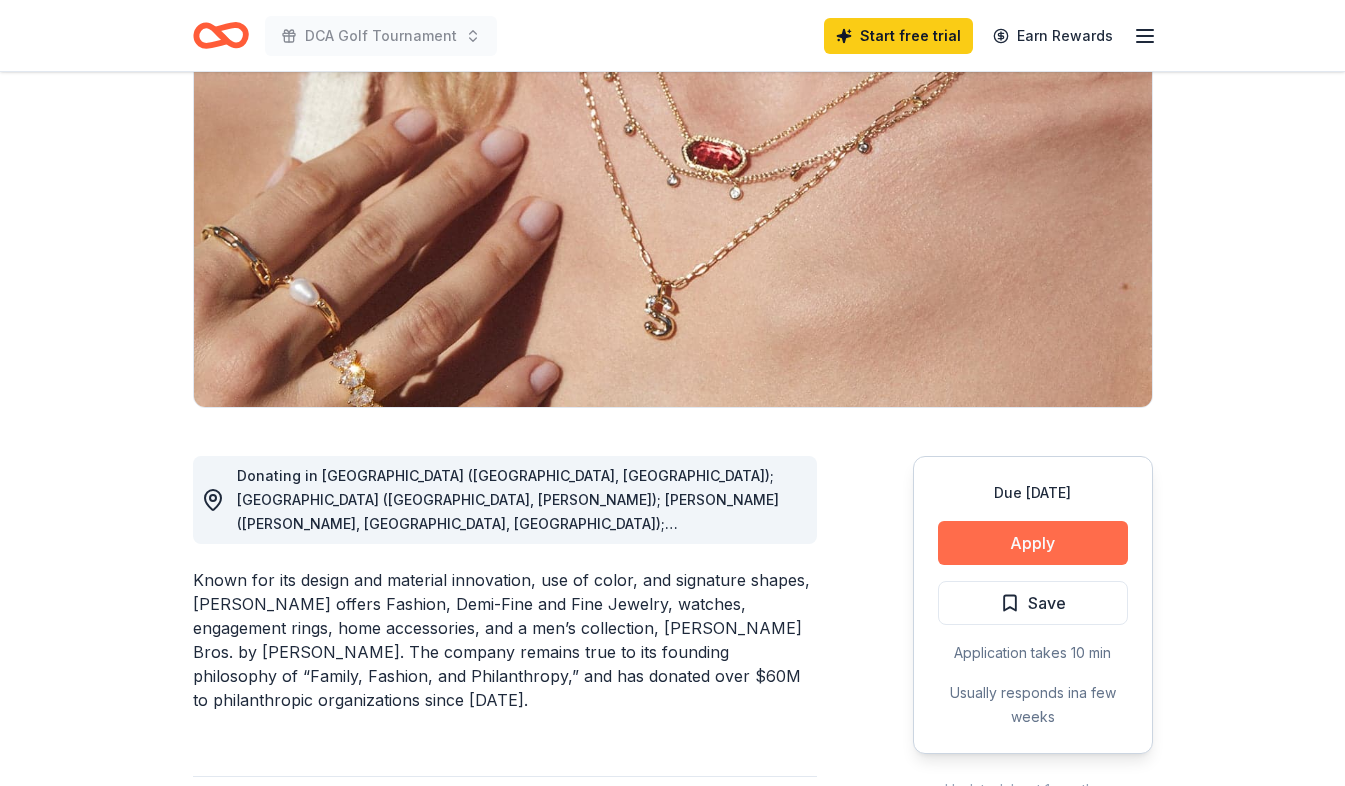 click on "Apply" at bounding box center [1033, 543] 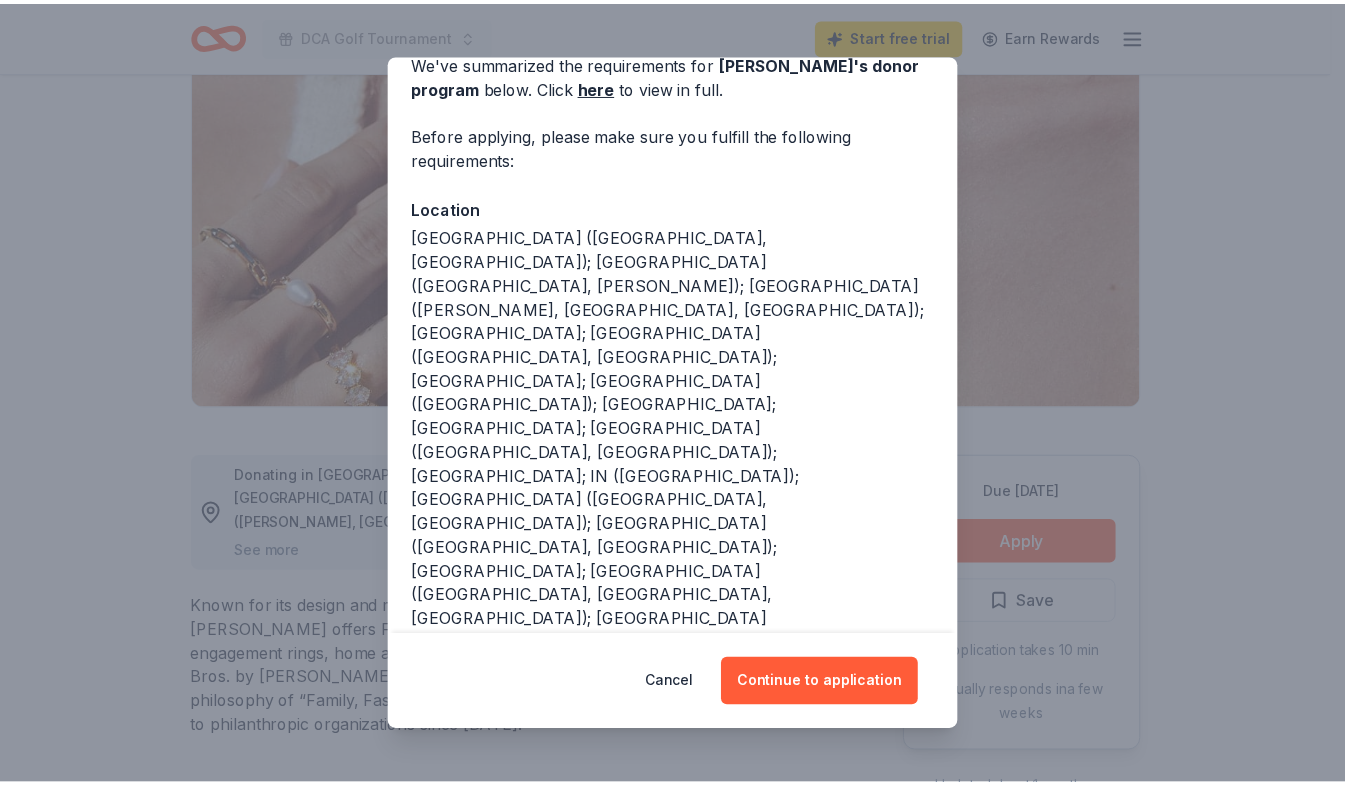 scroll, scrollTop: 196, scrollLeft: 0, axis: vertical 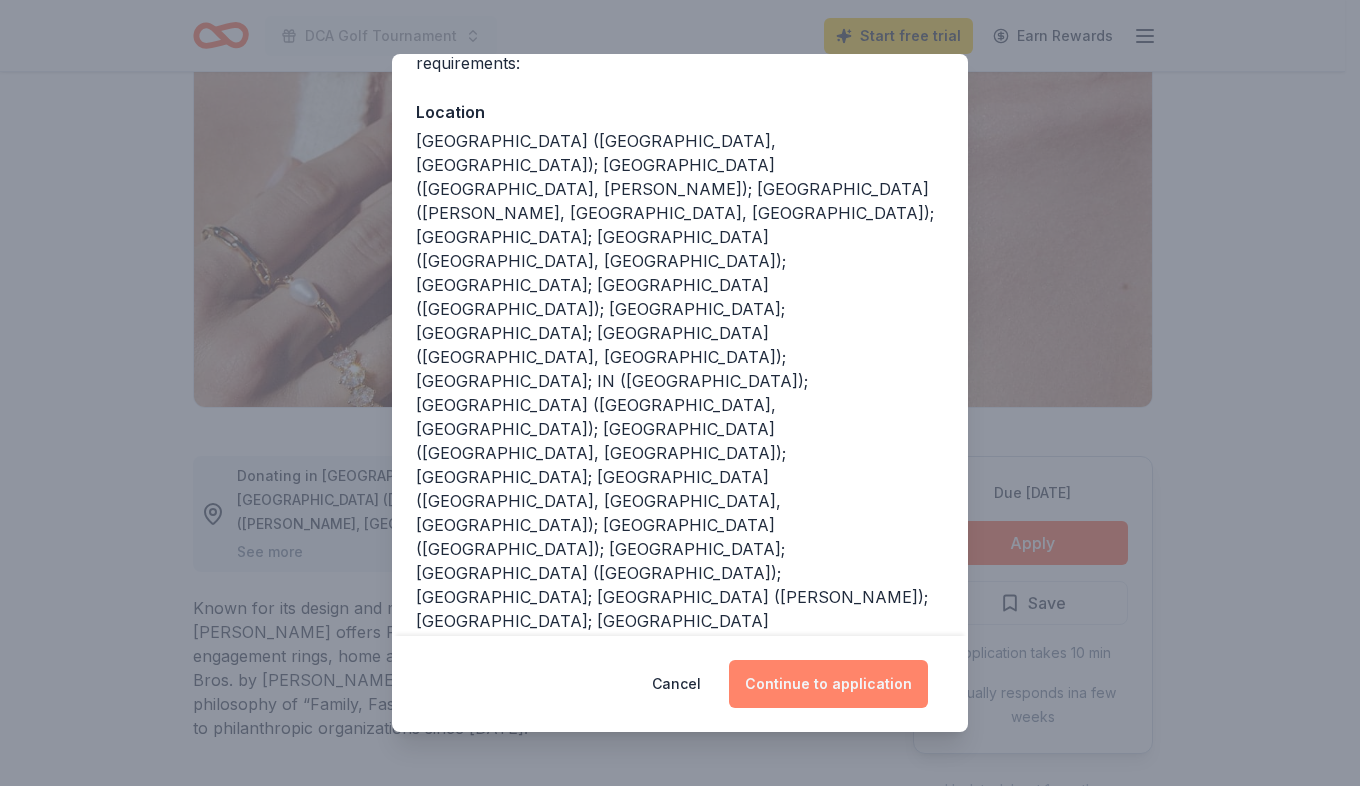 click on "Continue to application" at bounding box center (828, 684) 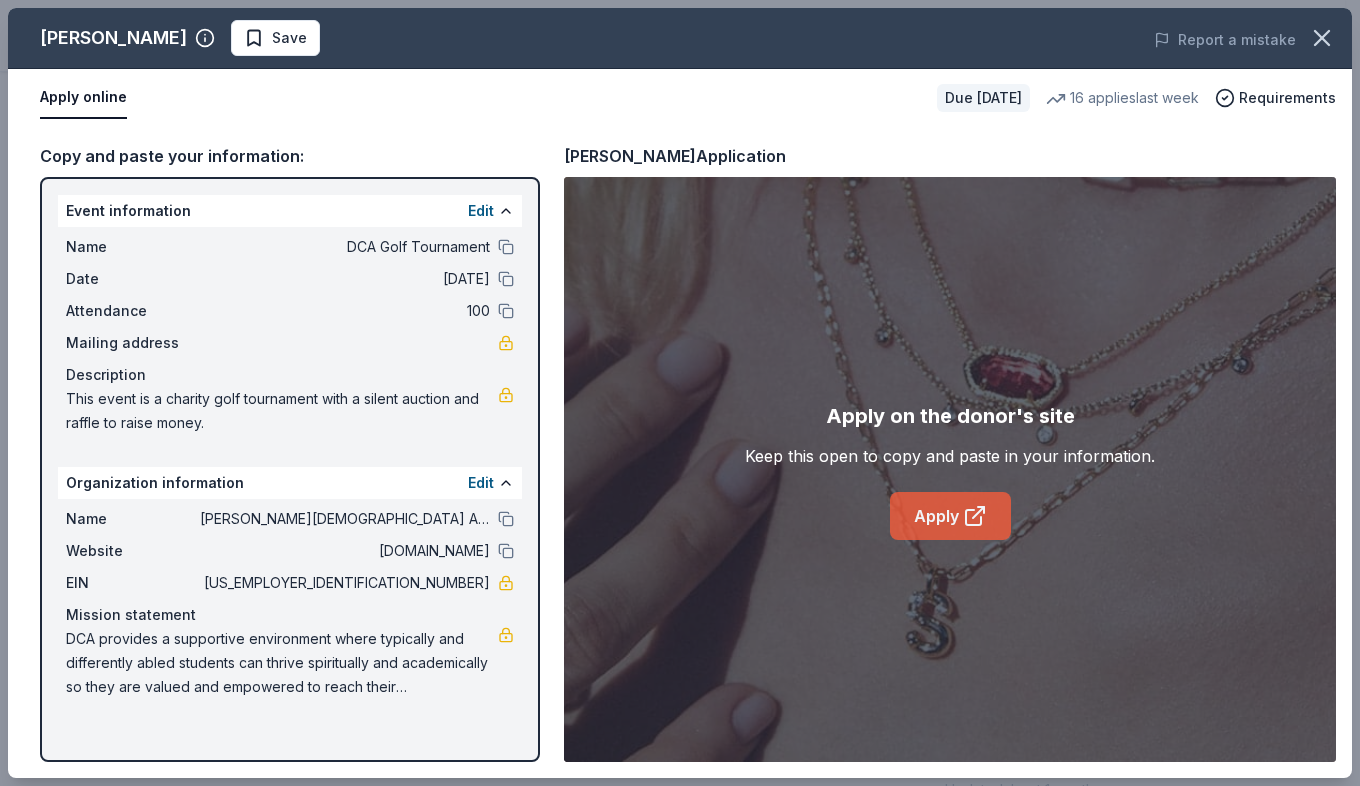 click 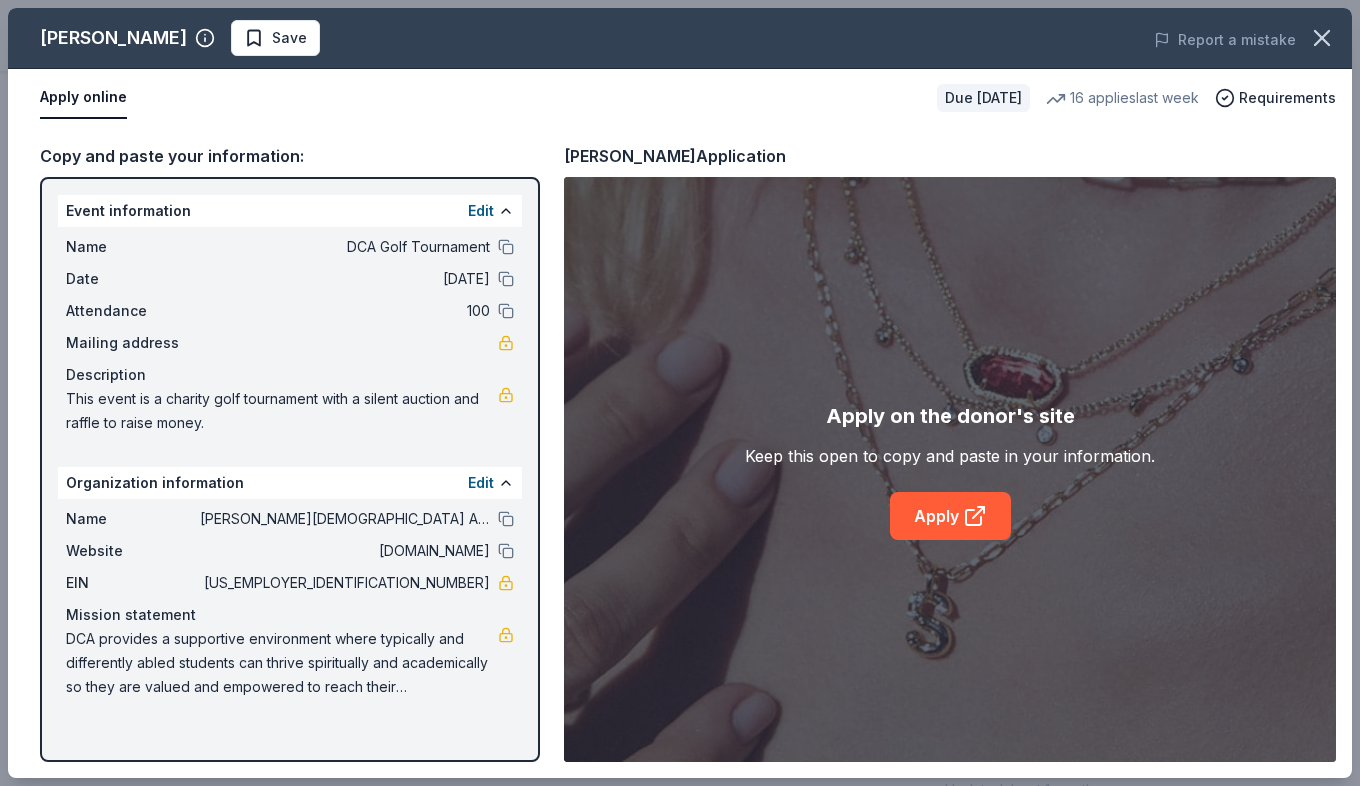 drag, startPoint x: 433, startPoint y: 581, endPoint x: 380, endPoint y: 582, distance: 53.009434 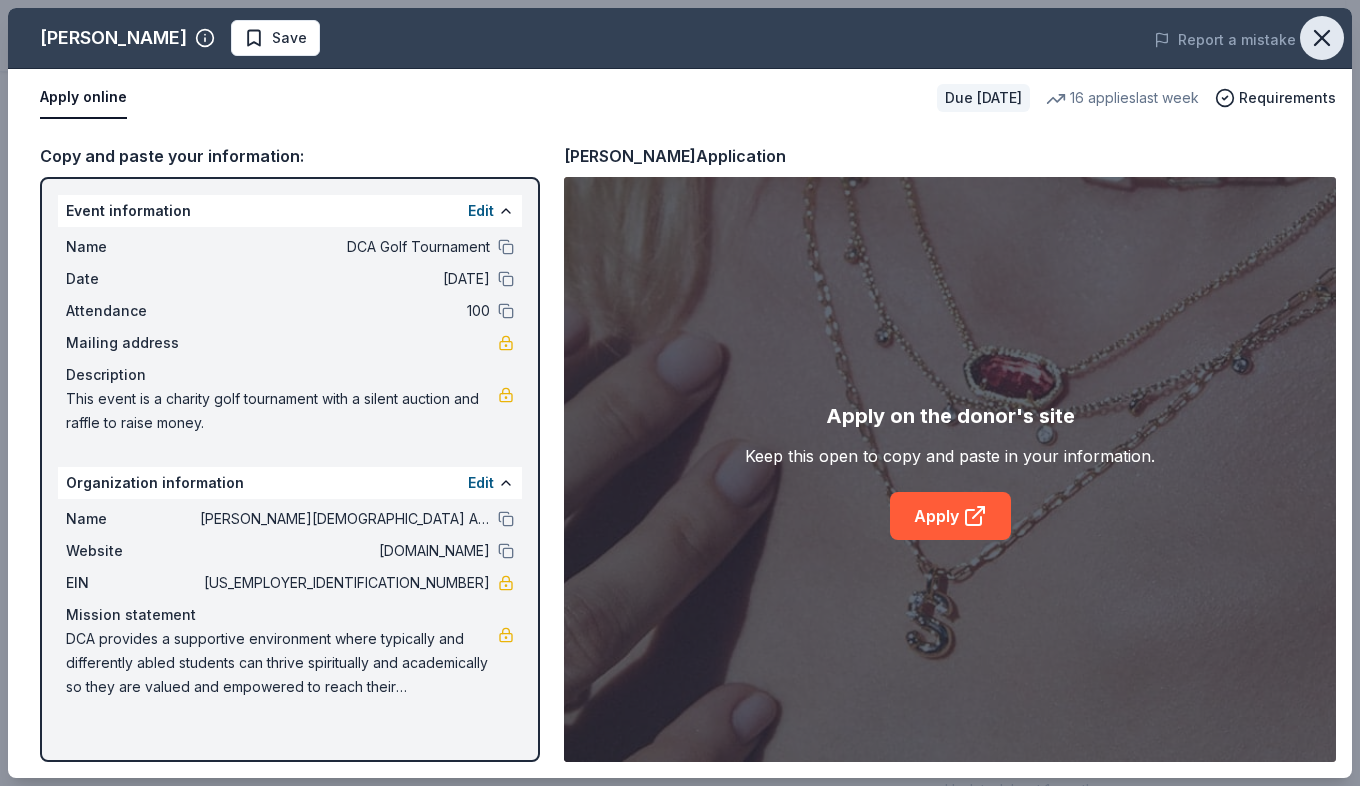 click 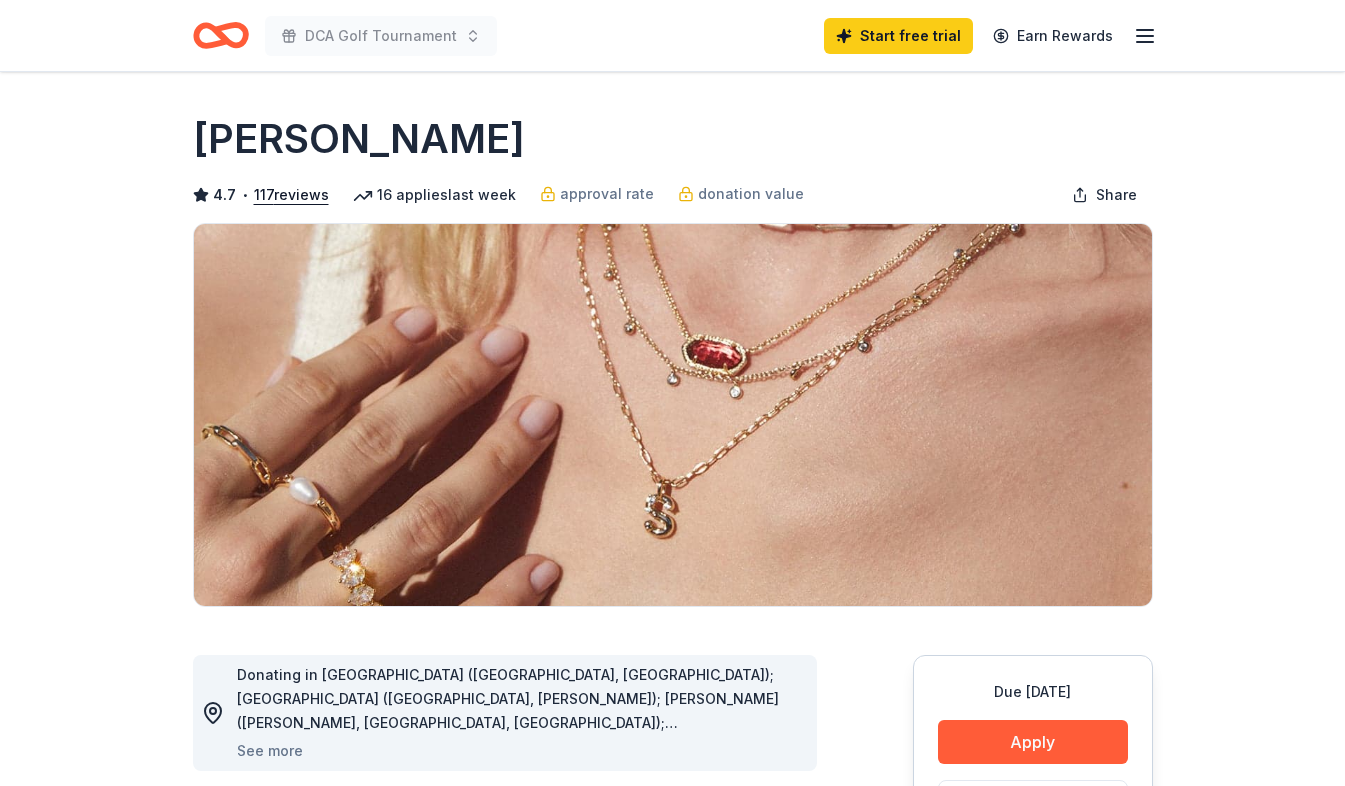 scroll, scrollTop: 0, scrollLeft: 0, axis: both 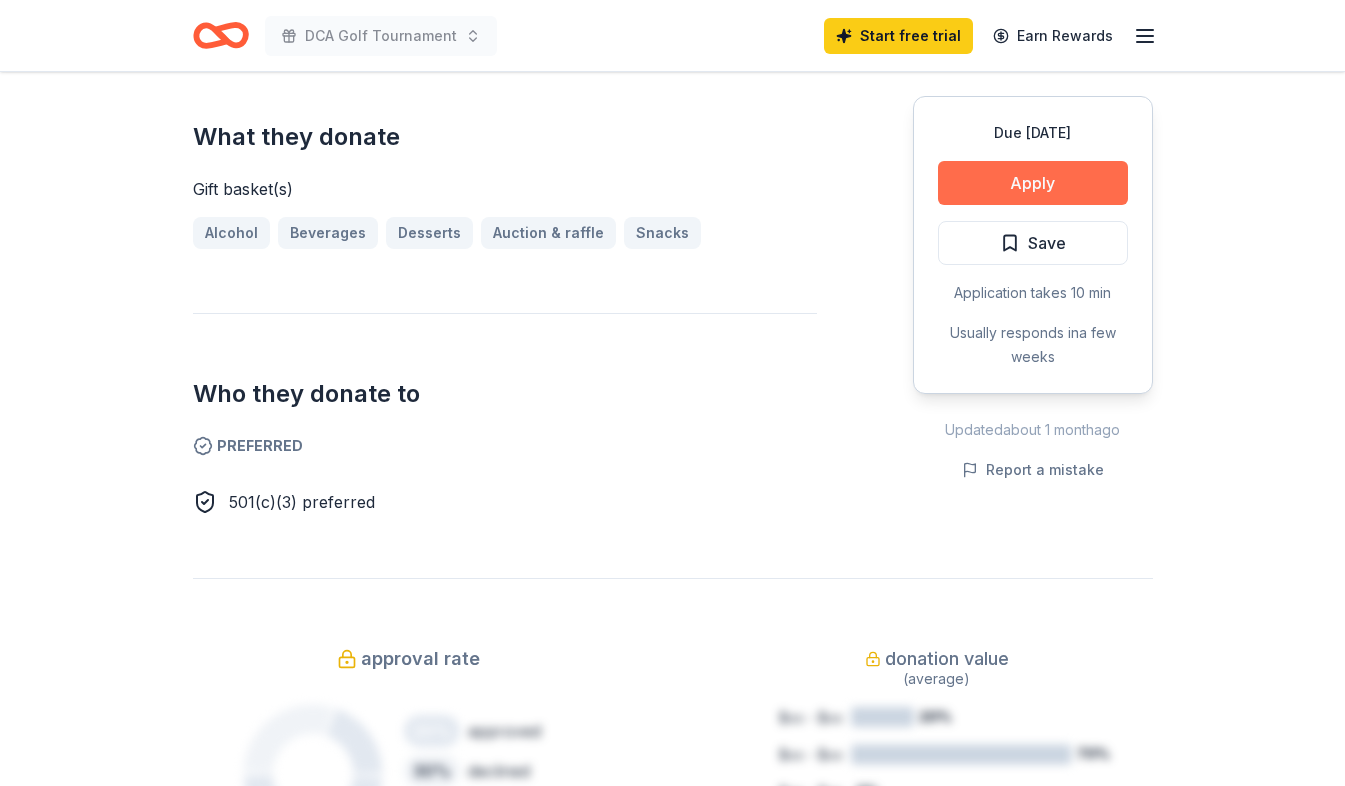 click on "Apply" at bounding box center [1033, 183] 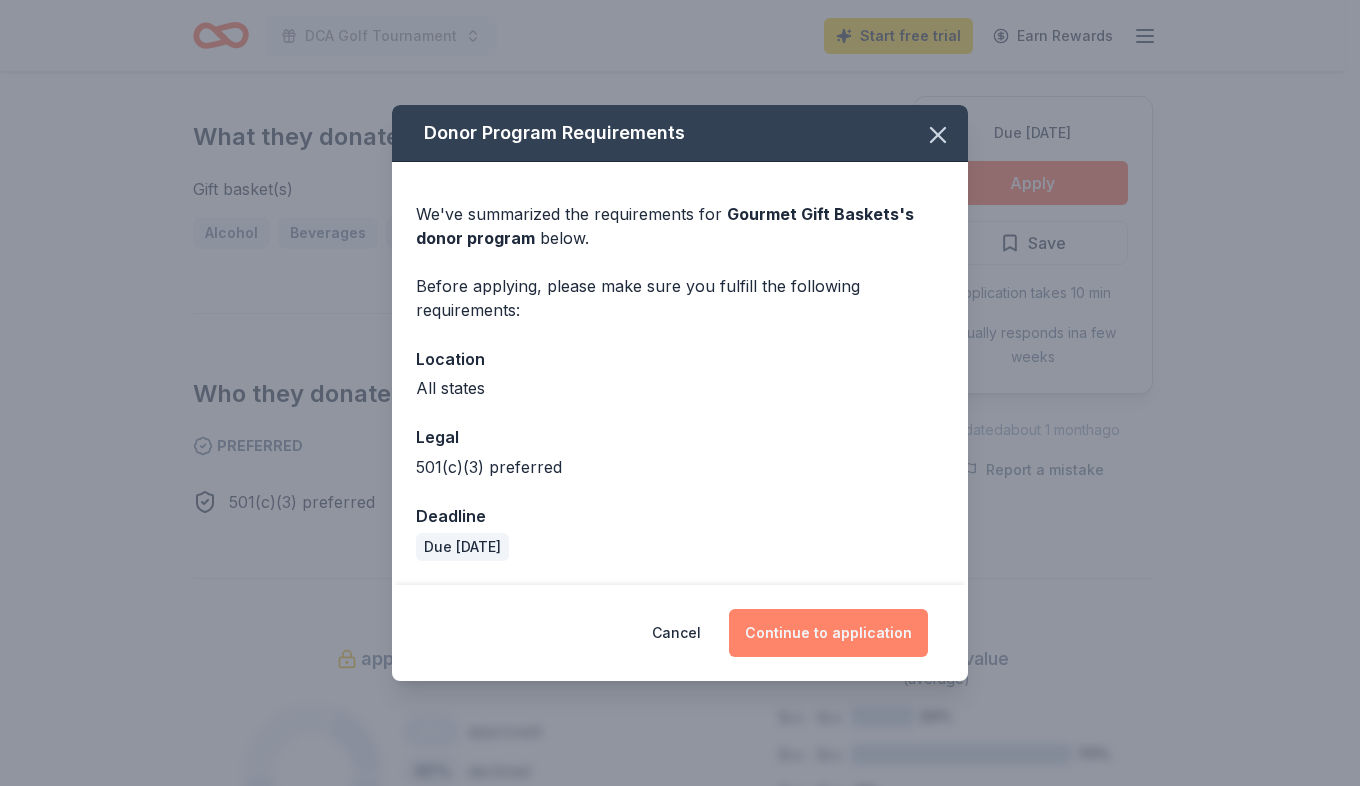 click on "Continue to application" at bounding box center [828, 633] 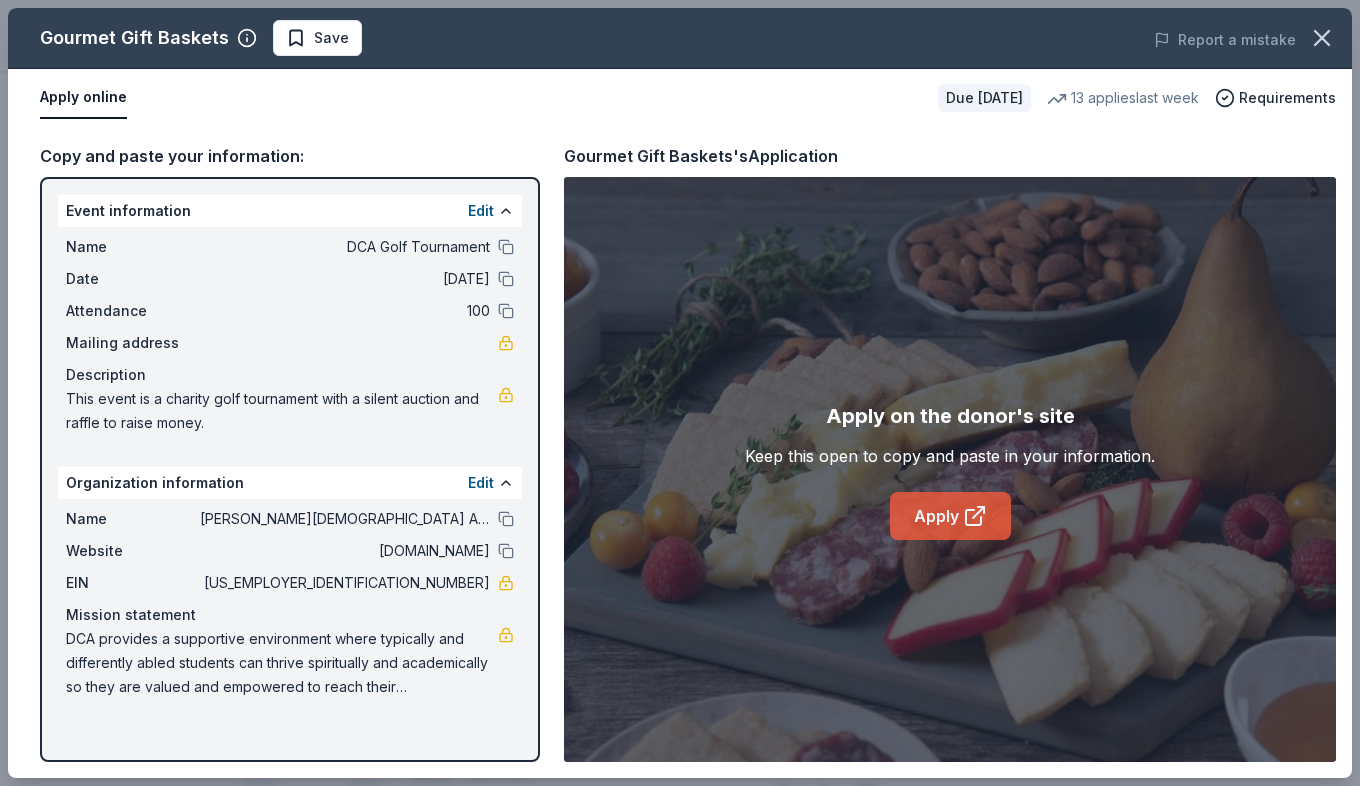 click on "Apply" at bounding box center [950, 516] 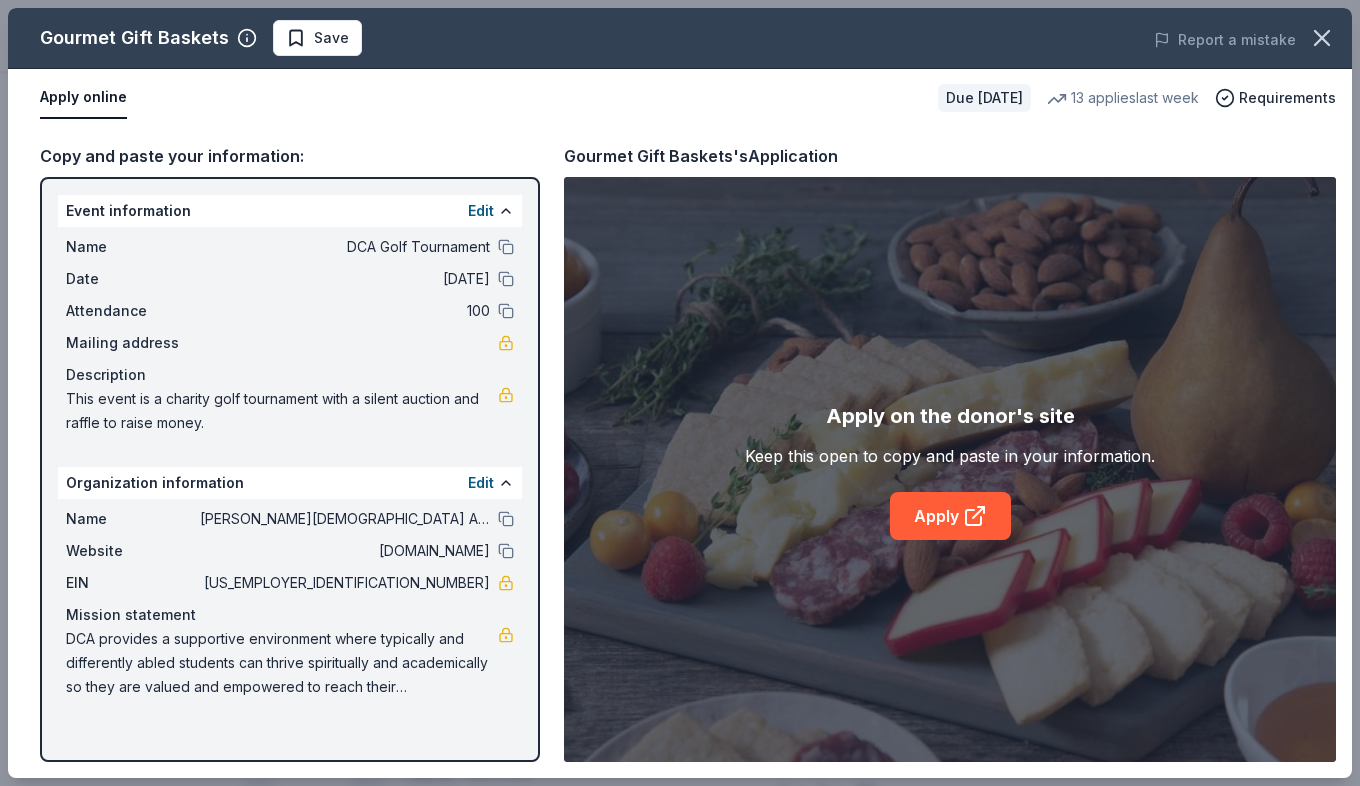 click on "99-3343997" at bounding box center [345, 583] 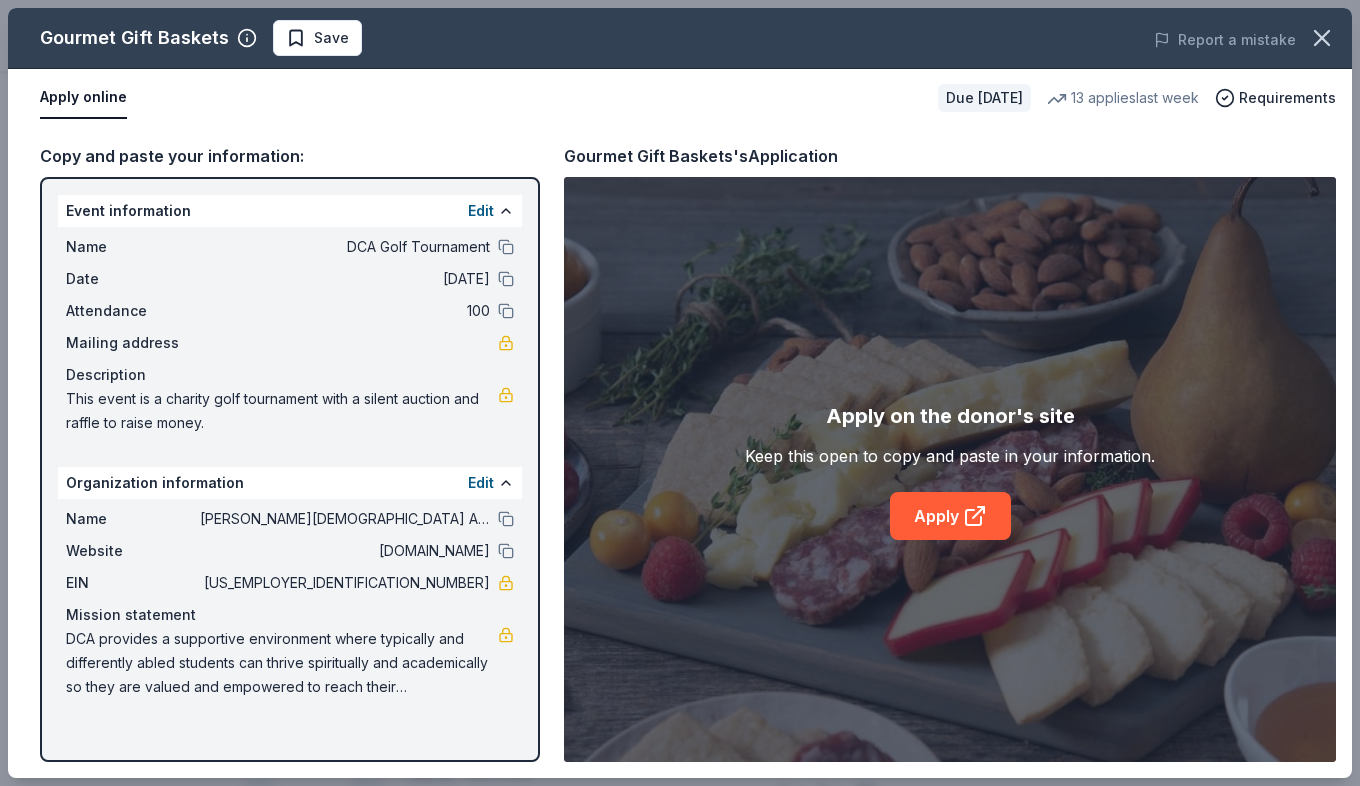 drag, startPoint x: 395, startPoint y: 592, endPoint x: 439, endPoint y: 587, distance: 44.28318 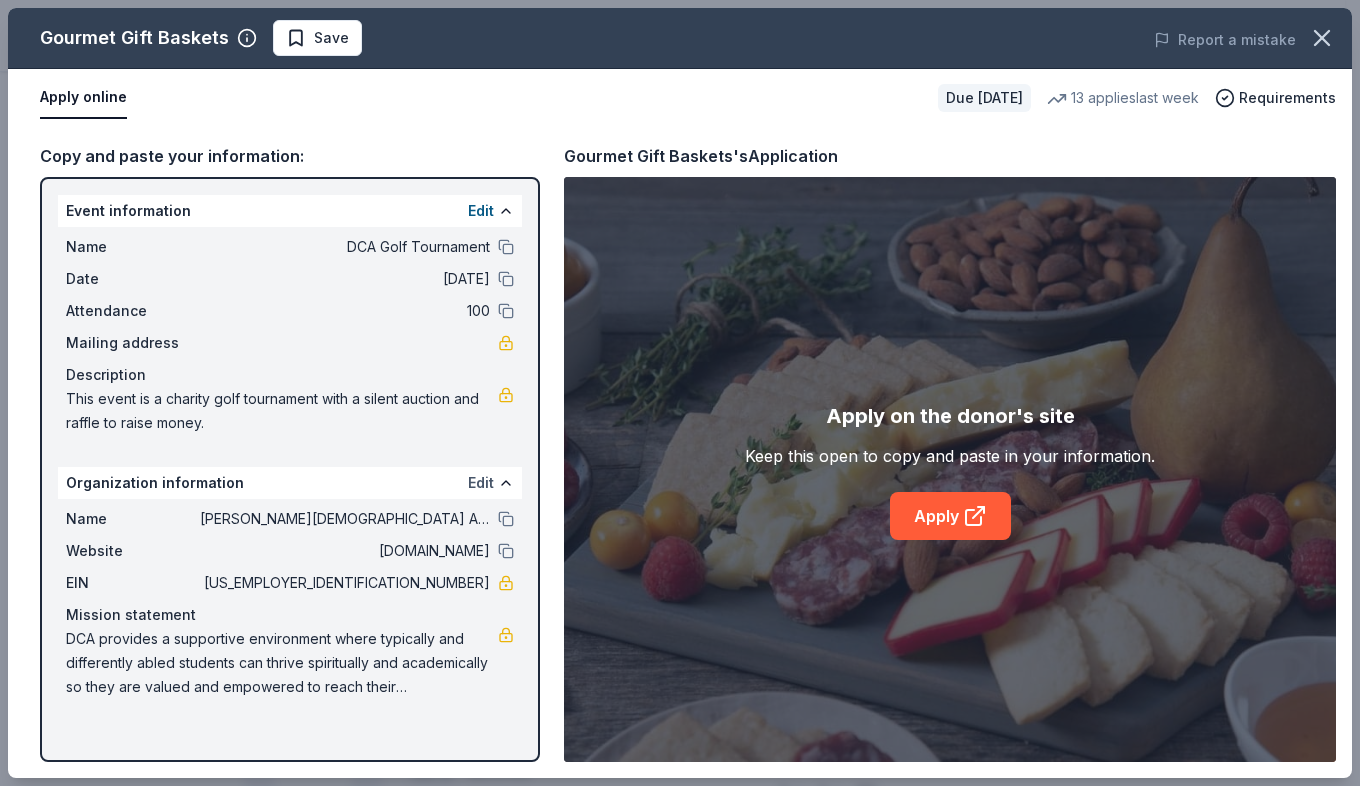 click on "Edit" at bounding box center (481, 483) 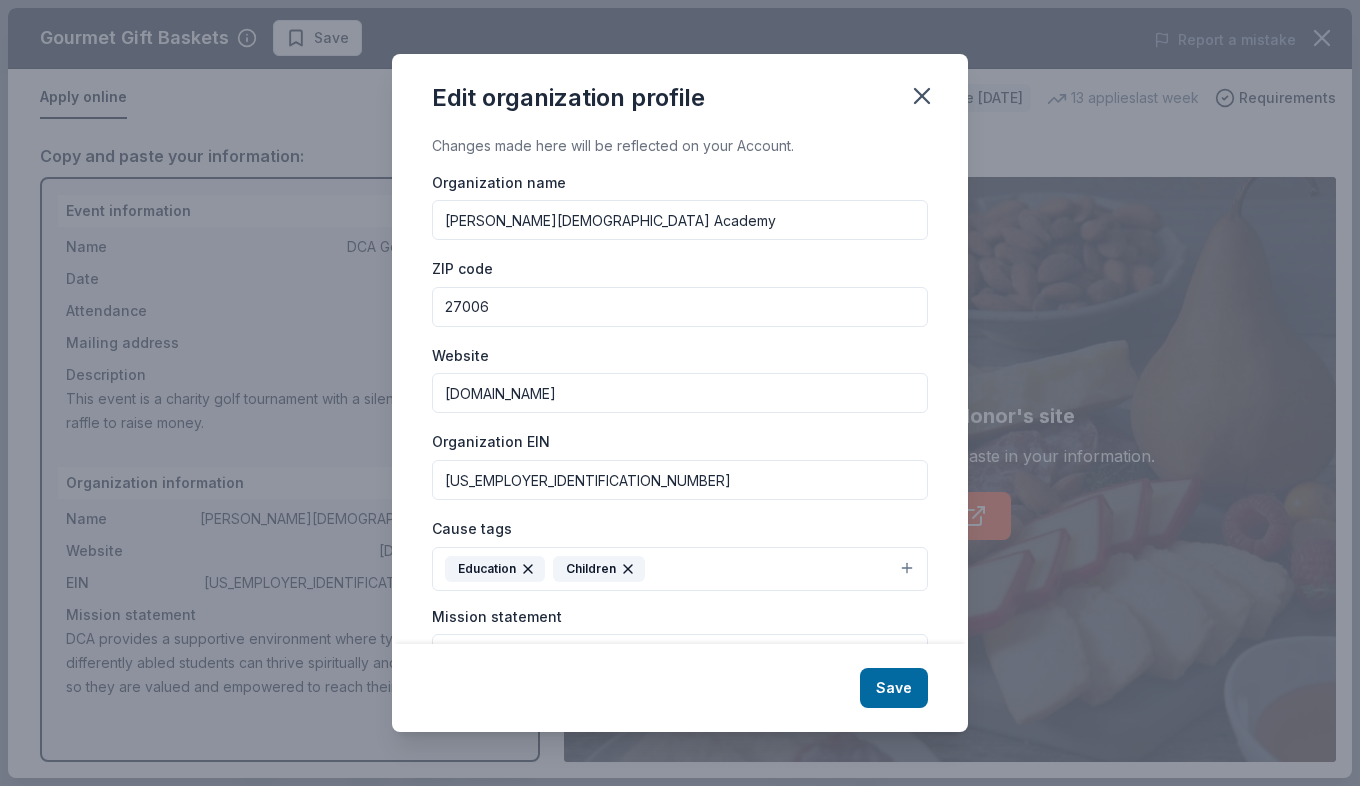 drag, startPoint x: 555, startPoint y: 475, endPoint x: 425, endPoint y: 472, distance: 130.0346 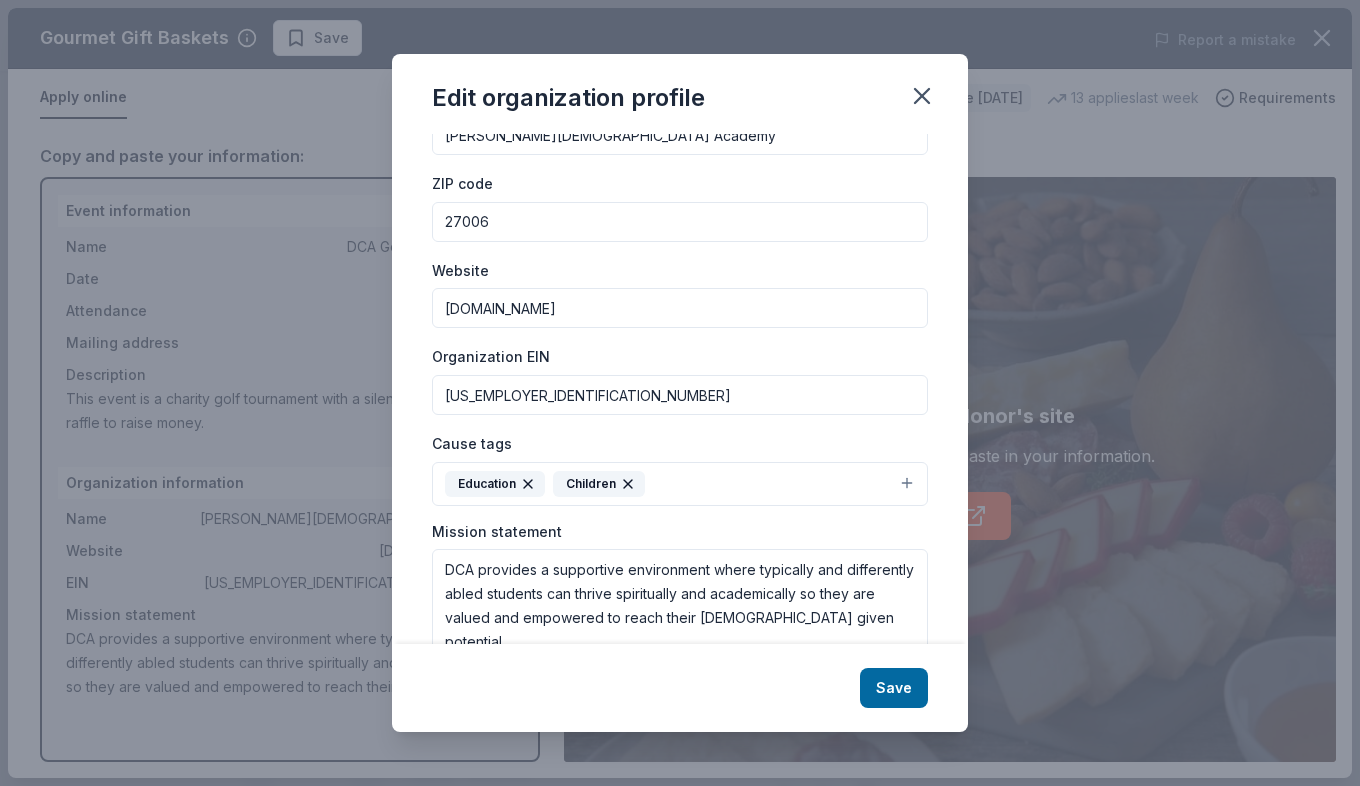 scroll, scrollTop: 160, scrollLeft: 0, axis: vertical 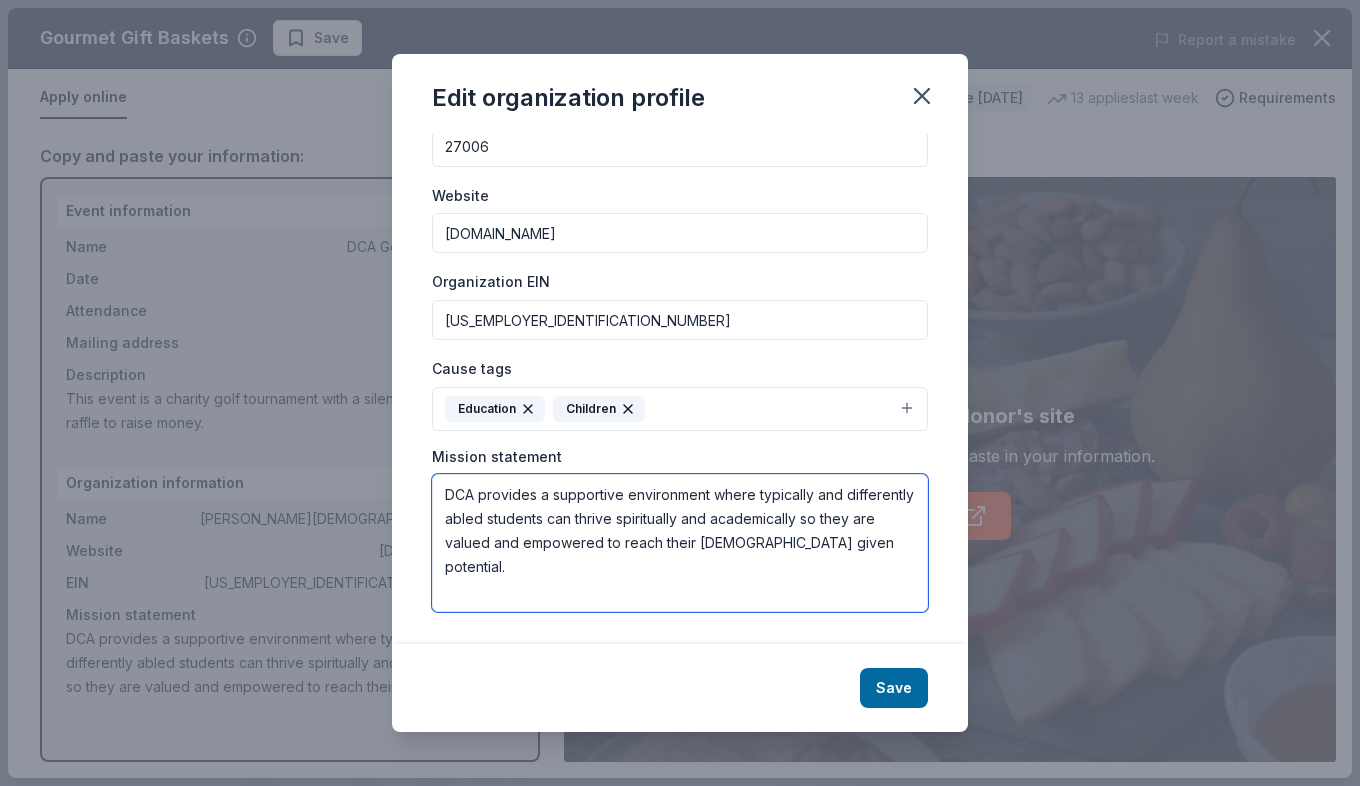 drag, startPoint x: 445, startPoint y: 494, endPoint x: 891, endPoint y: 540, distance: 448.36594 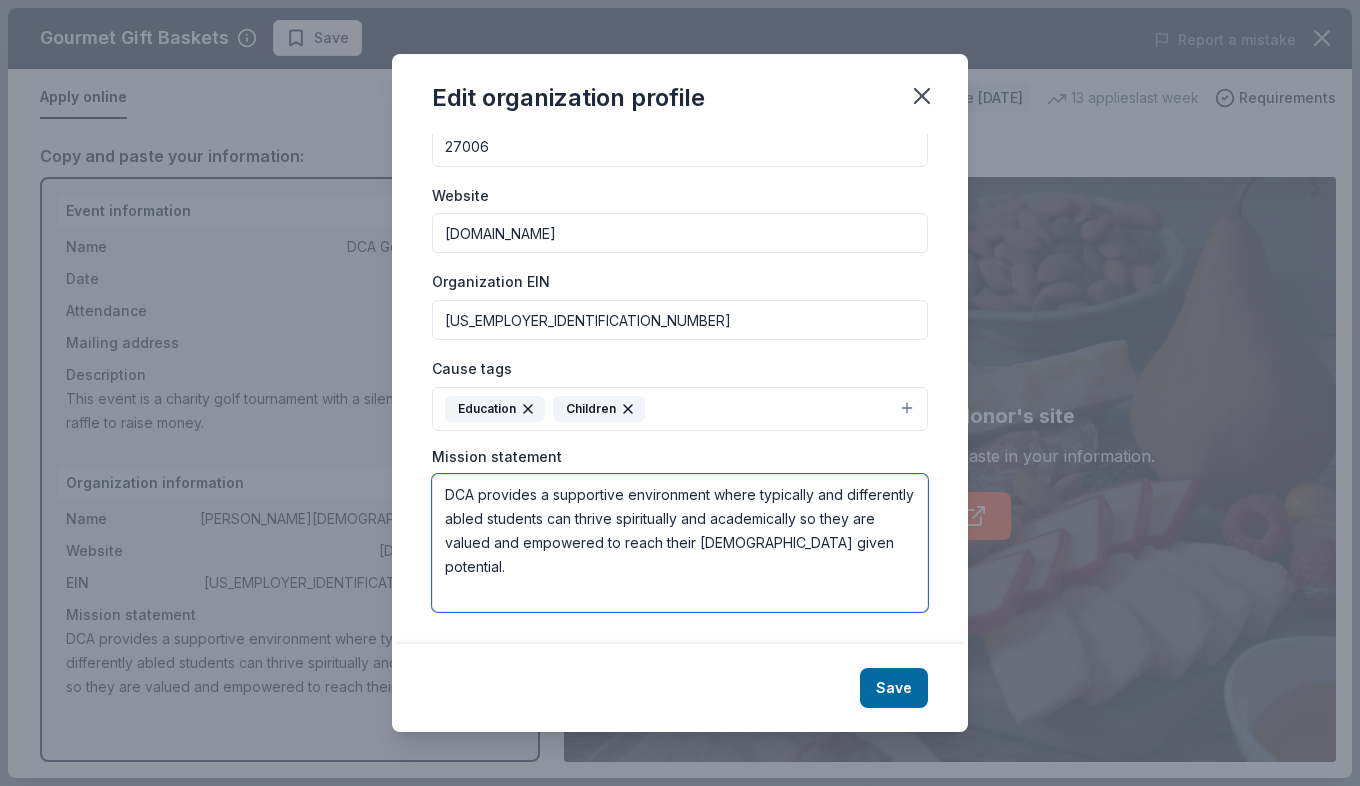 click on "DCA provides a supportive environment where typically and differently abled students can thrive spiritually and academically so they are valued and empowered to reach their God given potential." at bounding box center (680, 543) 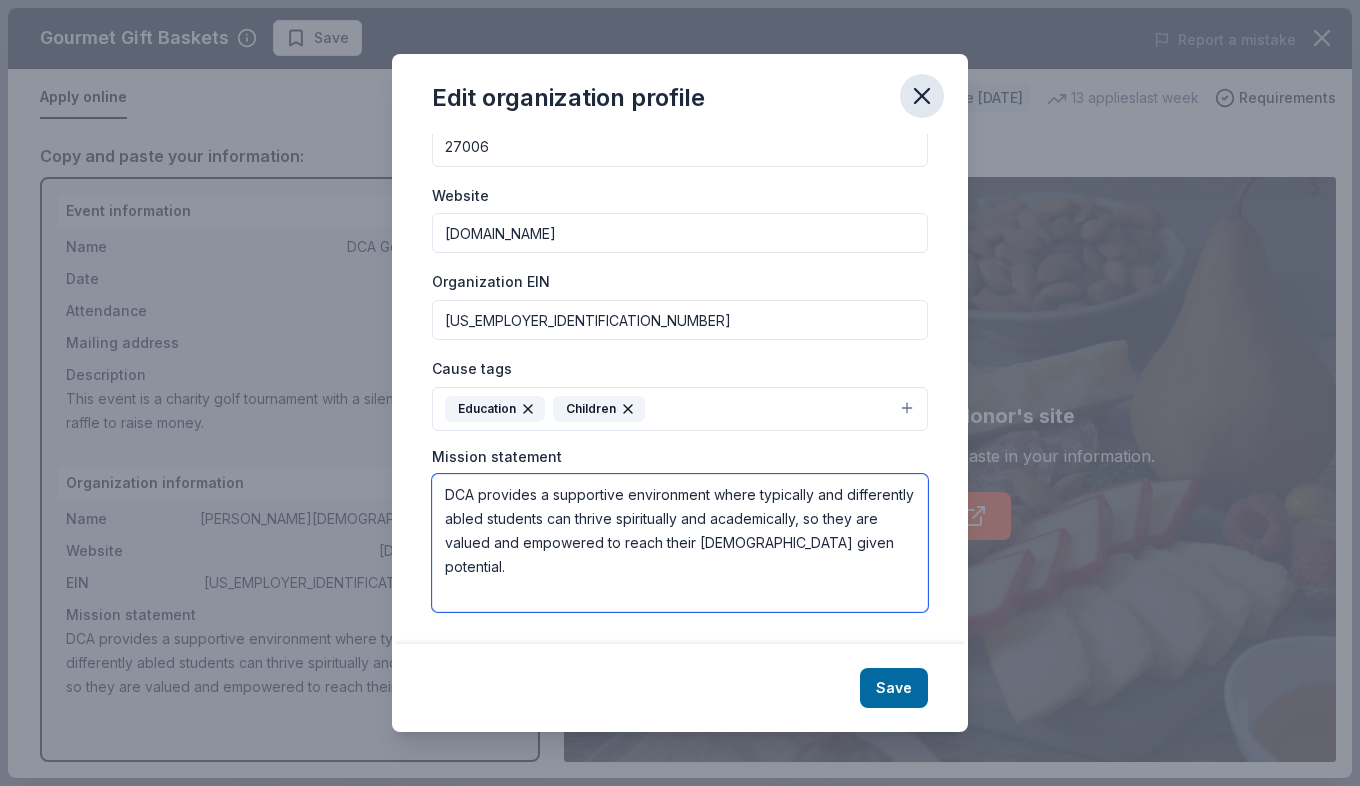 type on "DCA provides a supportive environment where typically and differently abled students can thrive spiritually and academically, so they are valued and empowered to reach their God given potential." 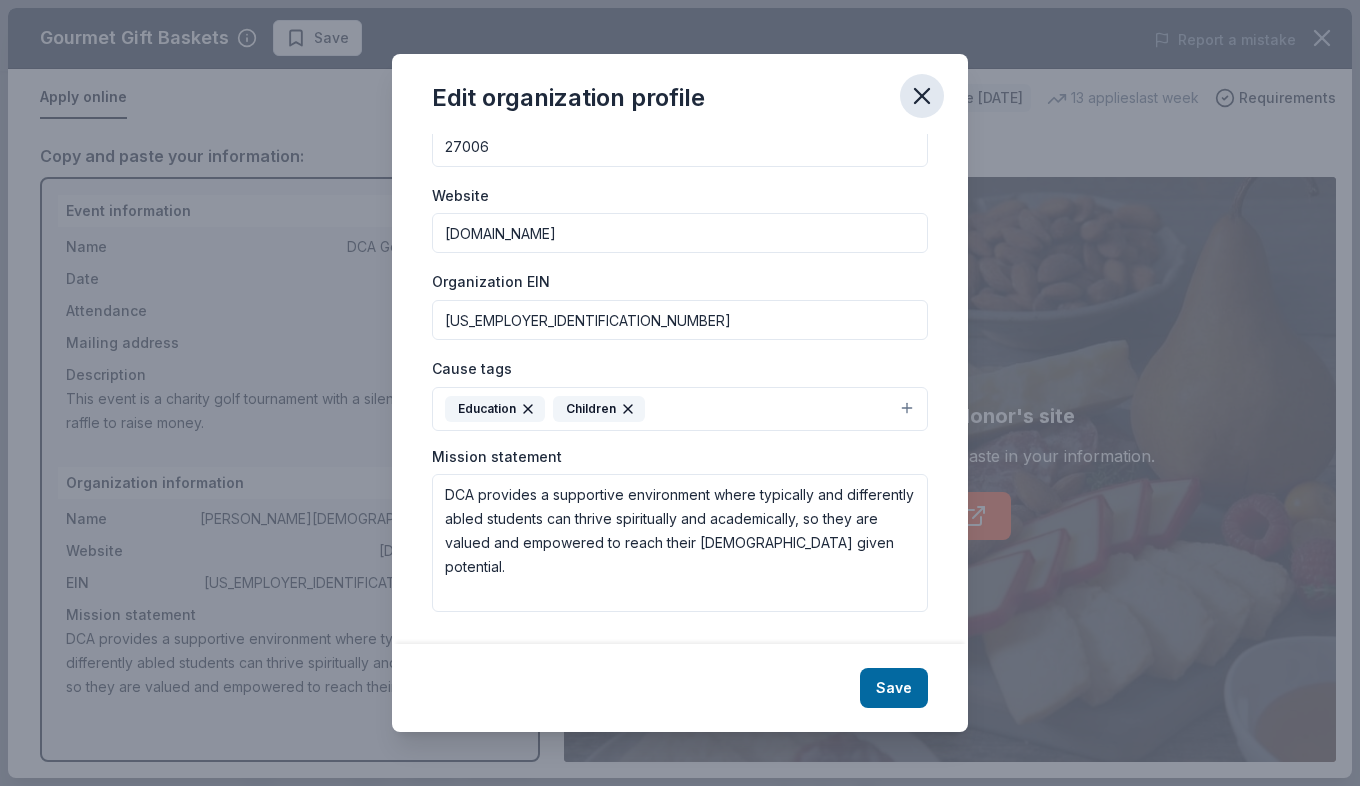 click 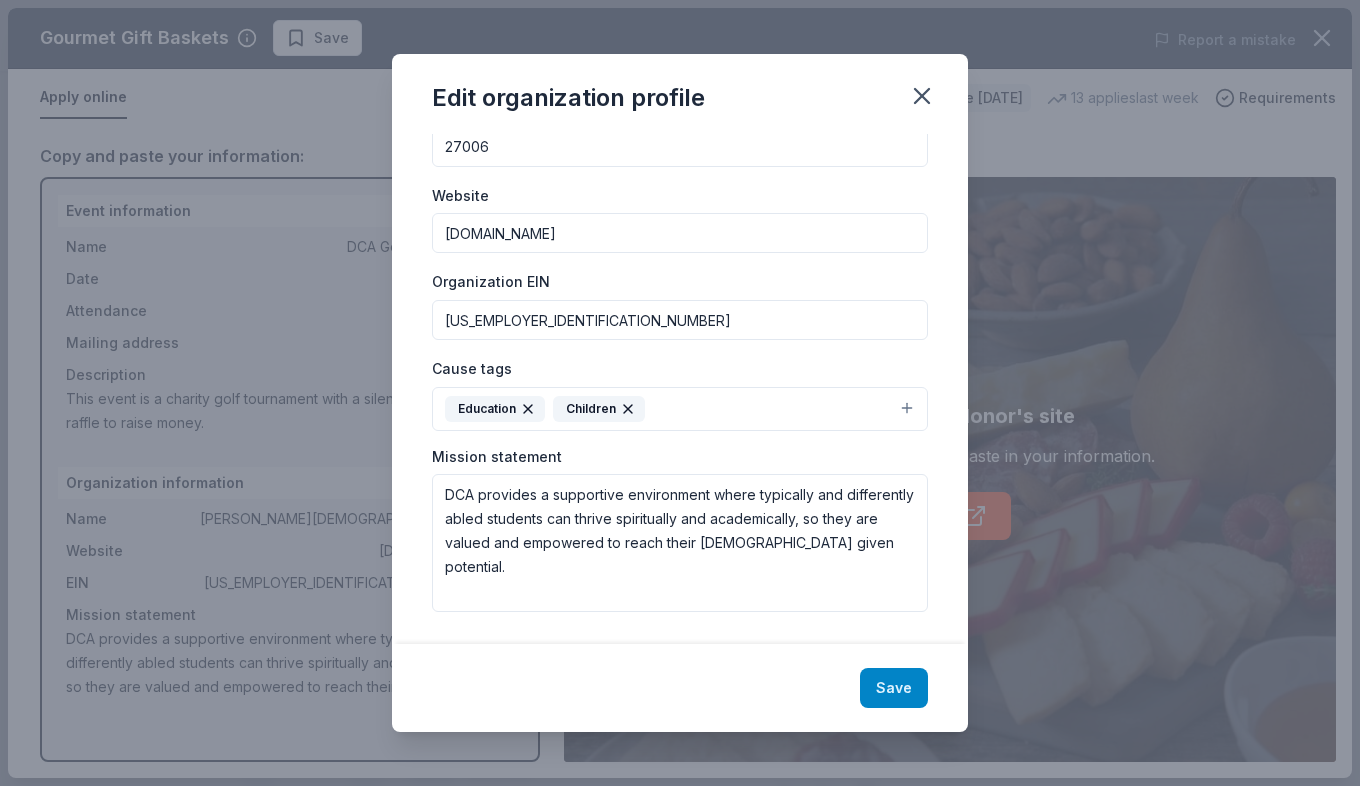 click on "Save" at bounding box center [894, 688] 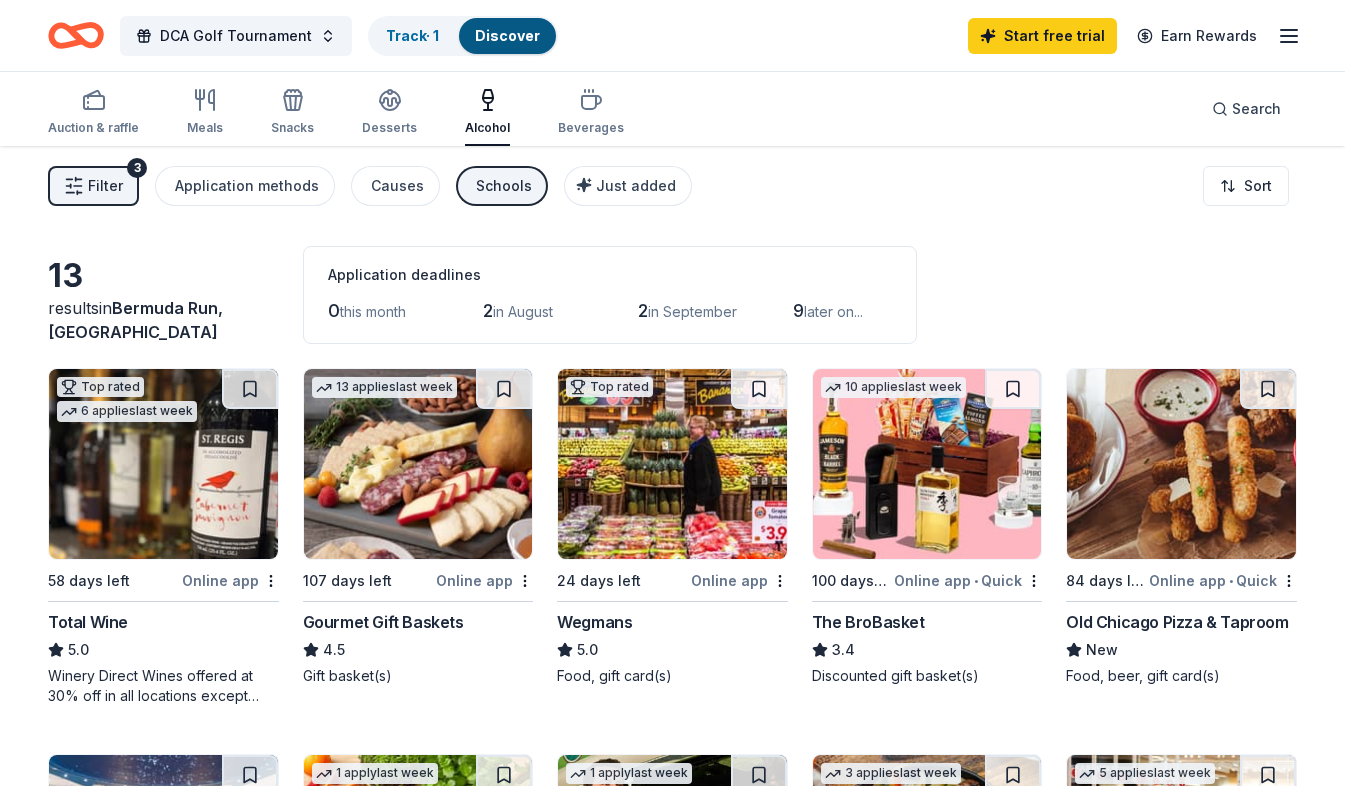 scroll, scrollTop: 0, scrollLeft: 0, axis: both 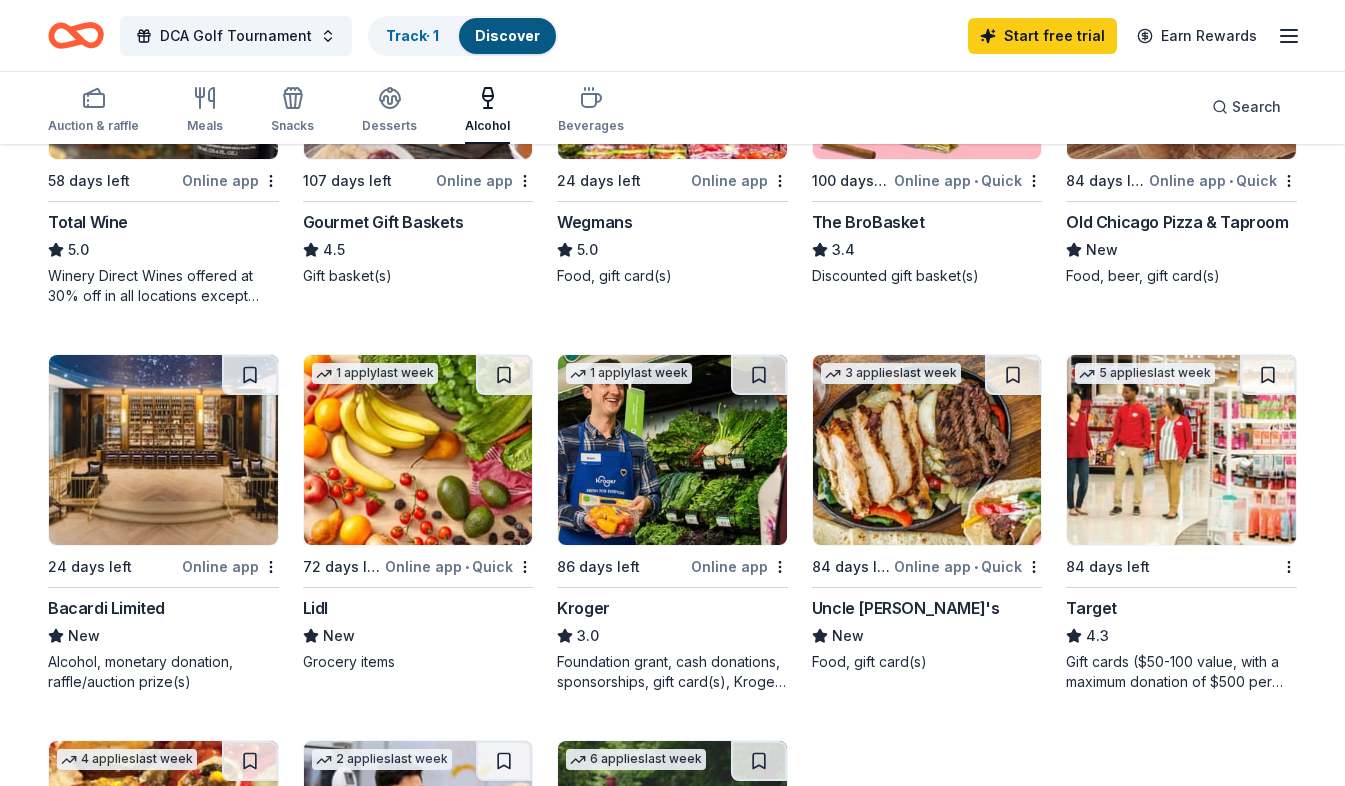 click at bounding box center [163, 450] 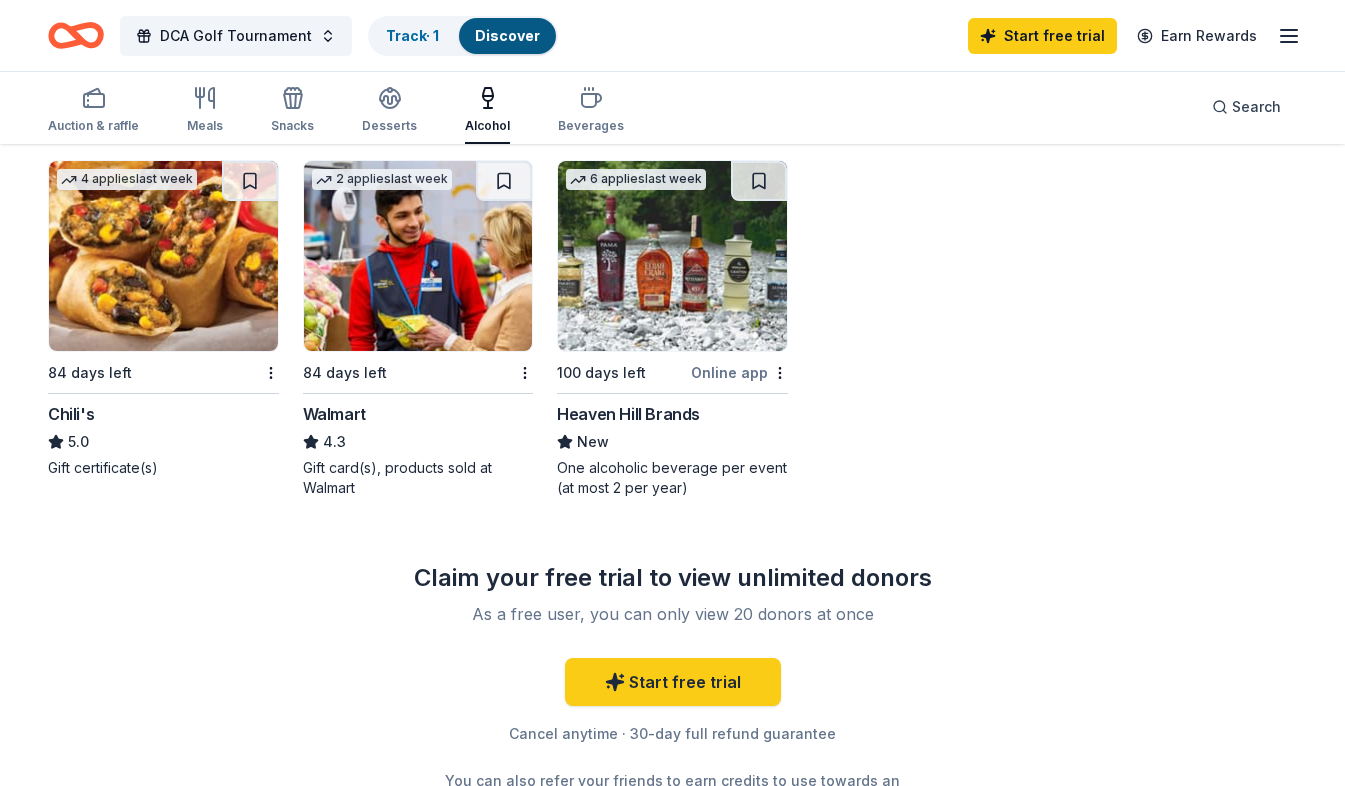 scroll, scrollTop: 1000, scrollLeft: 0, axis: vertical 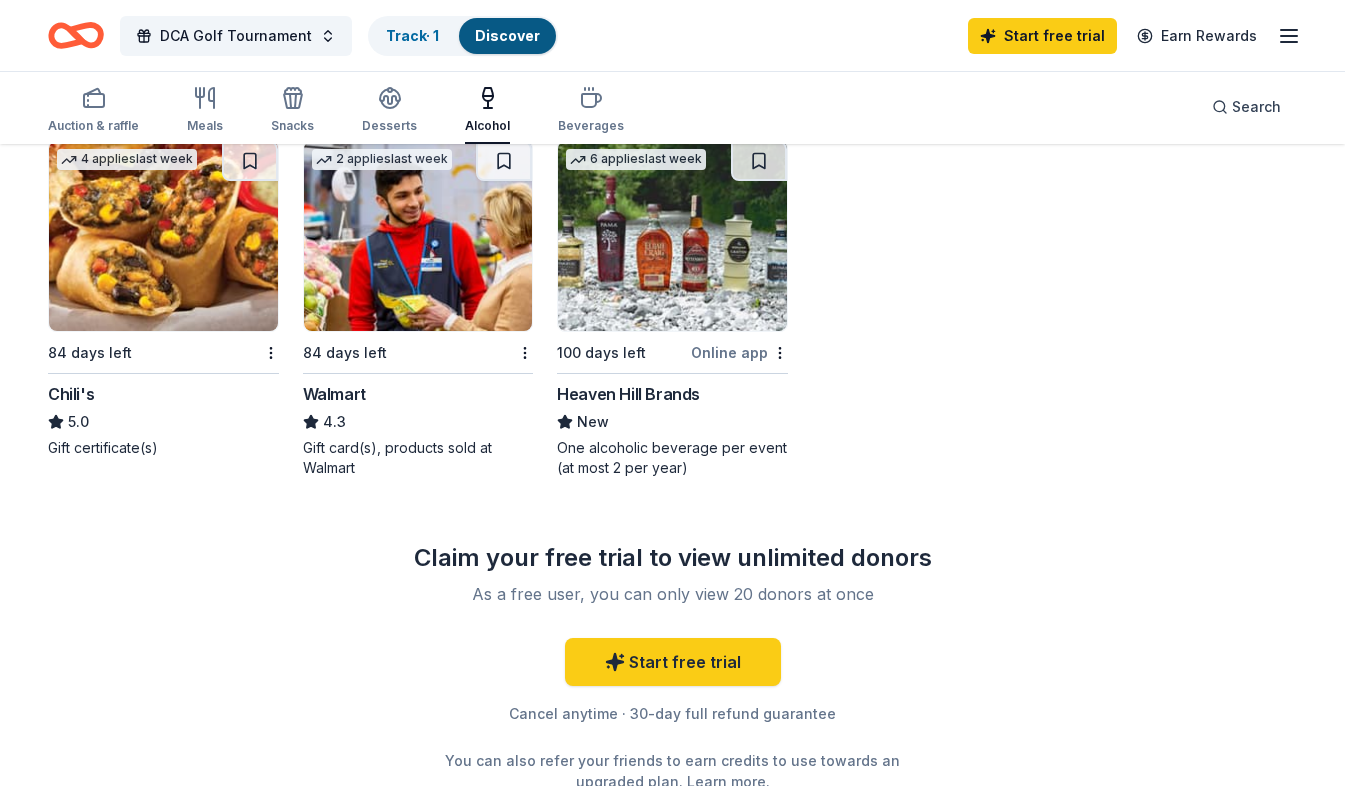 click at bounding box center (672, 236) 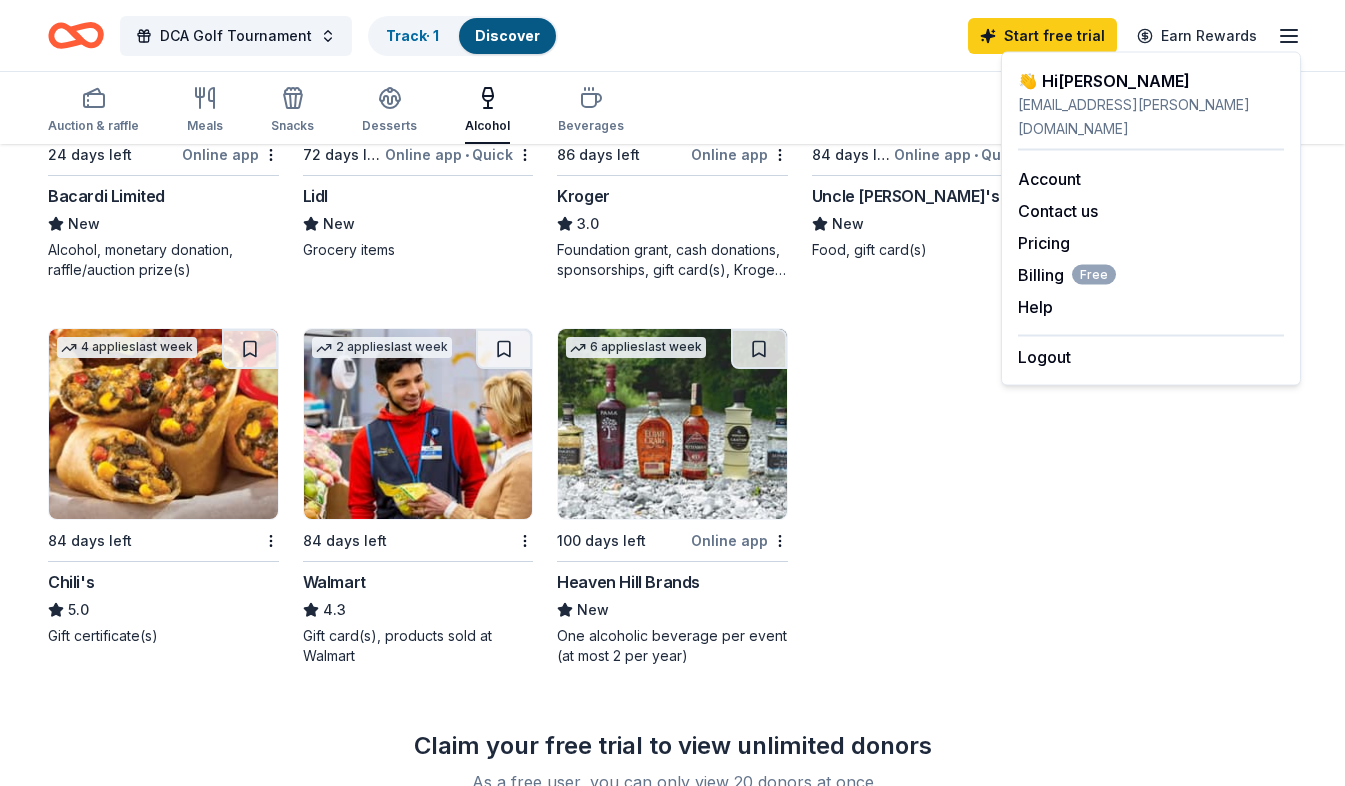scroll, scrollTop: 800, scrollLeft: 0, axis: vertical 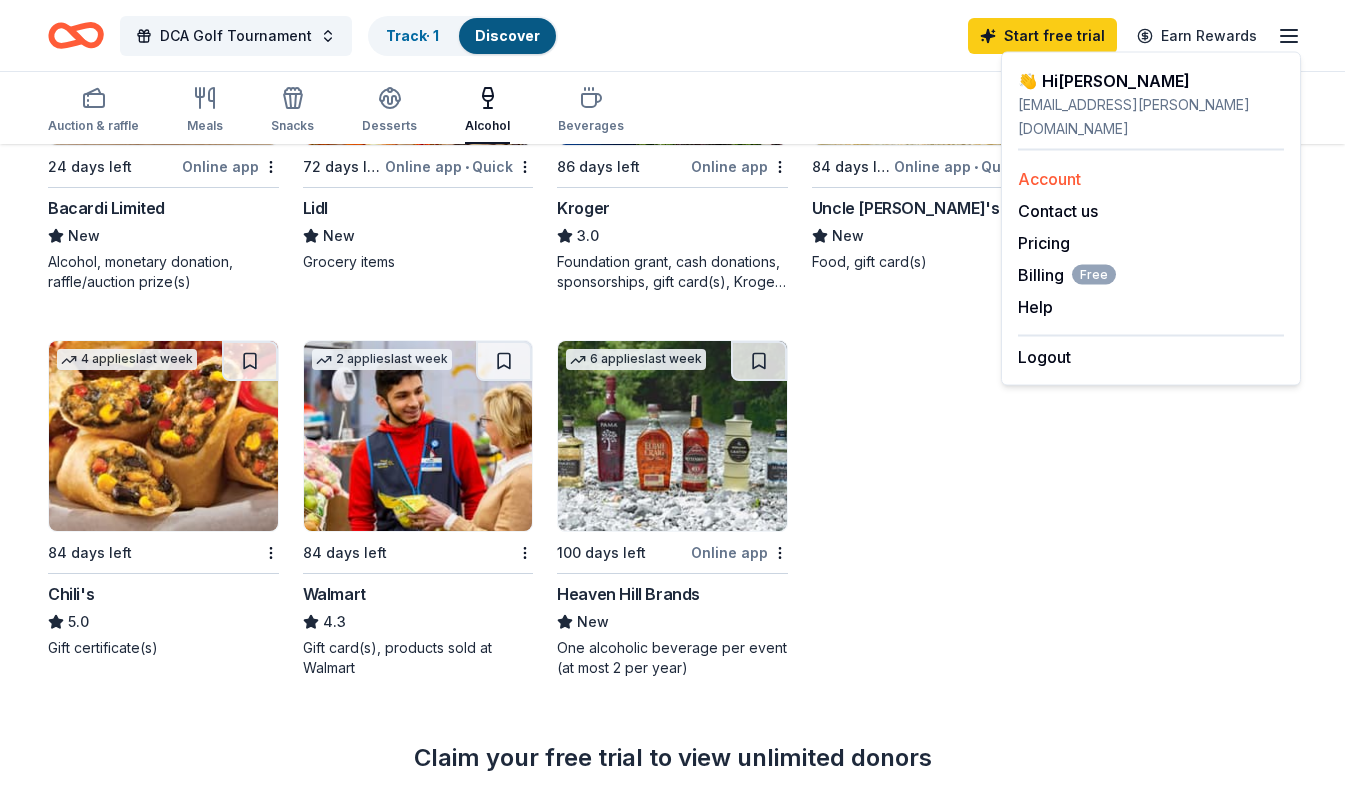 click on "Account" at bounding box center (1151, 179) 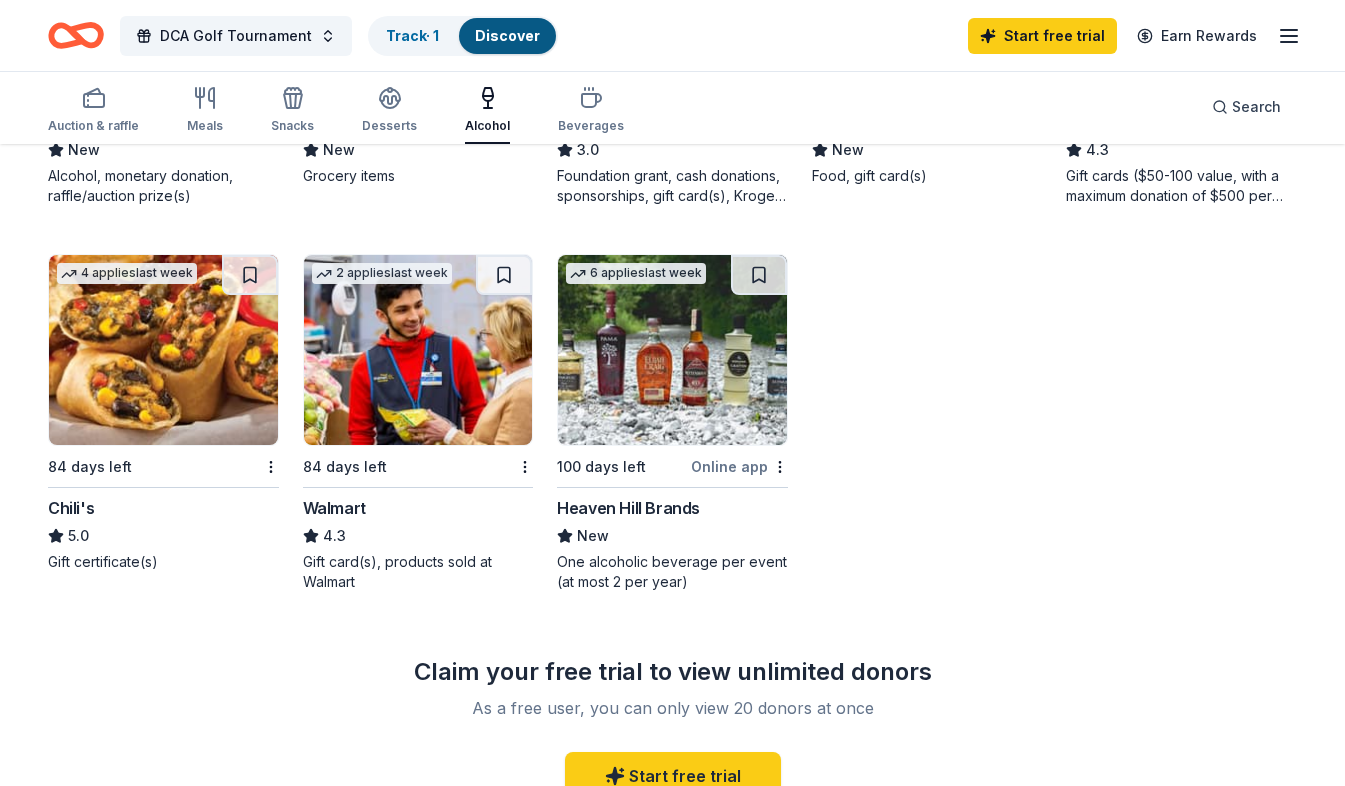 scroll, scrollTop: 874, scrollLeft: 0, axis: vertical 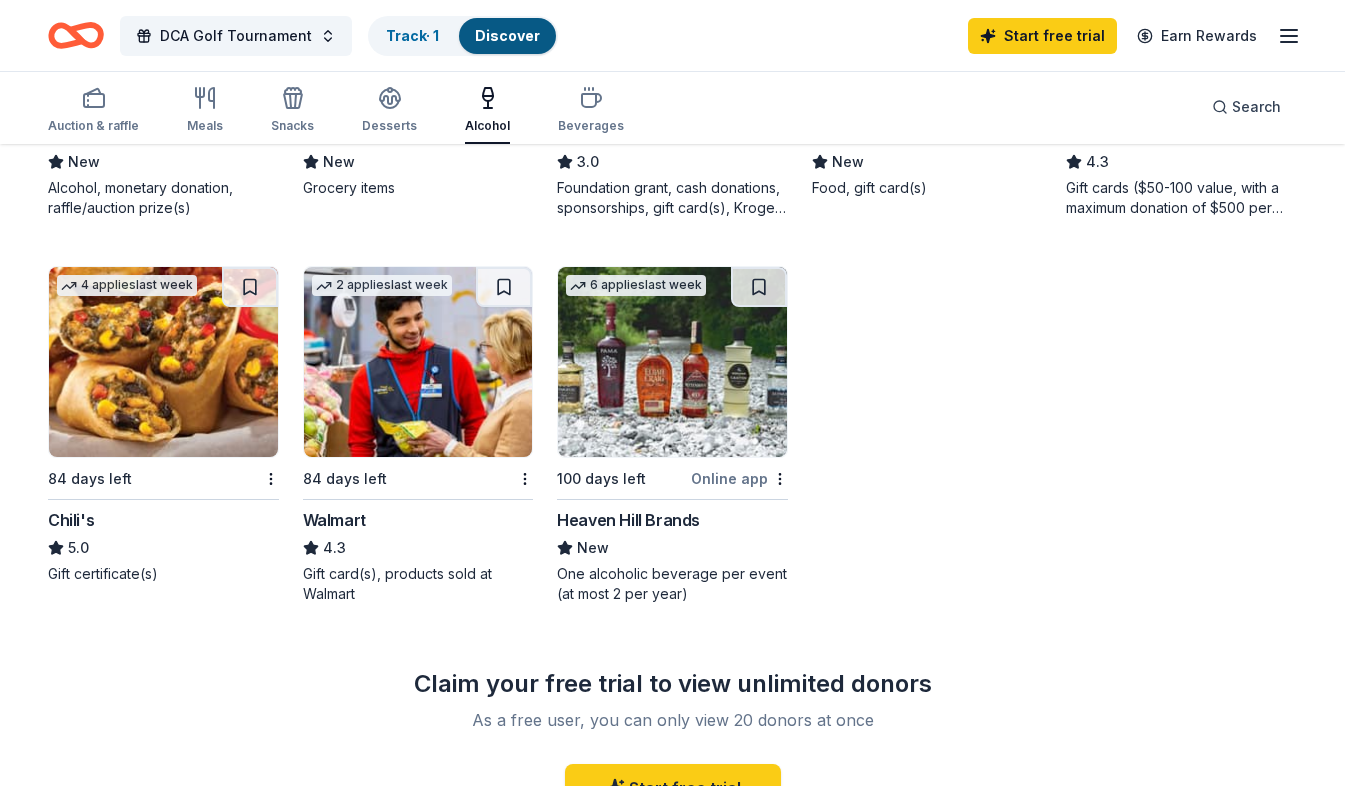 click on "Start free  trial Earn Rewards" at bounding box center [1134, 35] 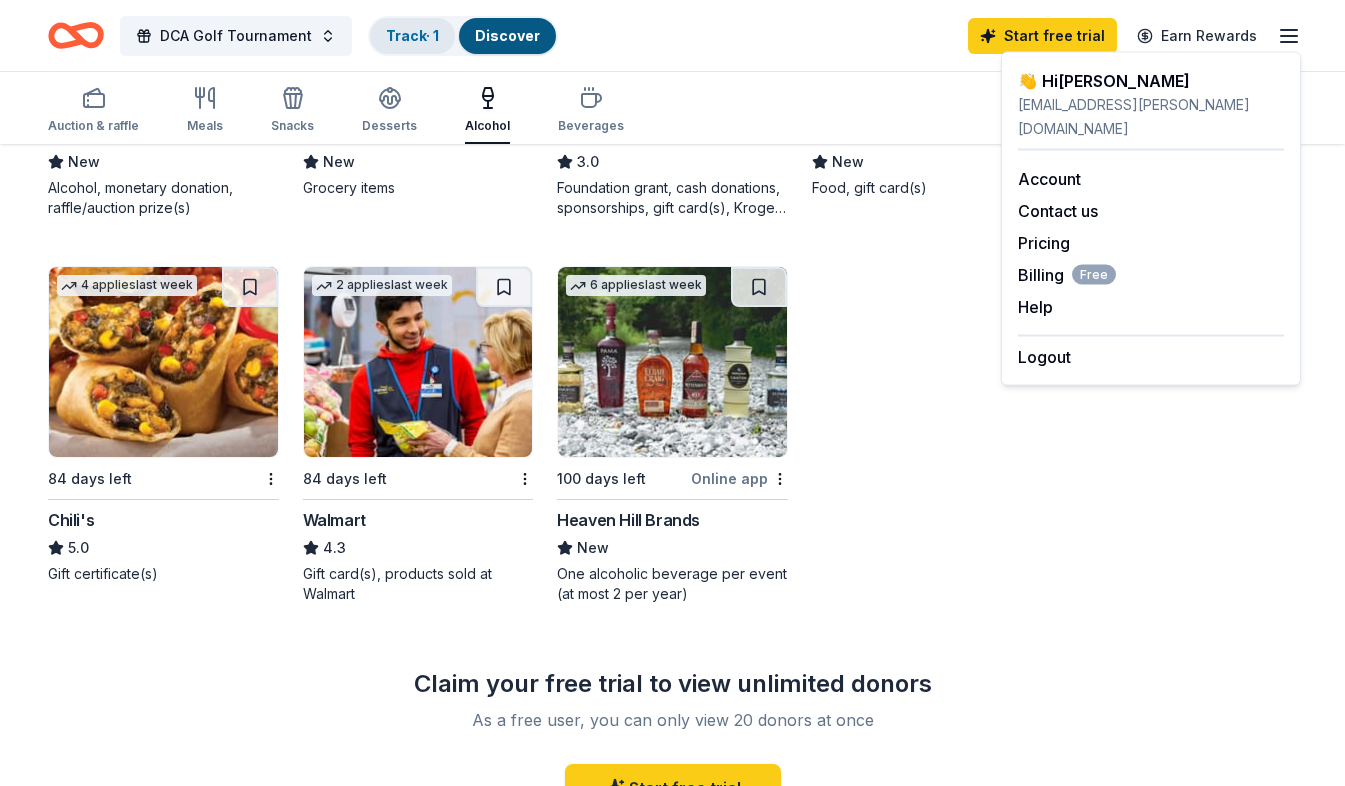 click on "Track  · 1" at bounding box center (412, 35) 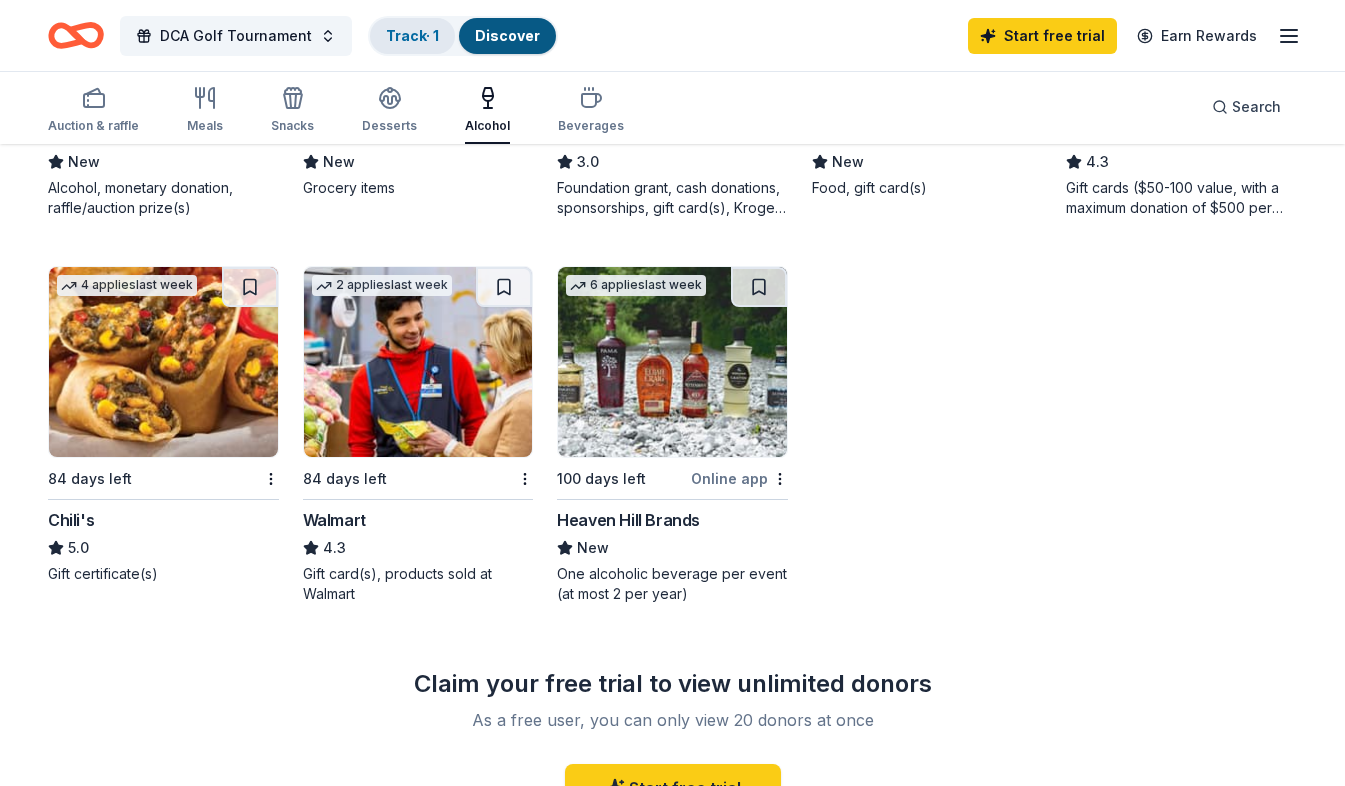 scroll, scrollTop: 1, scrollLeft: 0, axis: vertical 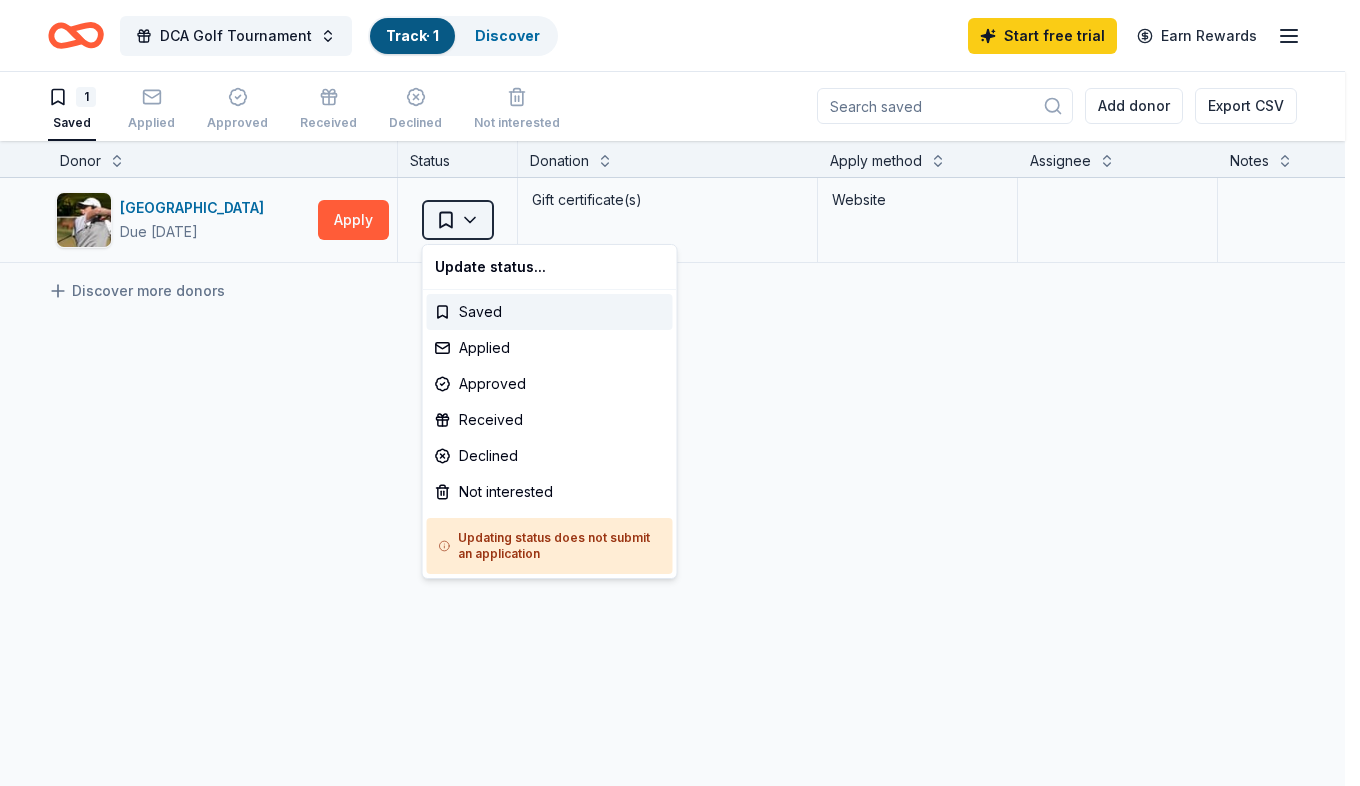 click on "DCA Golf Tournament Track  · 1 Discover Start free  trial Earn Rewards 1 Saved Applied Approved Received Declined Not interested Add donor Export CSV Donor Status Donation Apply method Assignee Notes Beau Rivage Golf & Resort Due [DATE] Apply Saved Gift certificate(s) Website   Discover more donors Saved Update status... Saved Applied Approved Received Declined Not interested Updating status does not submit an application" at bounding box center (680, 392) 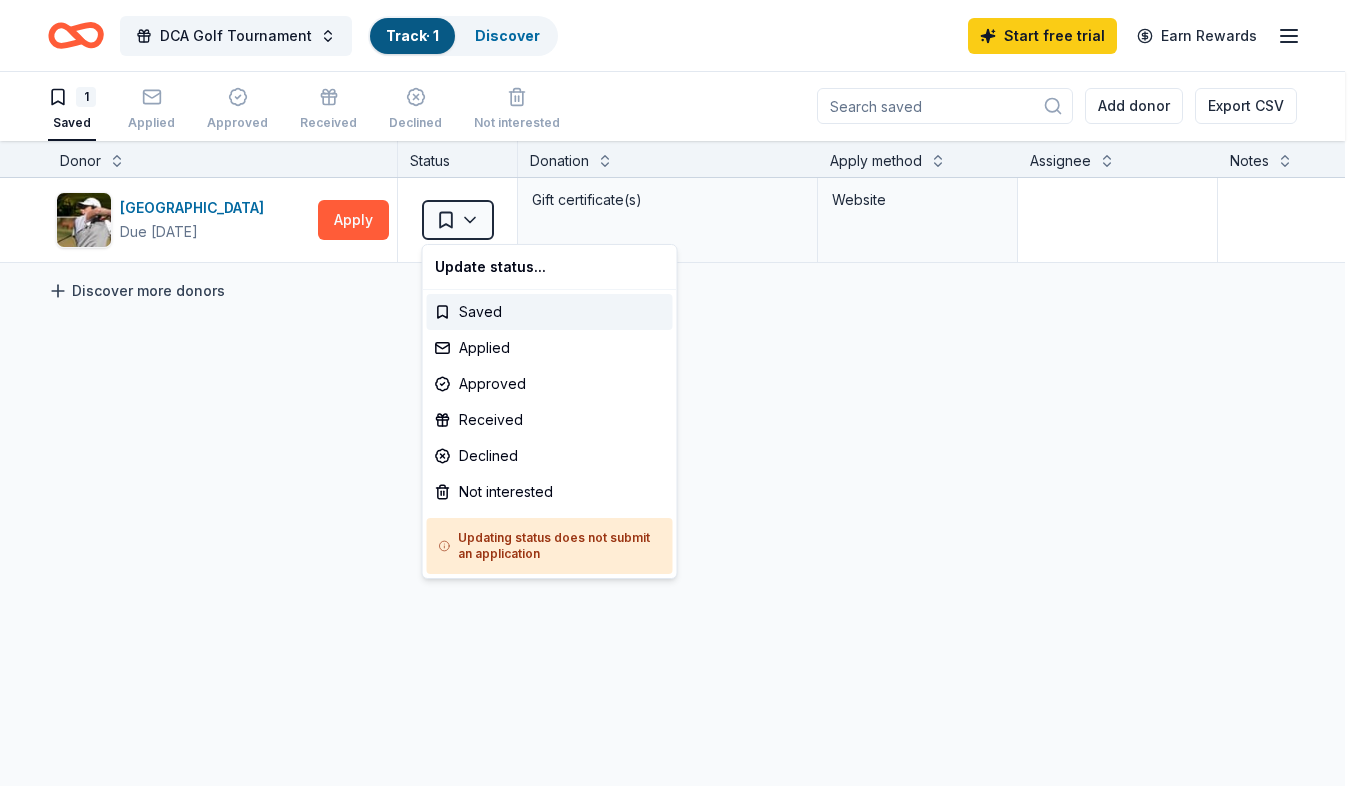 click on "DCA Golf Tournament Track  · 1 Discover Start free  trial Earn Rewards 1 Saved Applied Approved Received Declined Not interested Add donor Export CSV Donor Status Donation Apply method Assignee Notes Beau Rivage Golf & Resort Due in 84 days Apply Saved Gift certificate(s) Website   Discover more donors Saved Update status... Saved Applied Approved Received Declined Not interested Updating status does not submit an application" at bounding box center (680, 392) 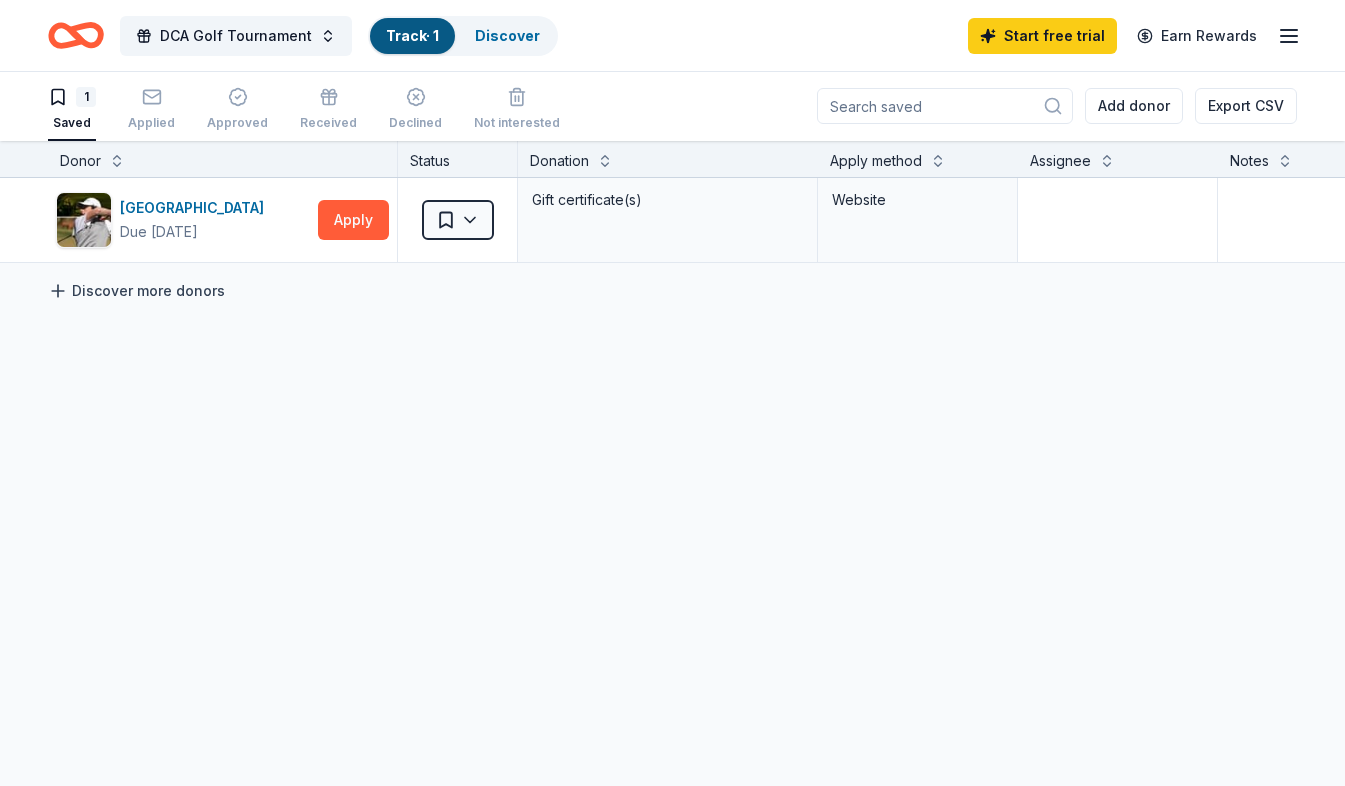 click on "Discover more donors" at bounding box center (136, 291) 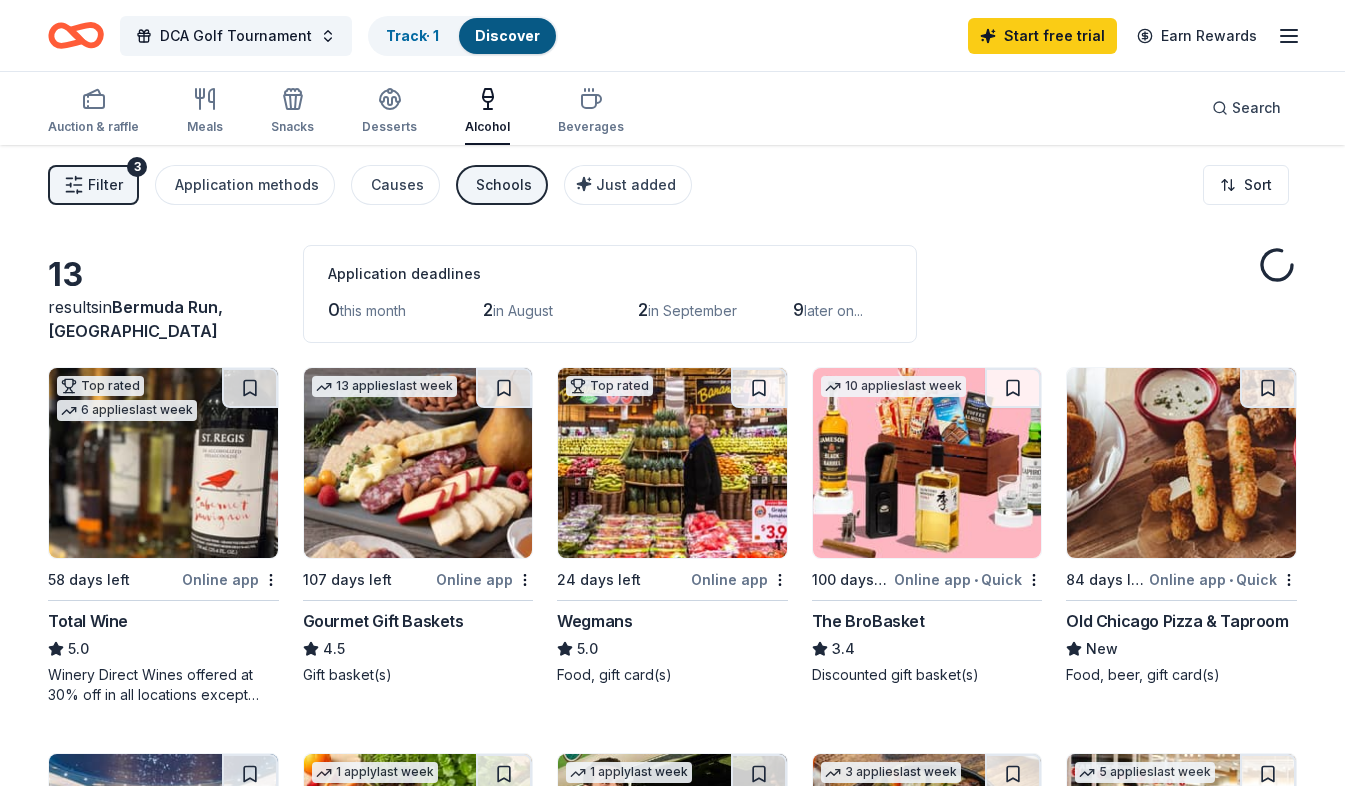 scroll, scrollTop: 0, scrollLeft: 0, axis: both 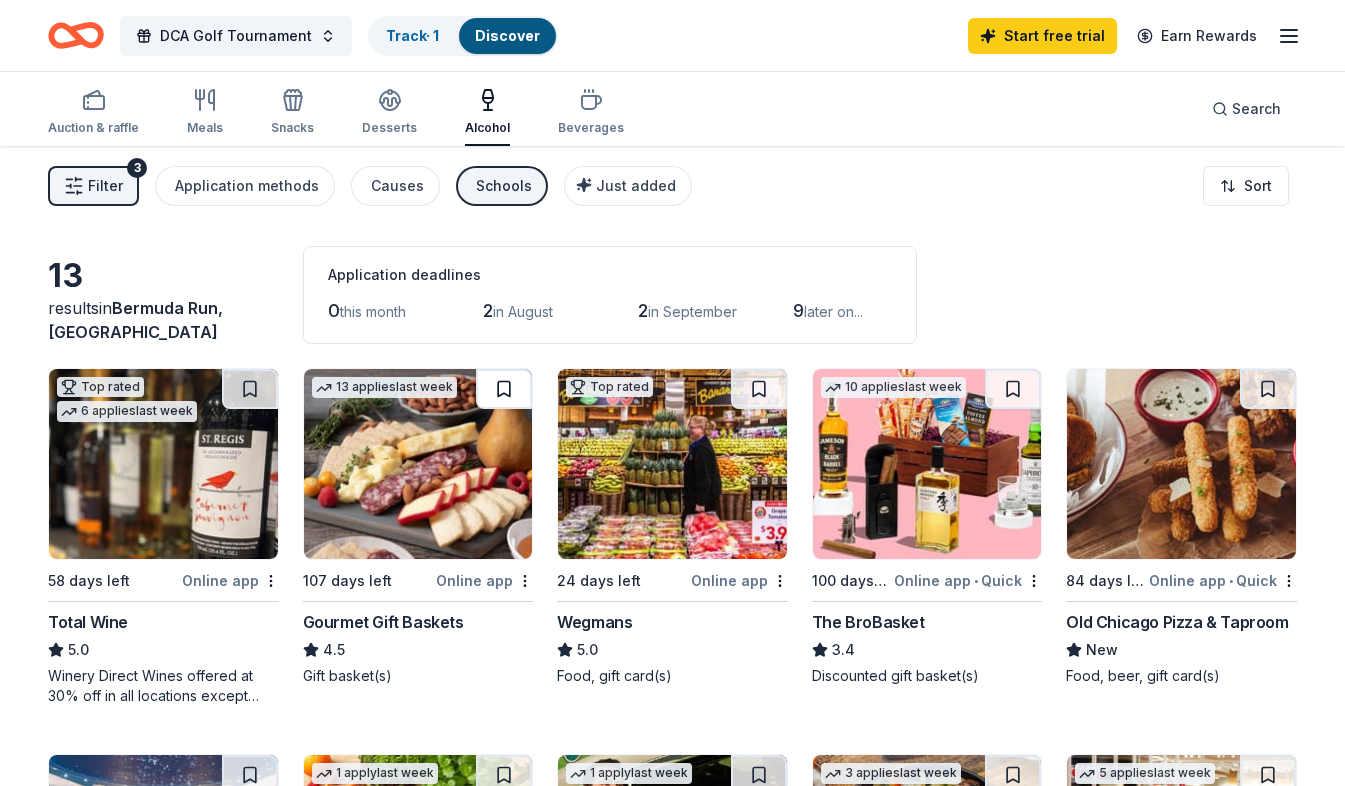 click at bounding box center [504, 389] 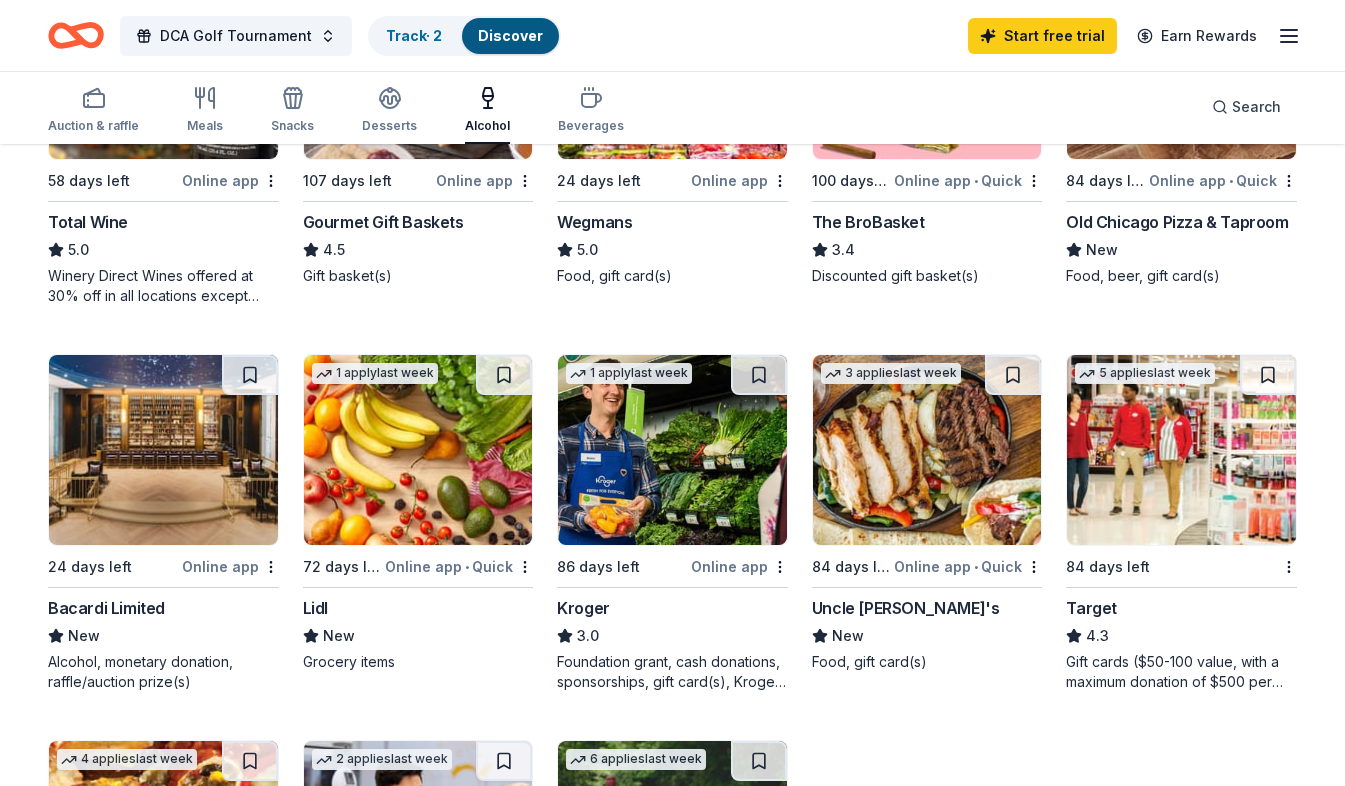 scroll, scrollTop: 600, scrollLeft: 0, axis: vertical 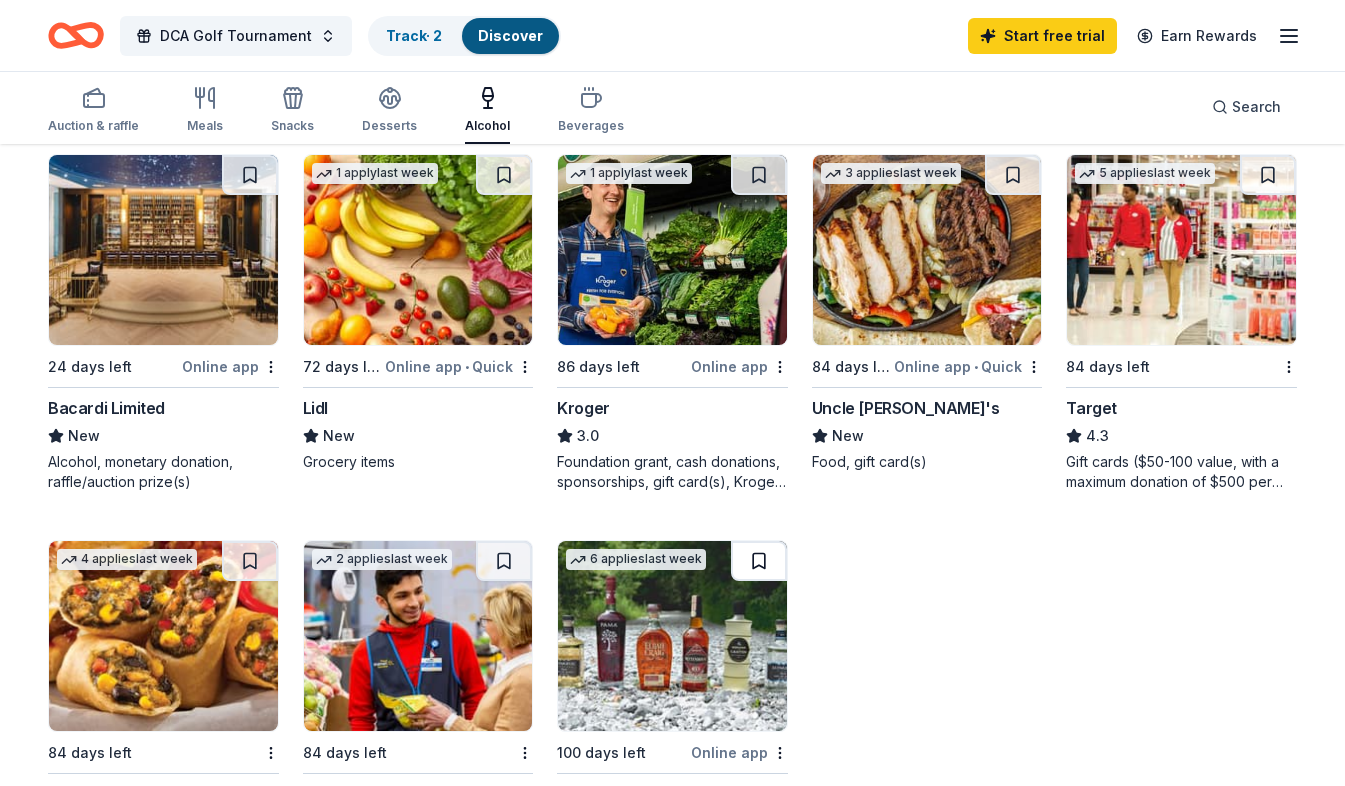 click at bounding box center [759, 561] 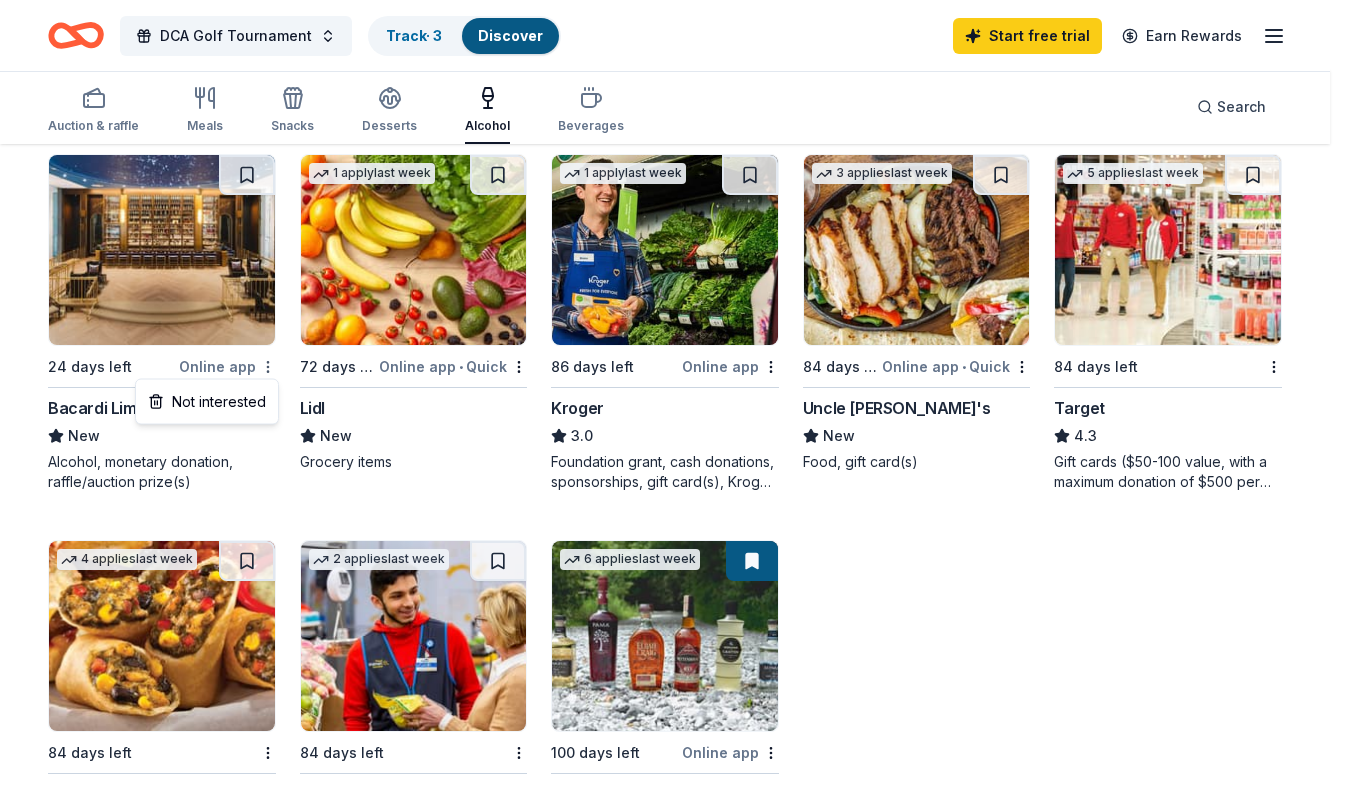 click on "DCA Golf Tournament Track  · 3 Discover Start free  trial Earn Rewards Auction & raffle Meals Snacks Desserts Alcohol Beverages Search 13 results  in  Bermuda Run, NC Application deadlines 0  this month 2  in August 2  in September 9  later on... Top rated 6   applies  last week 58 days left Online app Total Wine 5.0 Winery Direct Wines offered at 30% off in all locations except CT, MA, and other select markets; Private Wine Class for 20 people in all locations except available in WI, CO, and other select markets 13   applies  last week 107 days left Online app Gourmet Gift Baskets 4.5 Gift basket(s) Top rated 24 days left Online app Wegmans 5.0 Food, gift card(s) 10   applies  last week 100 days left Online app • Quick The BroBasket 3.4 Discounted gift basket(s) 84 days left Online app • Quick Old Chicago Pizza & Taproom New Food, beer, gift card(s) 24 days left Online app Bacardi Limited New Alcohol, monetary donation, raffle/auction prize(s) 1   apply  last week 72 days left Online app • Quick Lidl" at bounding box center (672, -207) 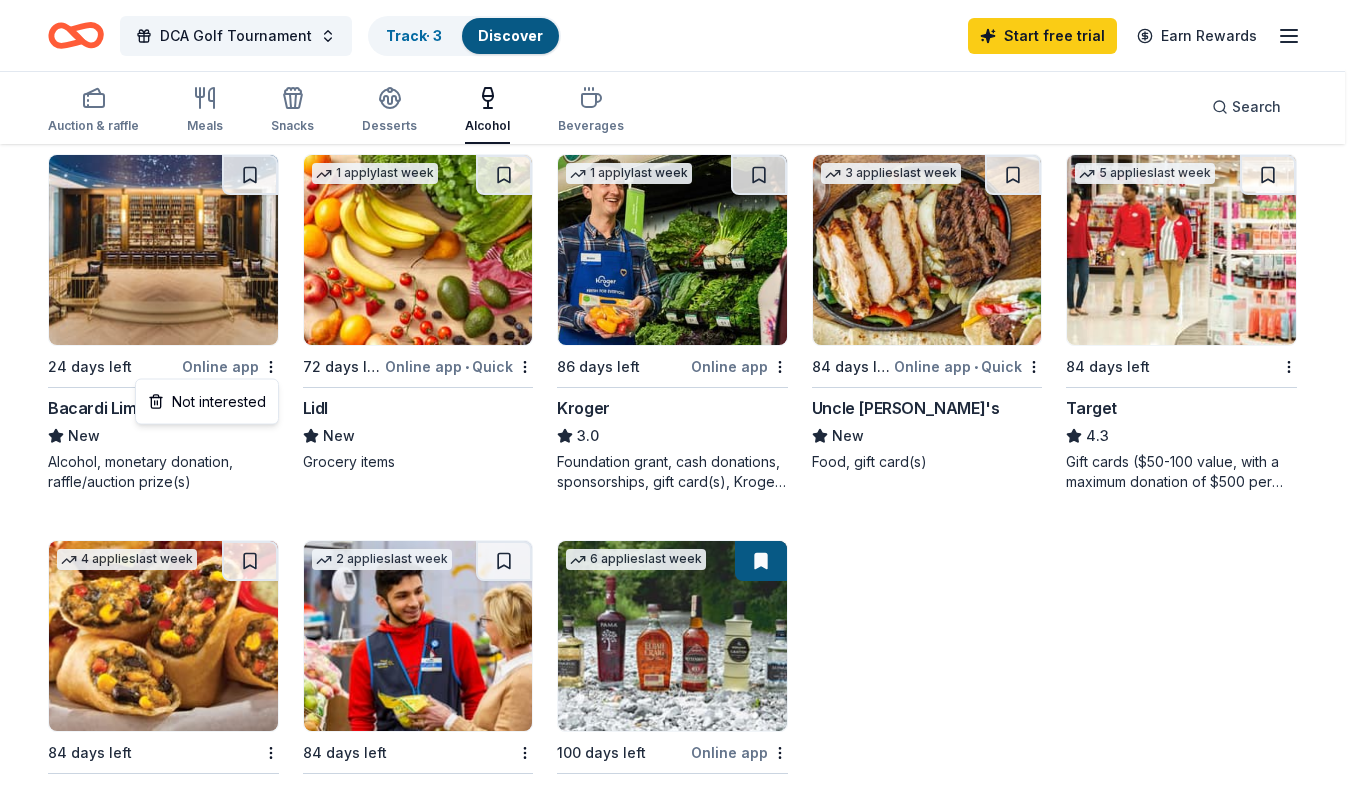 click on "DCA Golf Tournament Track  · 3 Discover Start free  trial Earn Rewards Auction & raffle Meals Snacks Desserts Alcohol Beverages Search 13 results  in  Bermuda Run, NC Application deadlines 0  this month 2  in August 2  in September 9  later on... Top rated 6   applies  last week 58 days left Online app Total Wine 5.0 Winery Direct Wines offered at 30% off in all locations except CT, MA, and other select markets; Private Wine Class for 20 people in all locations except available in WI, CO, and other select markets 13   applies  last week 107 days left Online app Gourmet Gift Baskets 4.5 Gift basket(s) Top rated 24 days left Online app Wegmans 5.0 Food, gift card(s) 10   applies  last week 100 days left Online app • Quick The BroBasket 3.4 Discounted gift basket(s) 84 days left Online app • Quick Old Chicago Pizza & Taproom New Food, beer, gift card(s) 24 days left Online app Bacardi Limited New Alcohol, monetary donation, raffle/auction prize(s) 1   apply  last week 72 days left Online app • Quick Lidl" at bounding box center (680, -207) 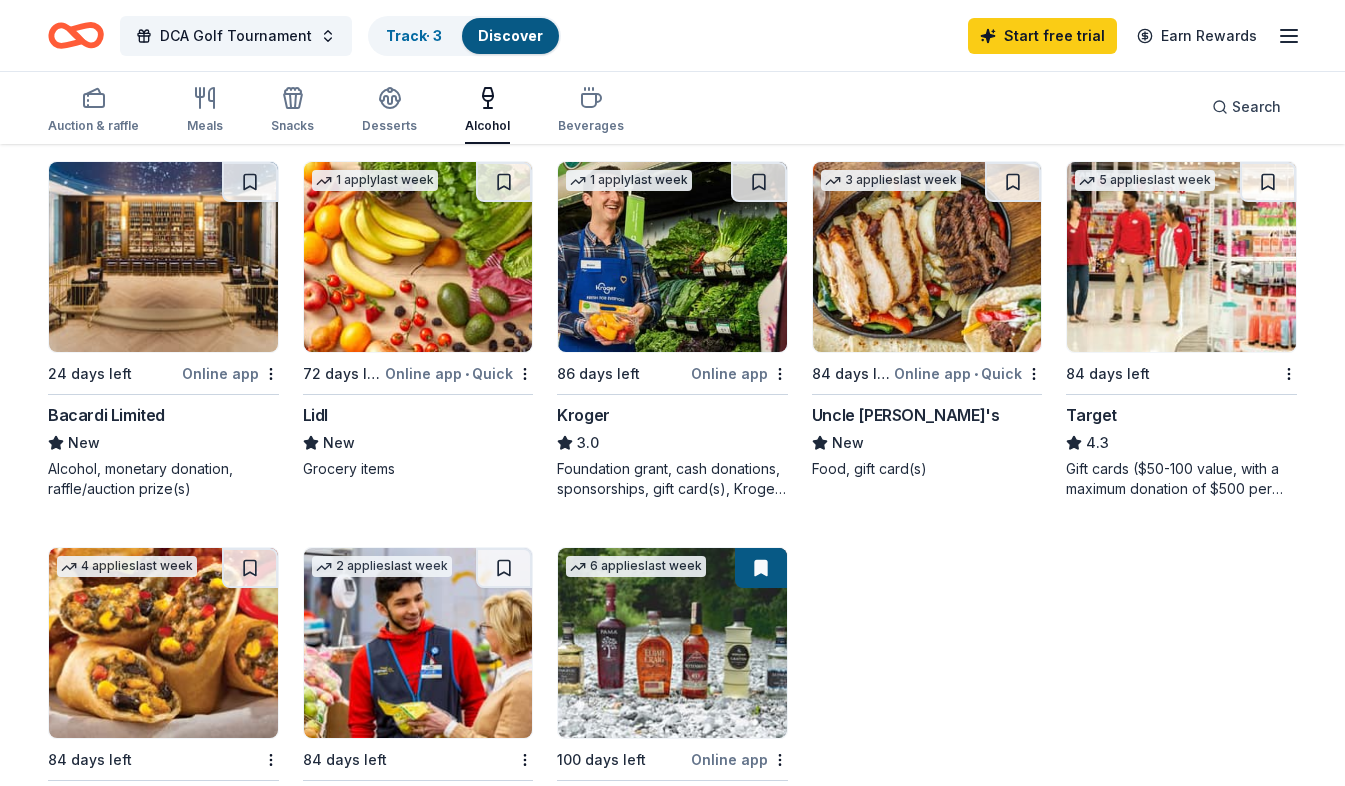 scroll, scrollTop: 500, scrollLeft: 0, axis: vertical 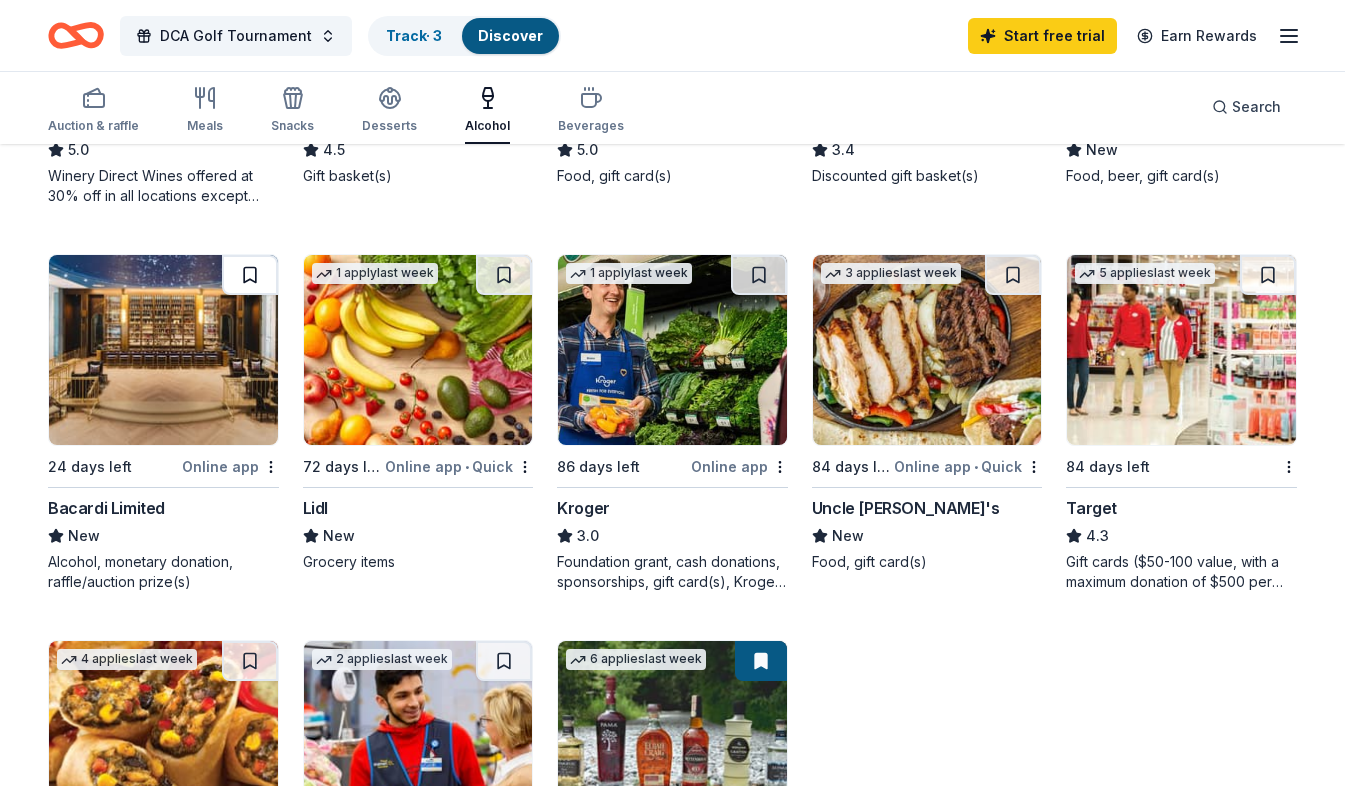 click at bounding box center (250, 275) 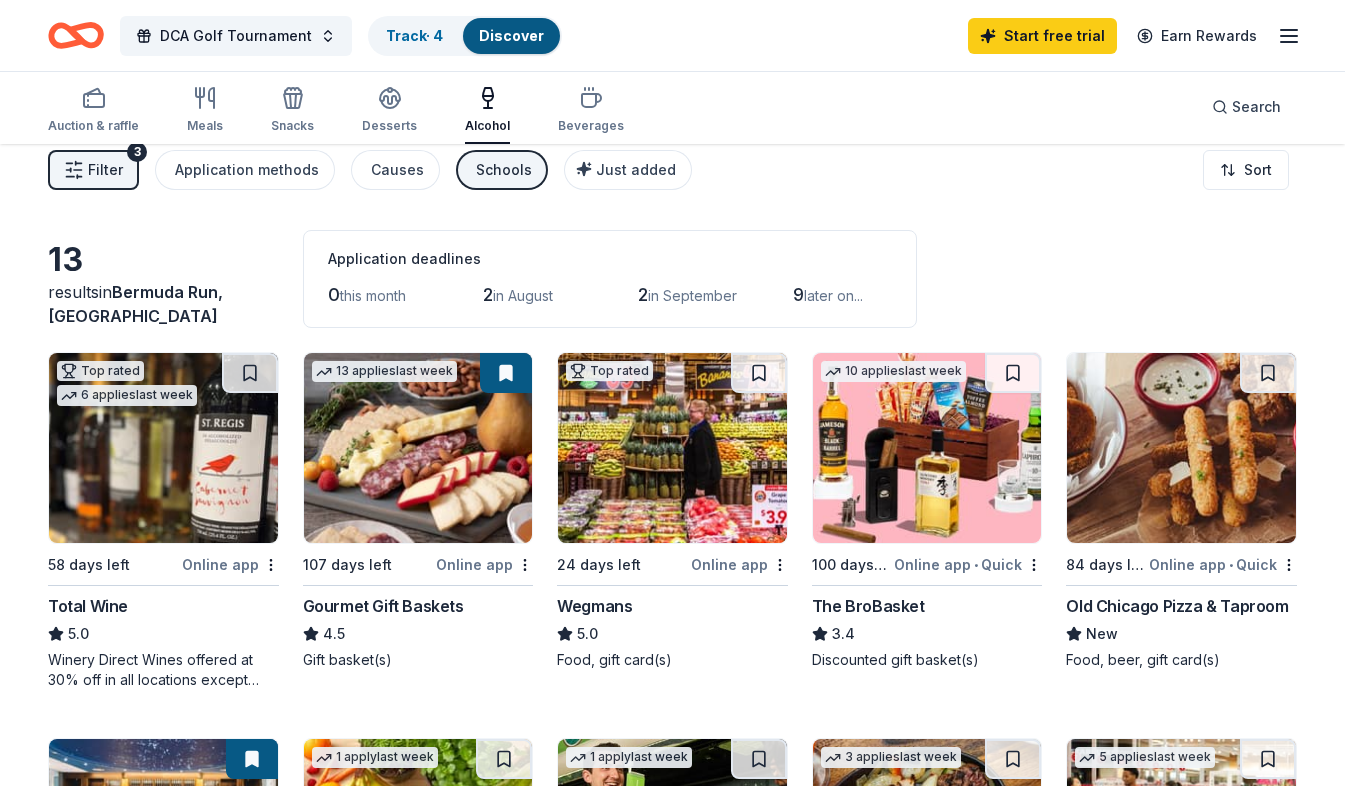 scroll, scrollTop: 0, scrollLeft: 0, axis: both 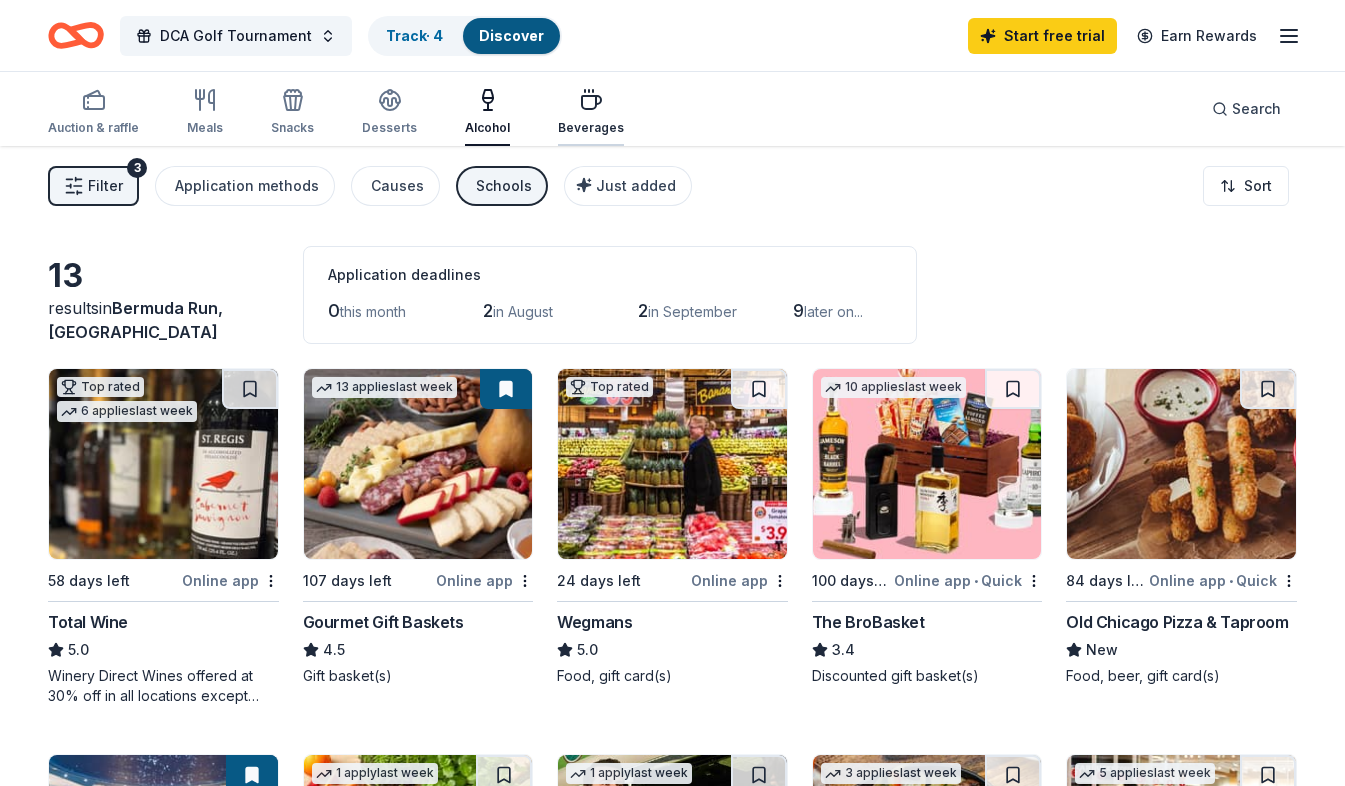 click on "Beverages" at bounding box center [591, 128] 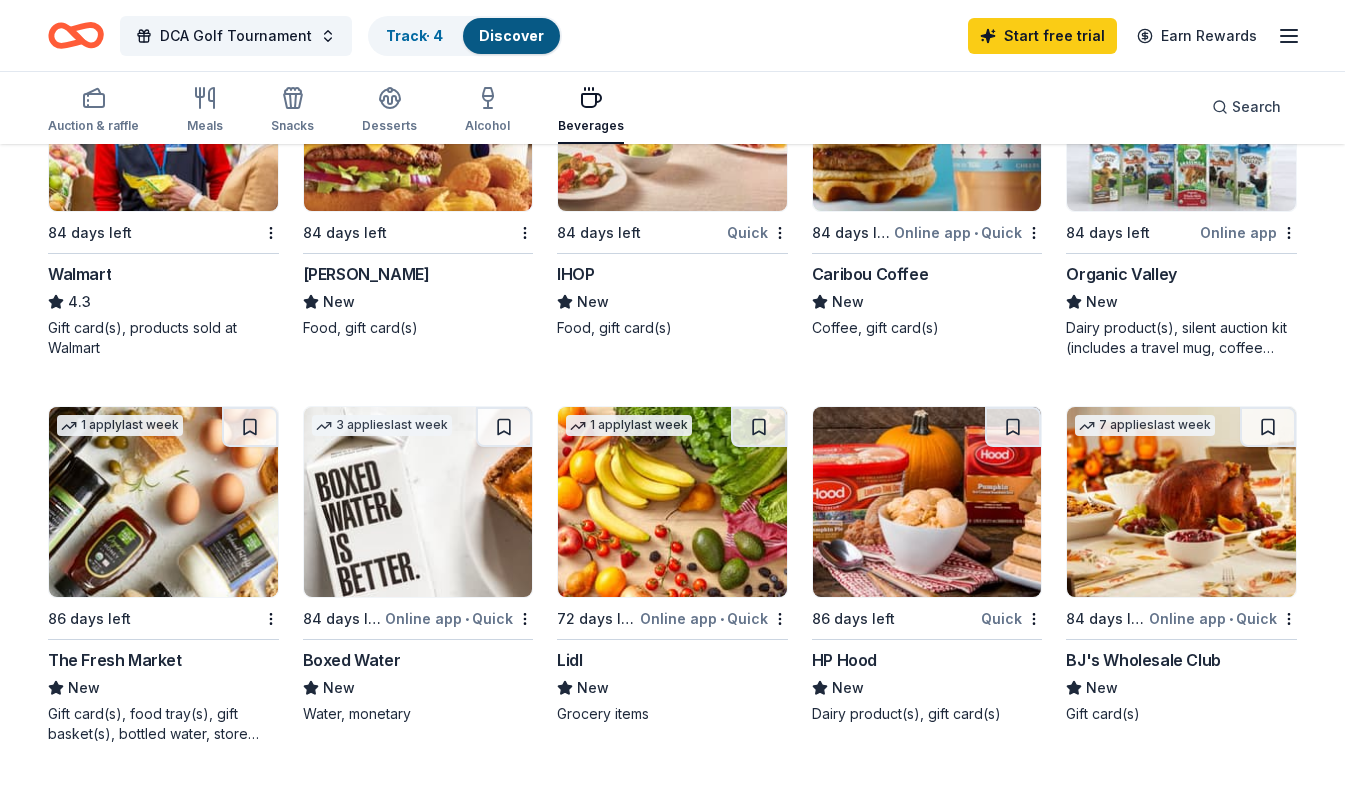 scroll, scrollTop: 1200, scrollLeft: 0, axis: vertical 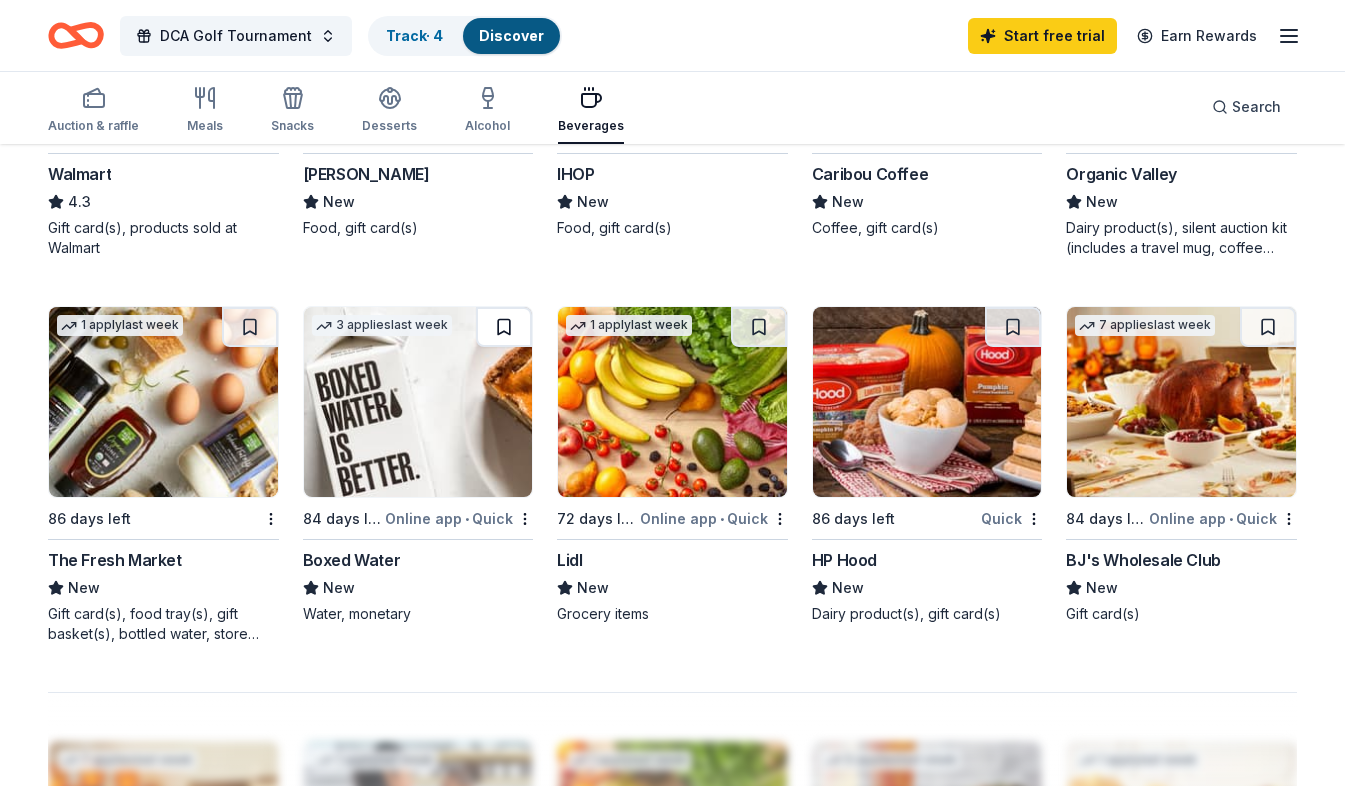 click at bounding box center (504, 327) 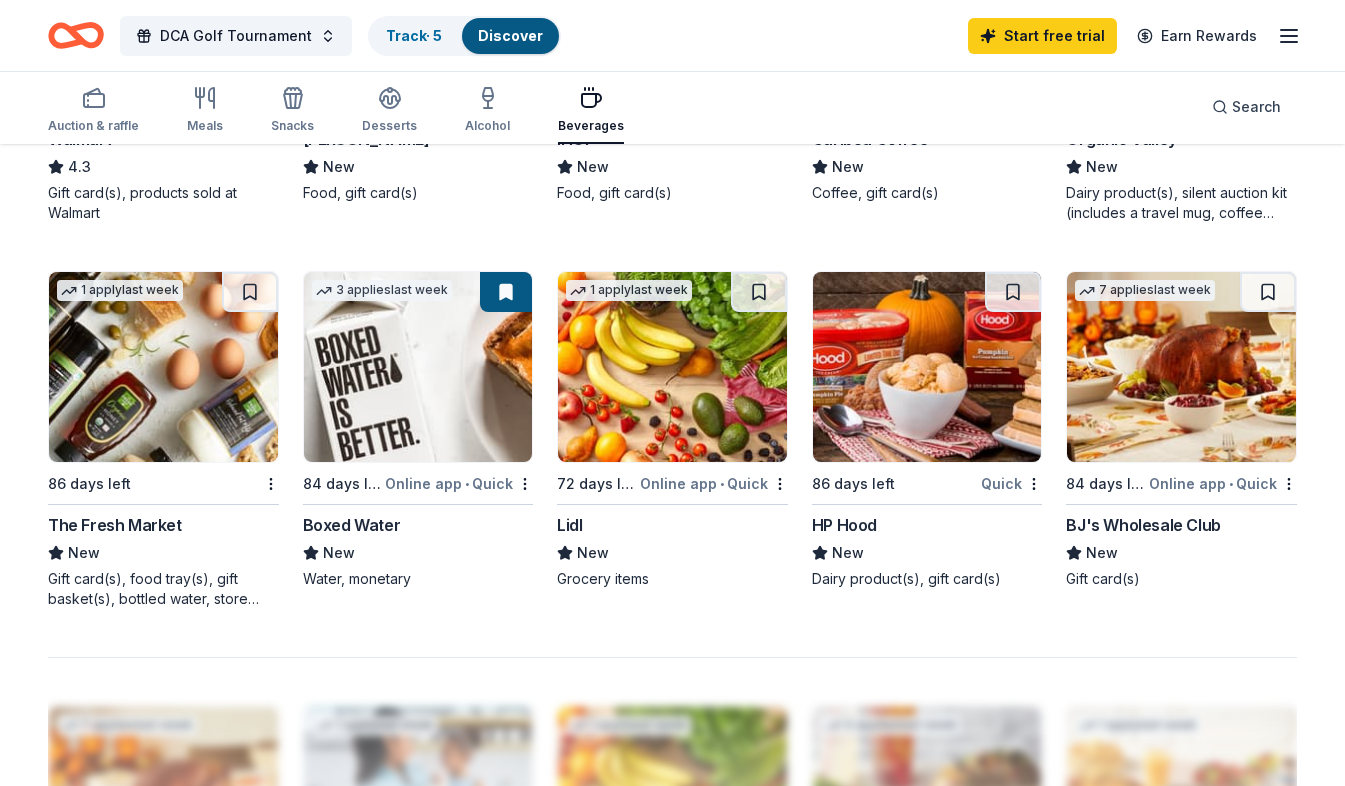 scroll, scrollTop: 1200, scrollLeft: 0, axis: vertical 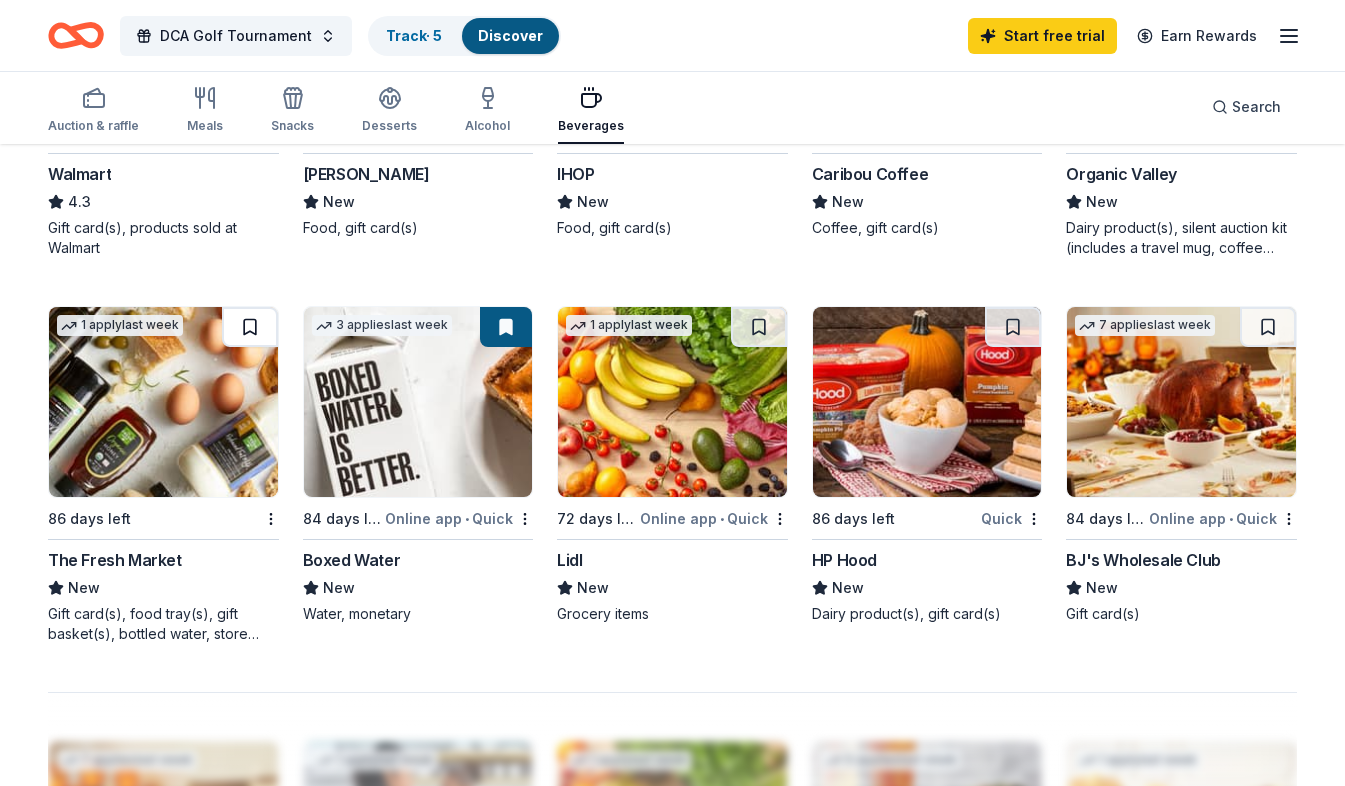 click at bounding box center [250, 327] 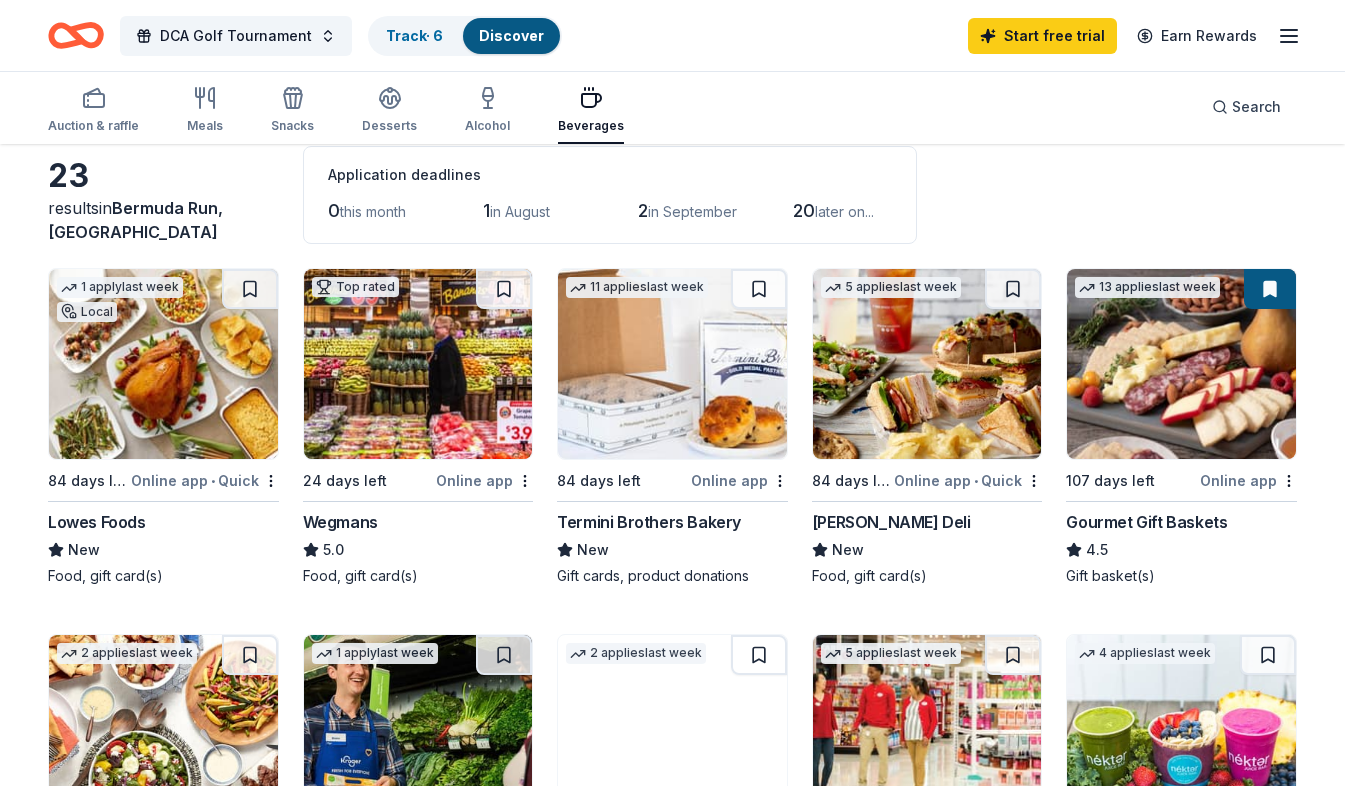 scroll, scrollTop: 0, scrollLeft: 0, axis: both 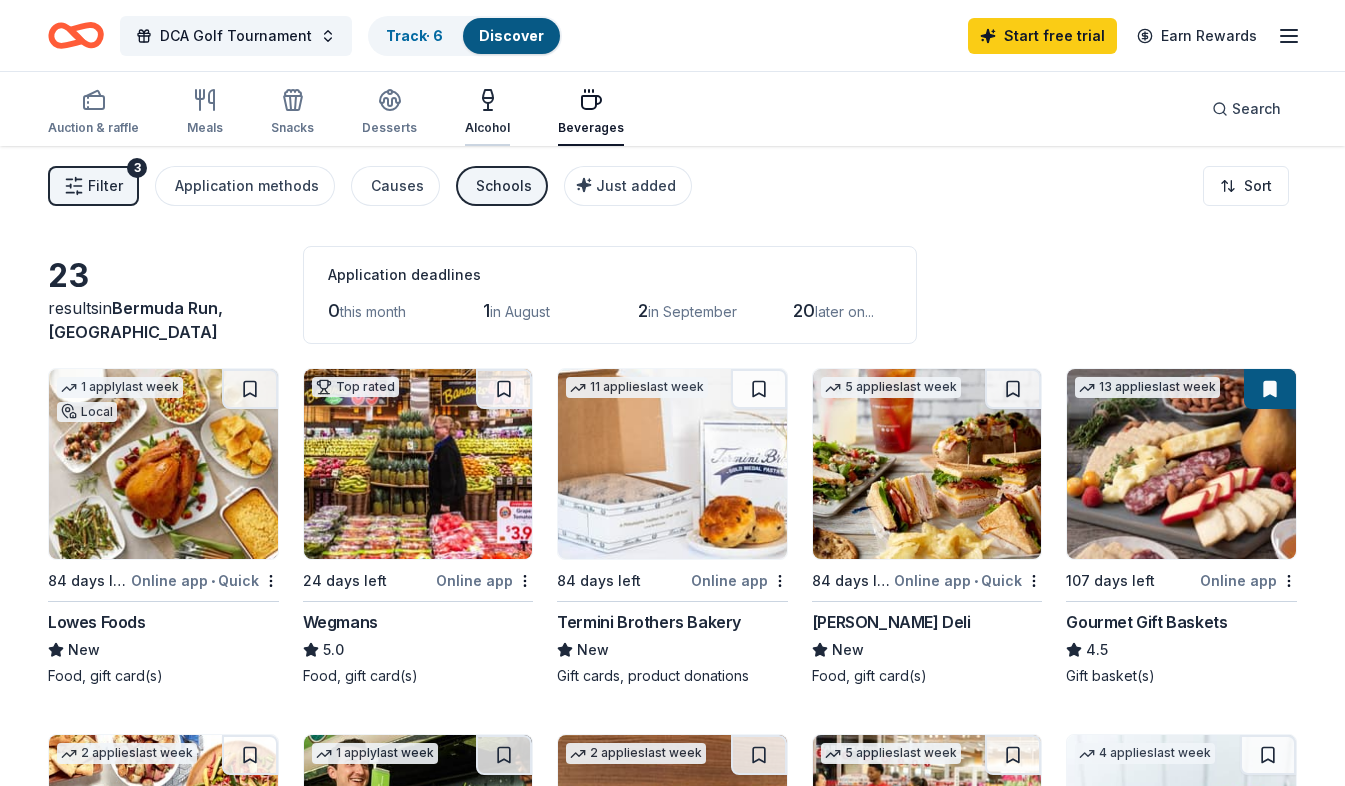 click on "Alcohol" at bounding box center (487, 128) 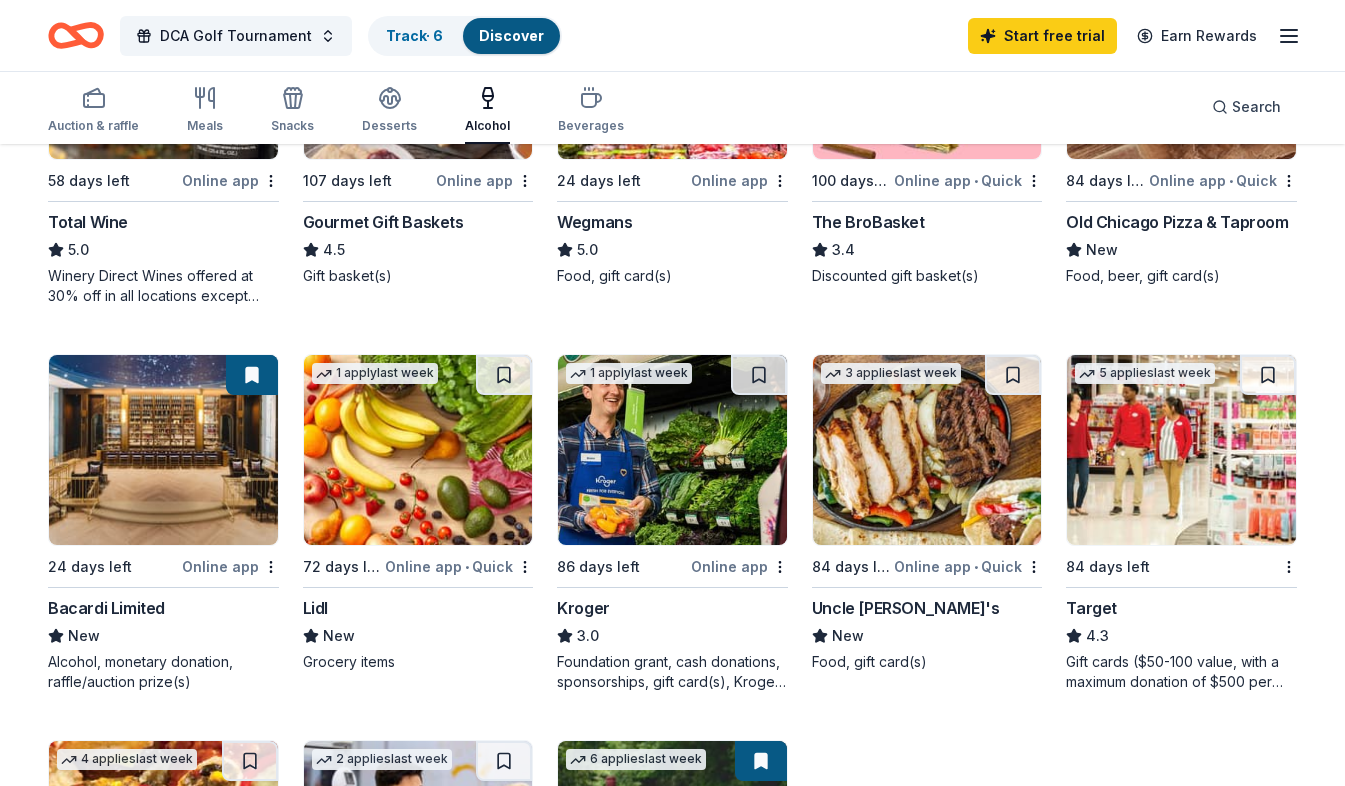 scroll, scrollTop: 500, scrollLeft: 0, axis: vertical 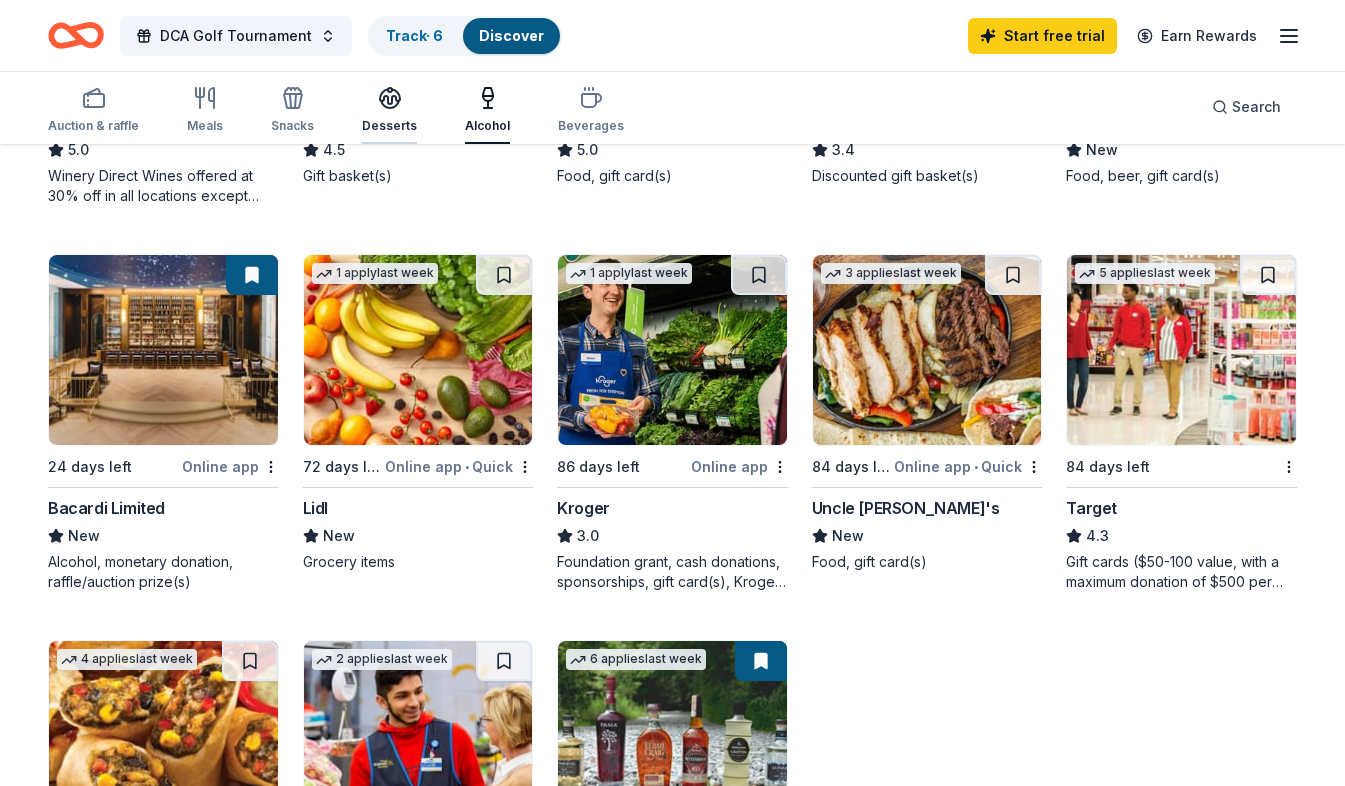 click 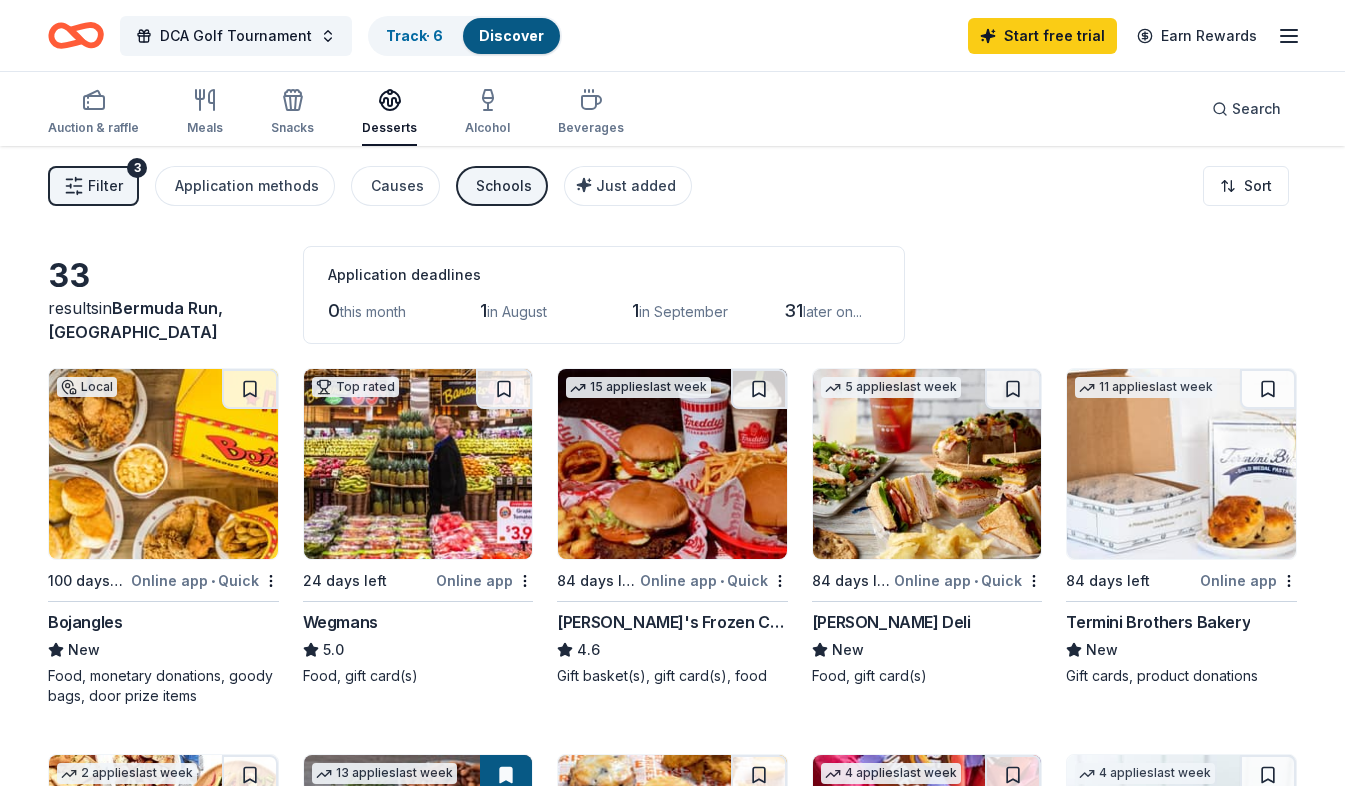 scroll, scrollTop: 100, scrollLeft: 0, axis: vertical 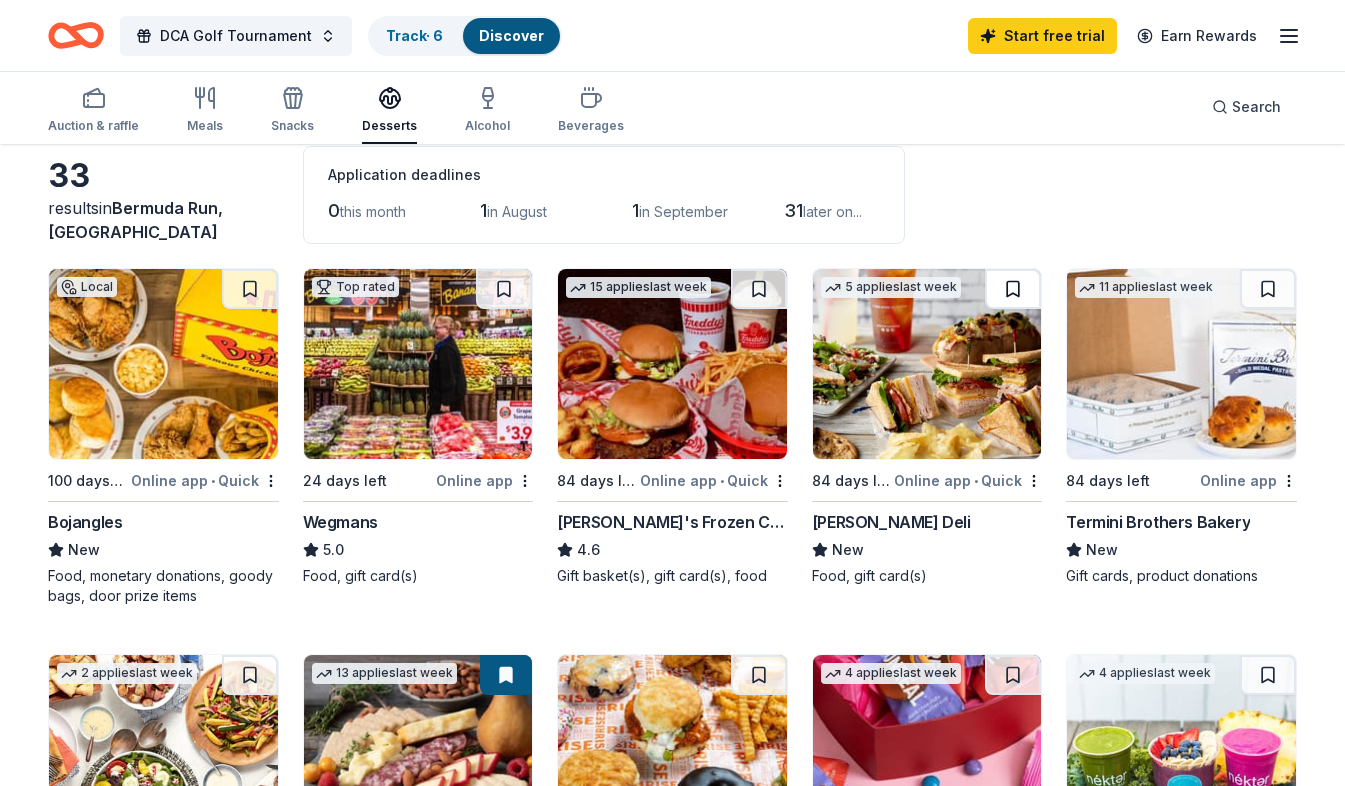click at bounding box center [1013, 289] 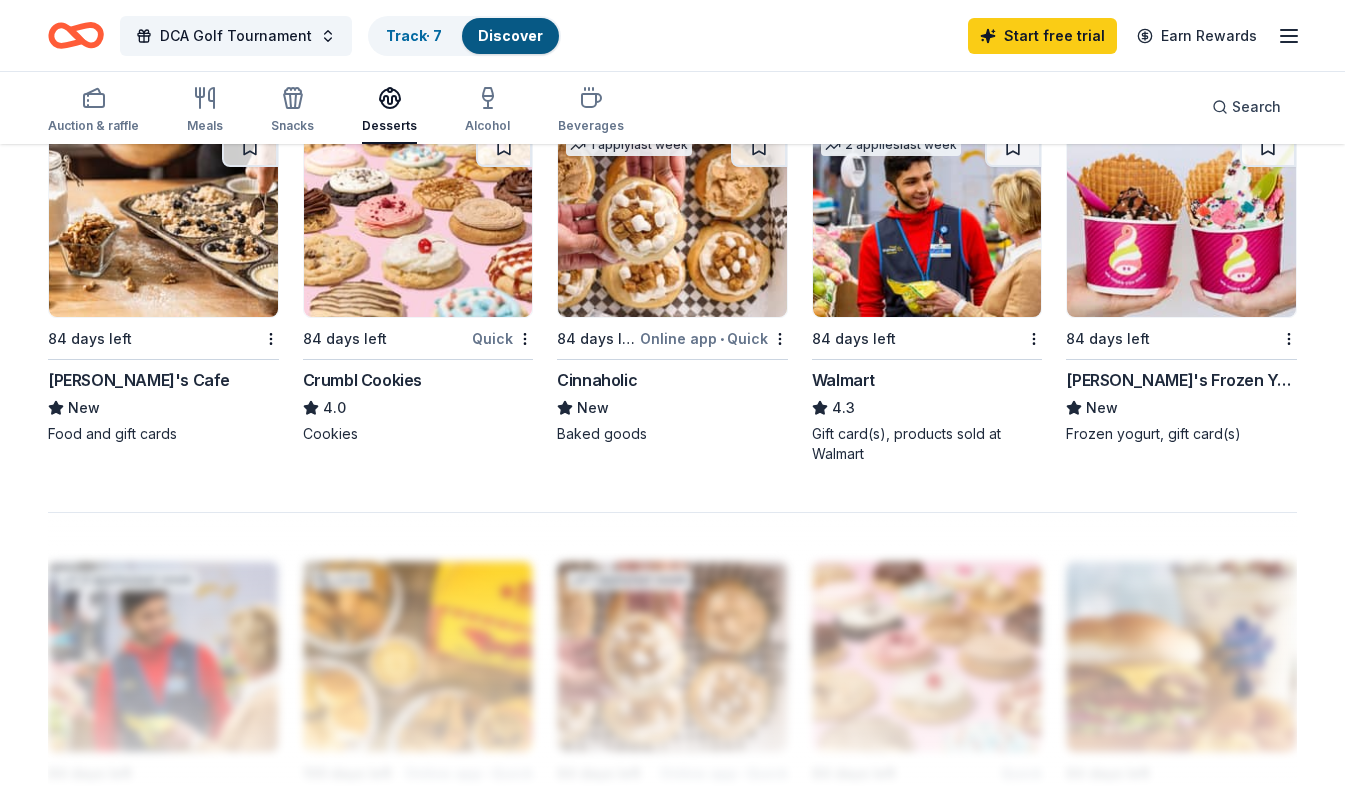 scroll, scrollTop: 1500, scrollLeft: 0, axis: vertical 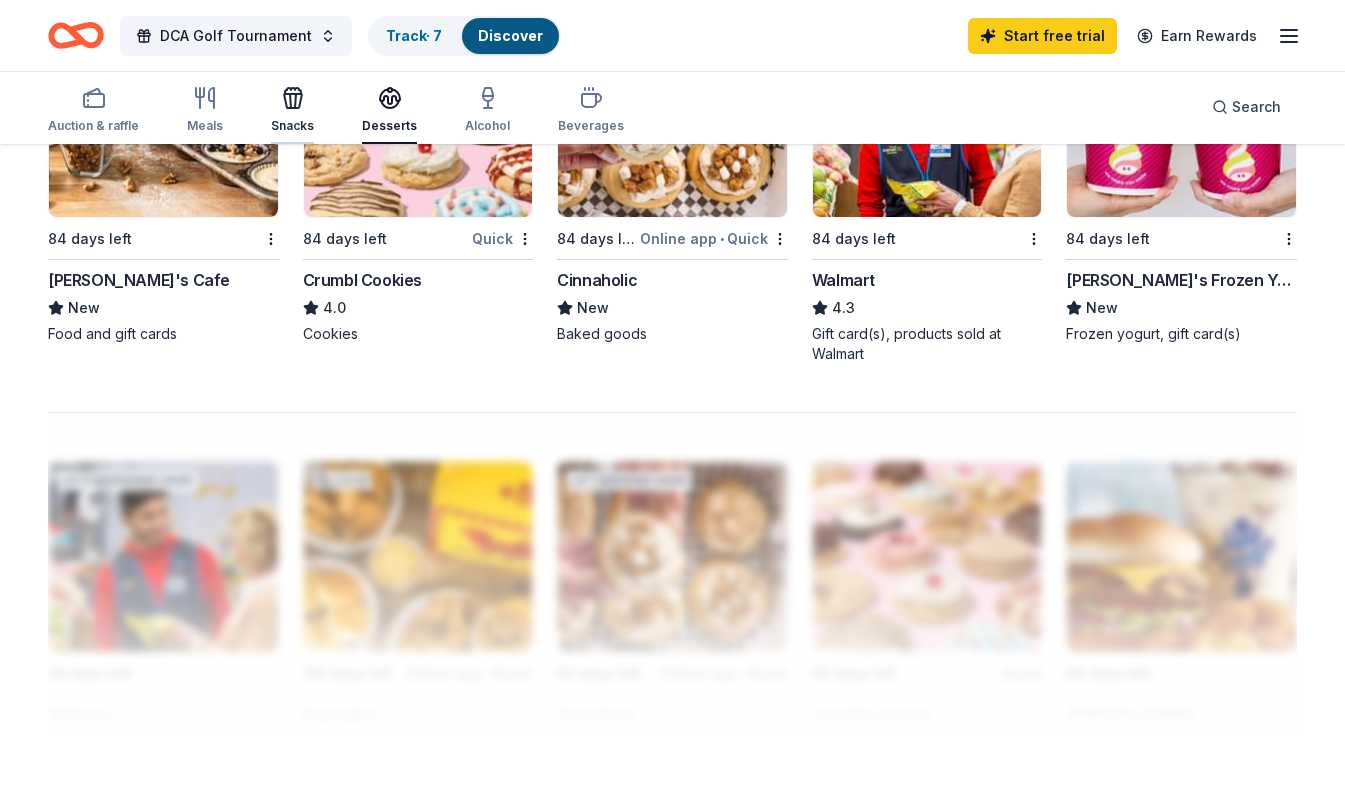 click on "Snacks" at bounding box center (292, 110) 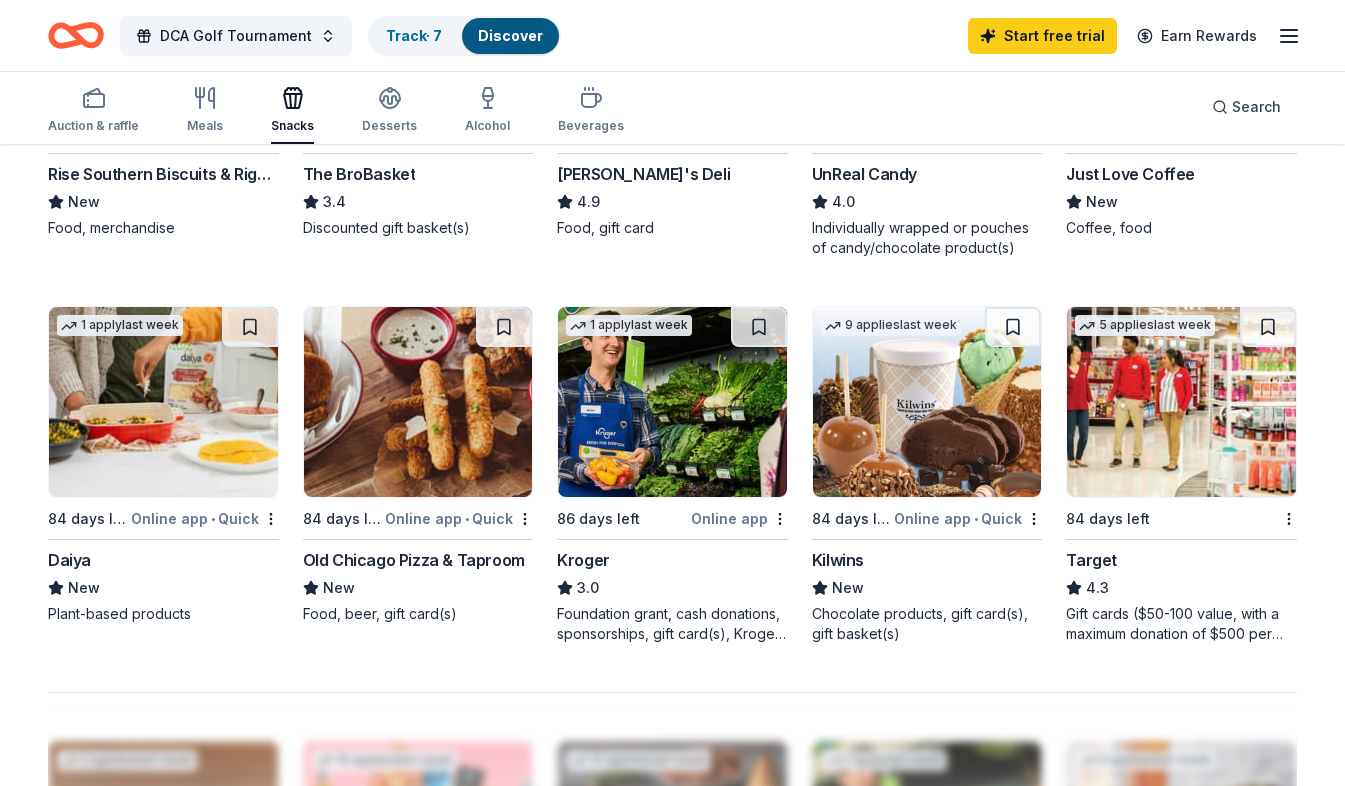 scroll, scrollTop: 1400, scrollLeft: 0, axis: vertical 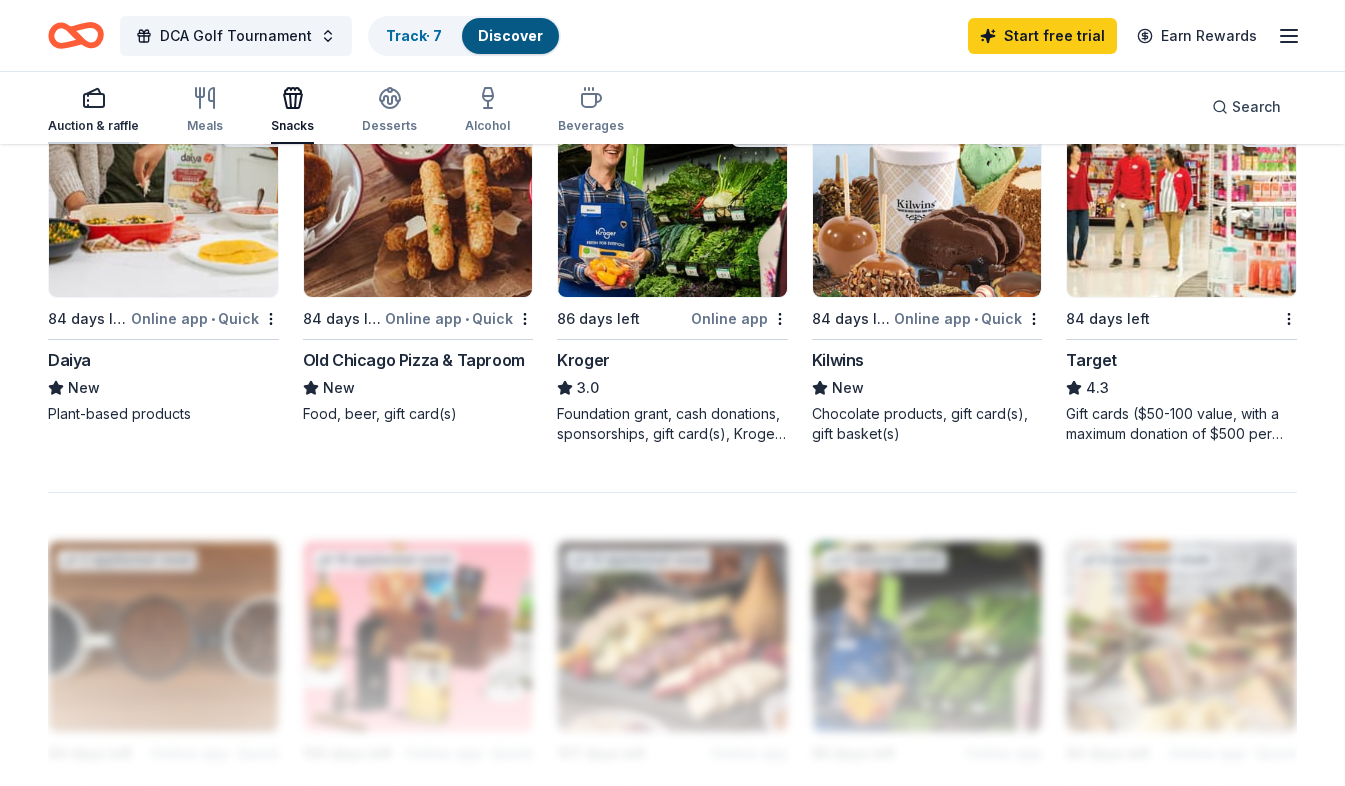 click on "Auction & raffle" at bounding box center (93, 110) 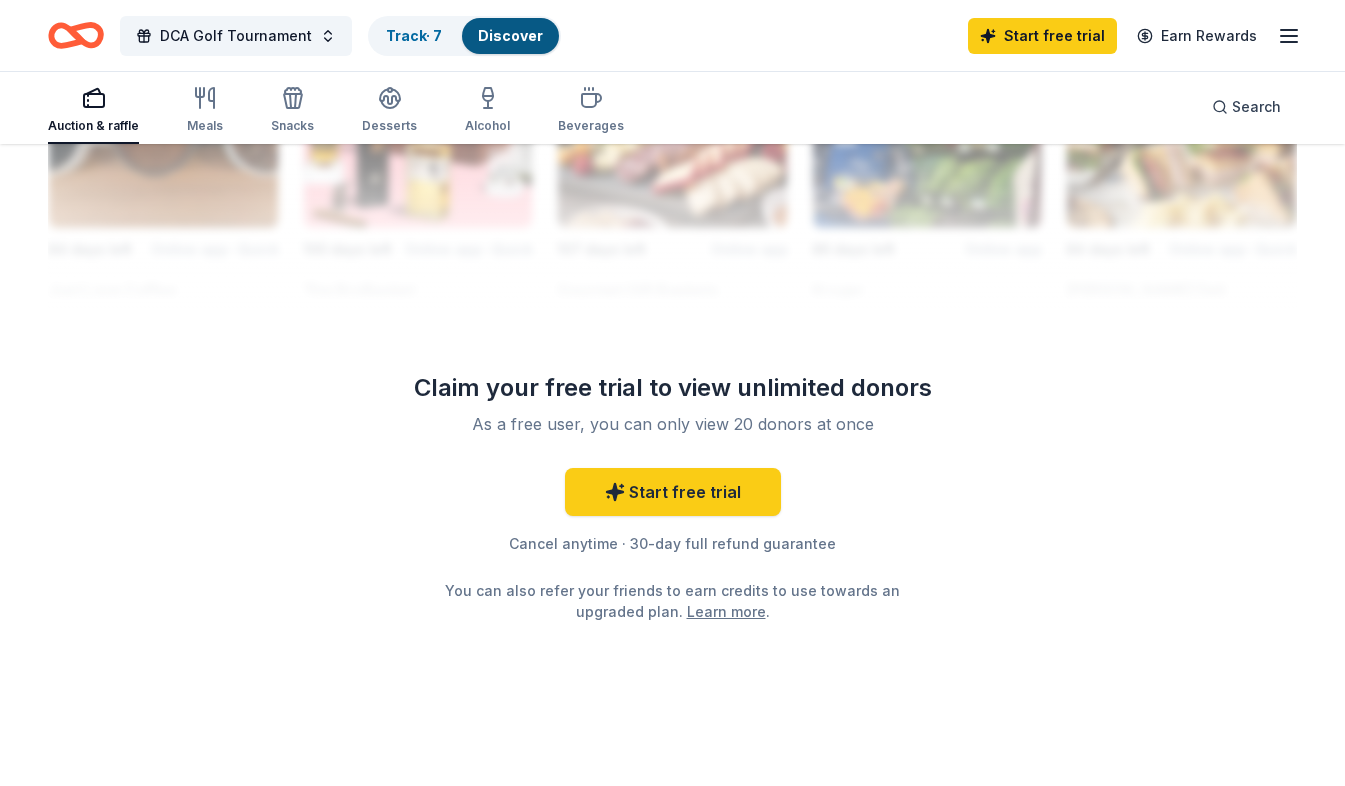 scroll, scrollTop: 1928, scrollLeft: 0, axis: vertical 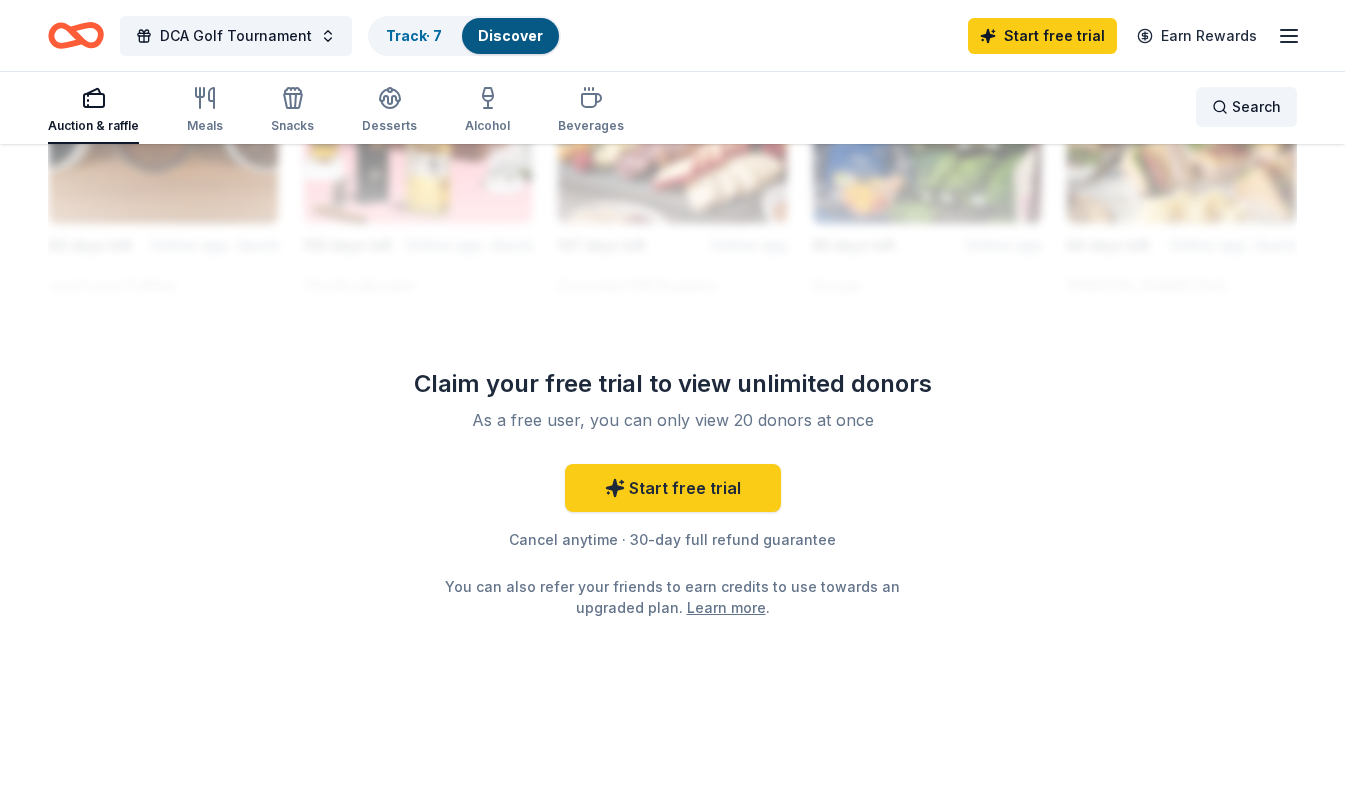 click on "Search" at bounding box center (1256, 107) 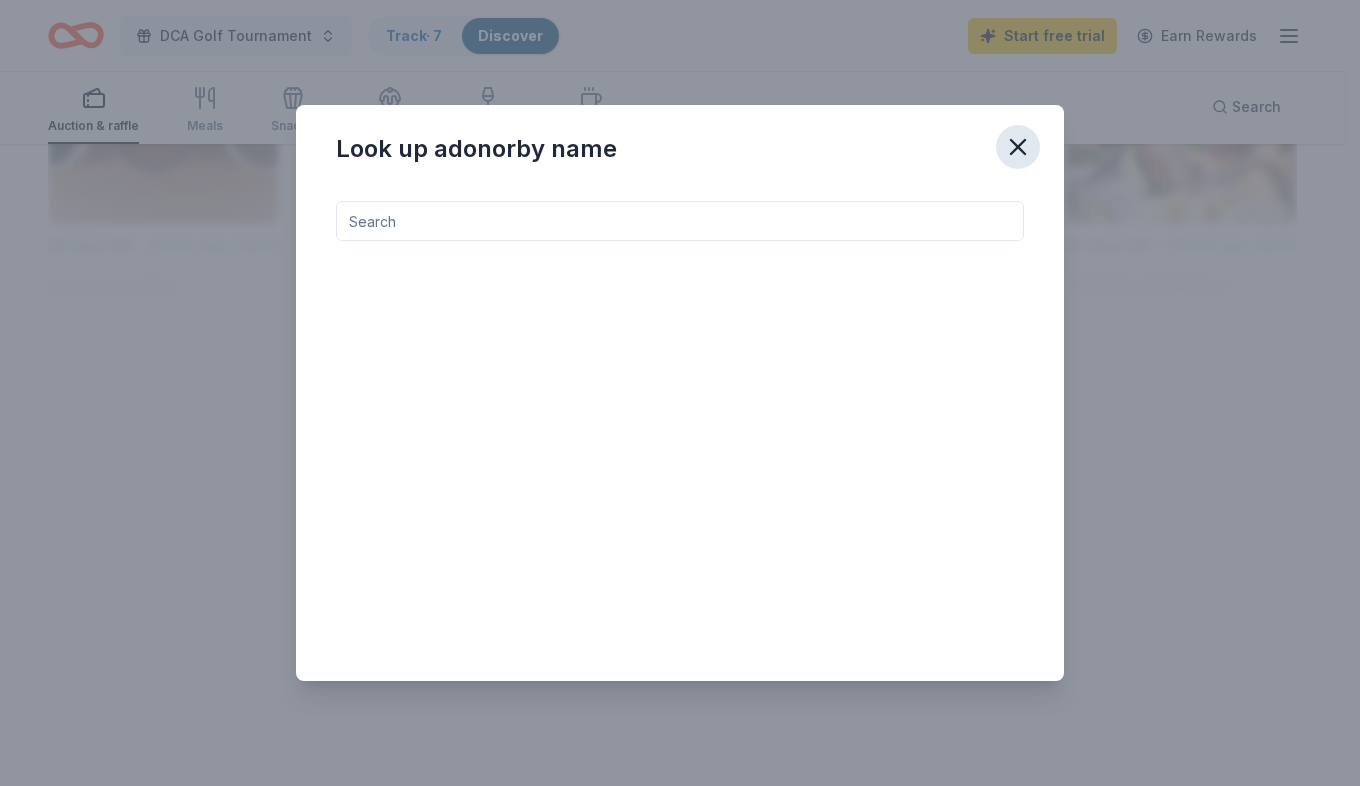 click 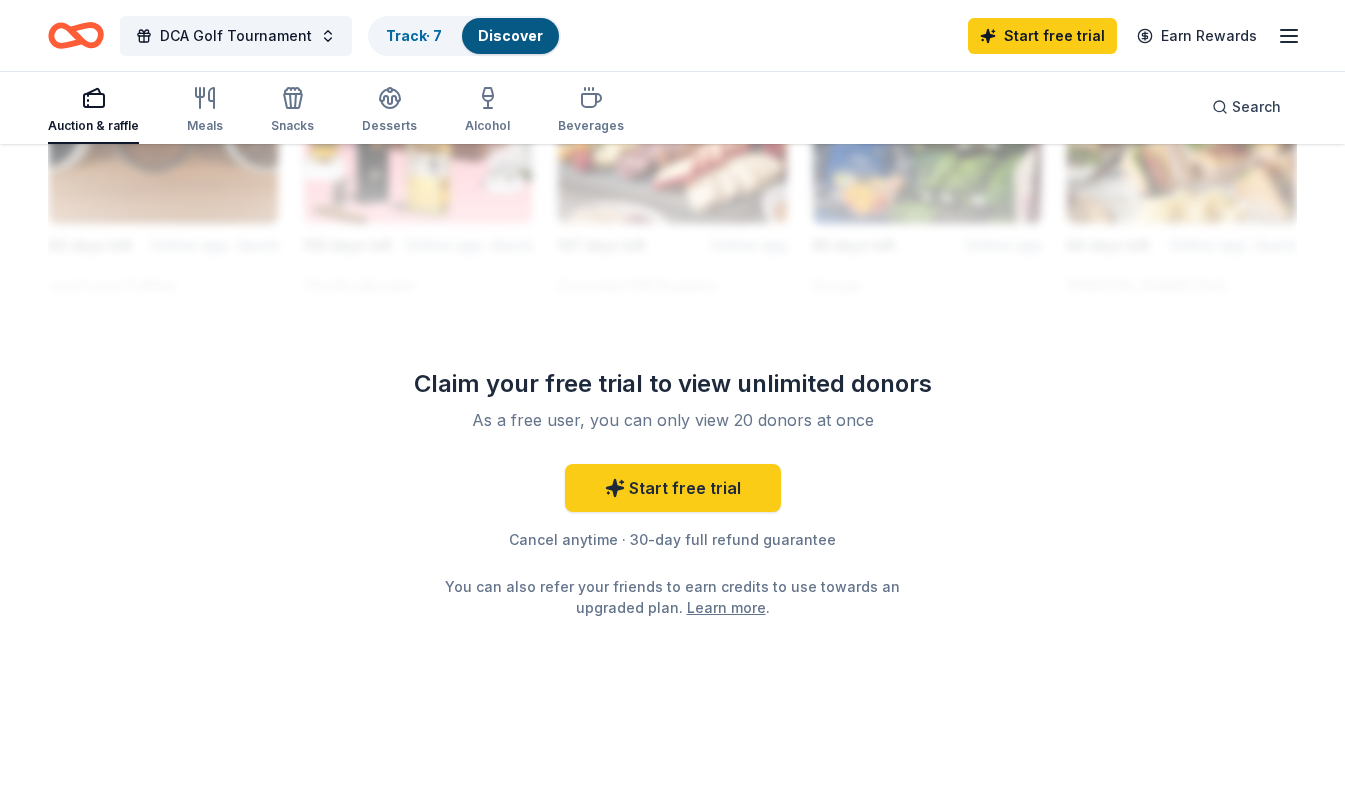 click on "Discover" at bounding box center [510, 35] 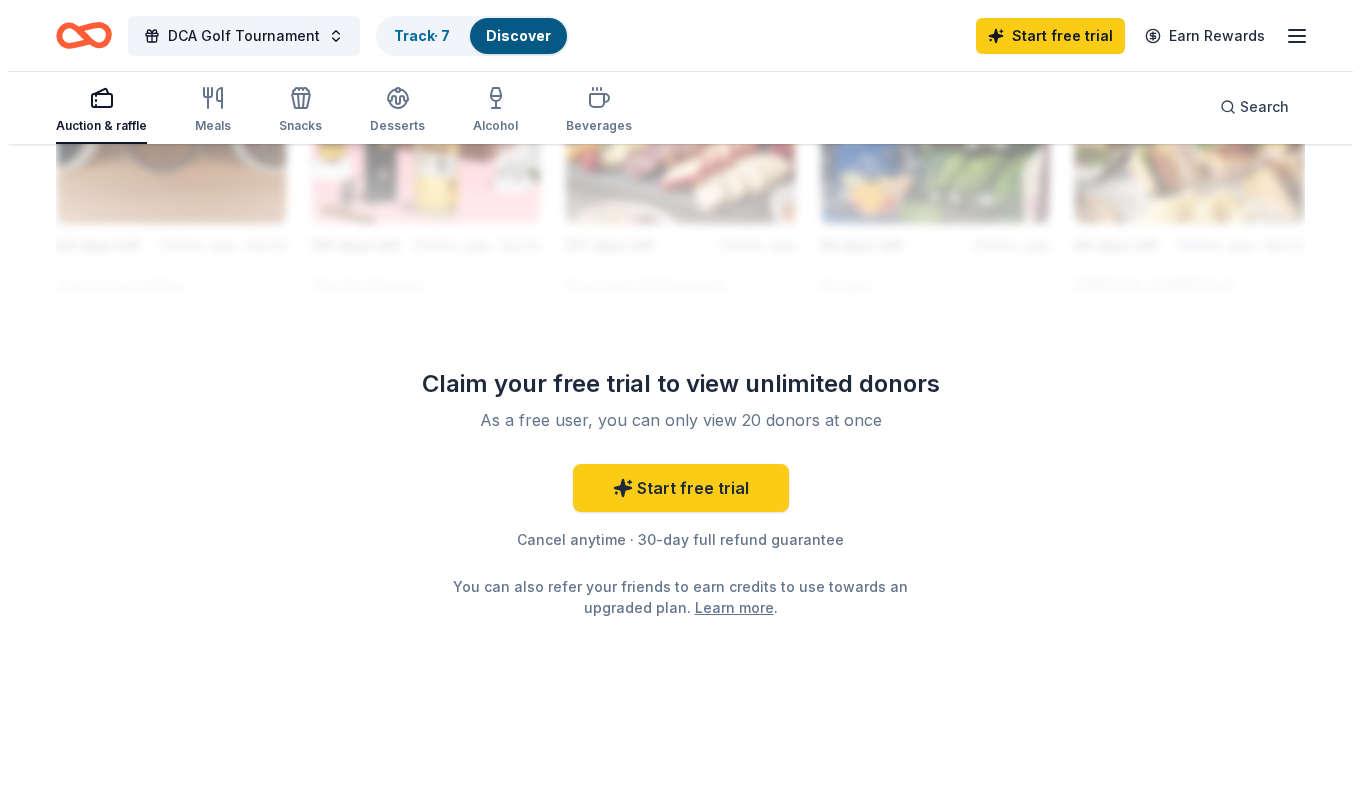 scroll, scrollTop: 1, scrollLeft: 0, axis: vertical 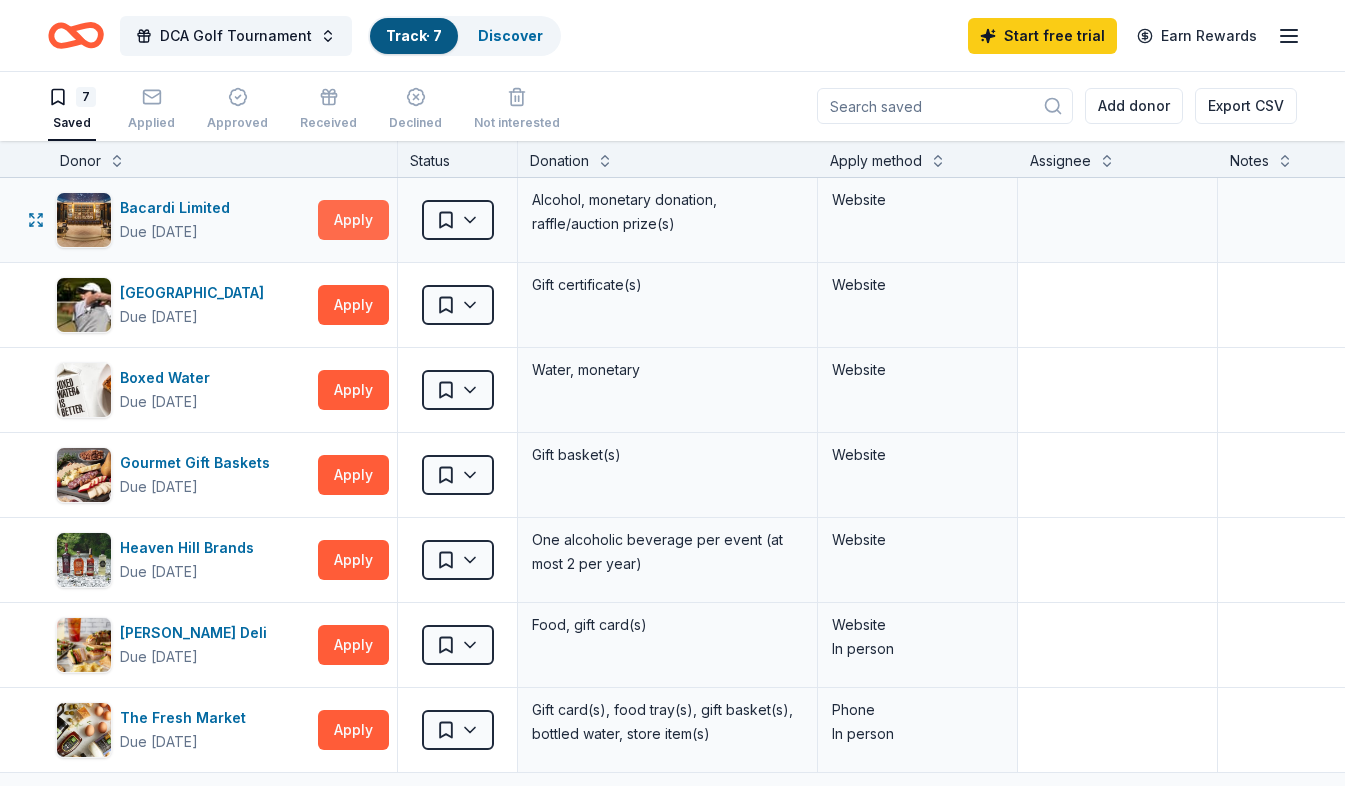 click on "Apply" at bounding box center [353, 220] 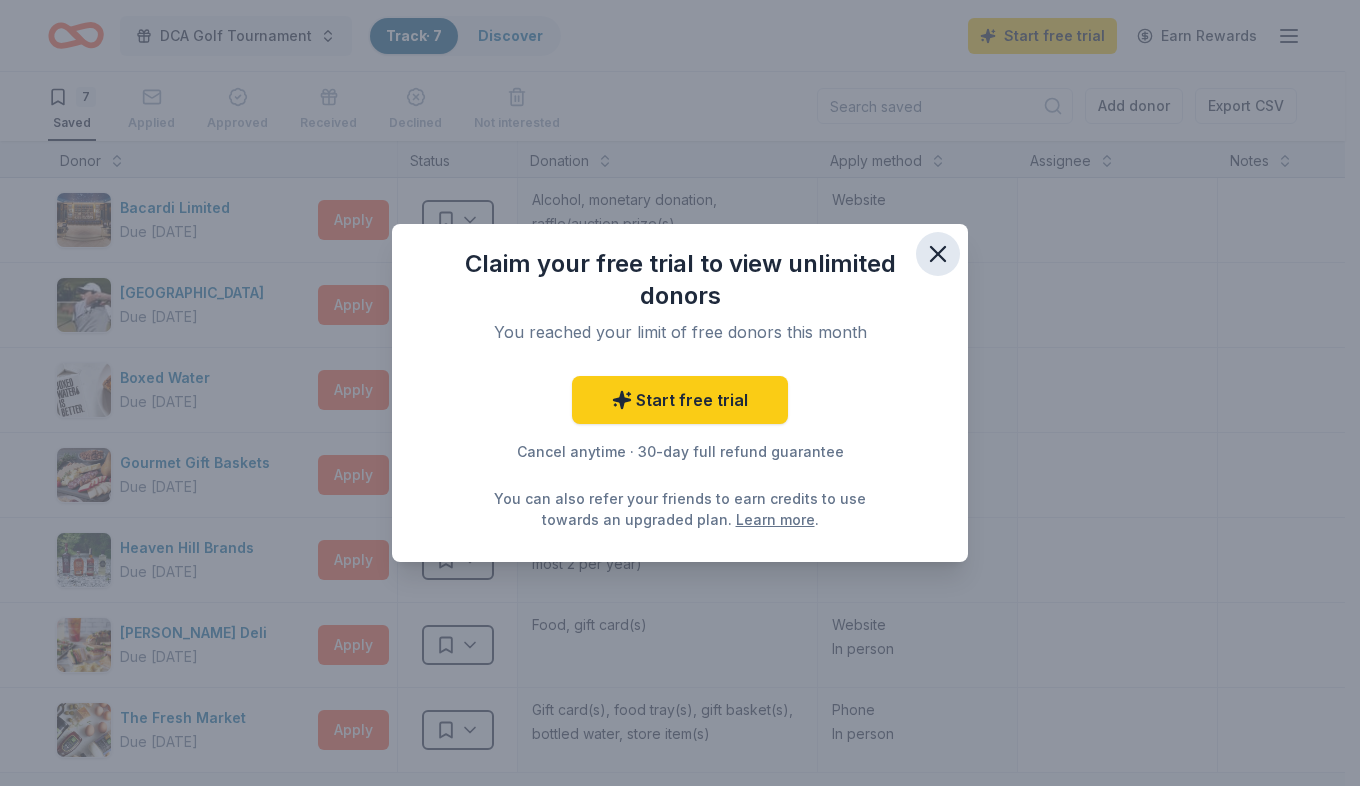 click 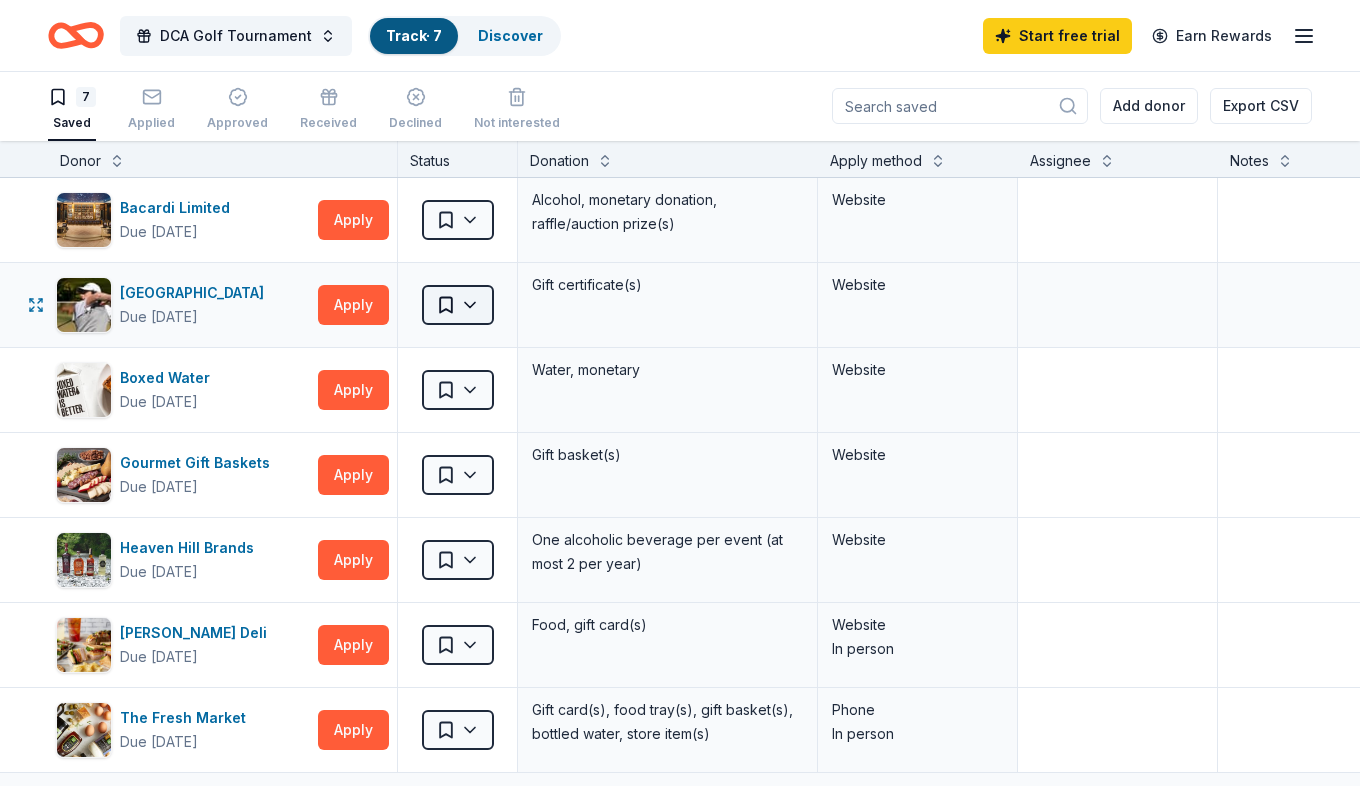 click on "DCA Golf Tournament Track  · 7 Discover Start free  trial Earn Rewards 7 Saved Applied Approved Received Declined Not interested Add donor Export CSV Donor Status Donation Apply method Assignee Notes Bacardi Limited Due in 24 days Apply Saved Alcohol, monetary donation, raffle/auction prize(s) Website Beau Rivage Golf & Resort Due in 84 days Apply Saved Gift certificate(s) Website Boxed Water Due in 84 days Apply Saved Water, monetary Website Gourmet Gift Baskets Due in 107 days Apply Saved Gift basket(s) Website Heaven Hill Brands Due in 100 days Apply Saved One alcoholic beverage per event (at most 2 per year) Website McAlister's Deli Due in 84 days Apply Saved Food, gift card(s) Website In person The Fresh Market Due in 86 days Apply Saved Gift card(s), food tray(s), gift basket(s), bottled water, store item(s) Phone In person   Discover more donors Saved" at bounding box center [680, 392] 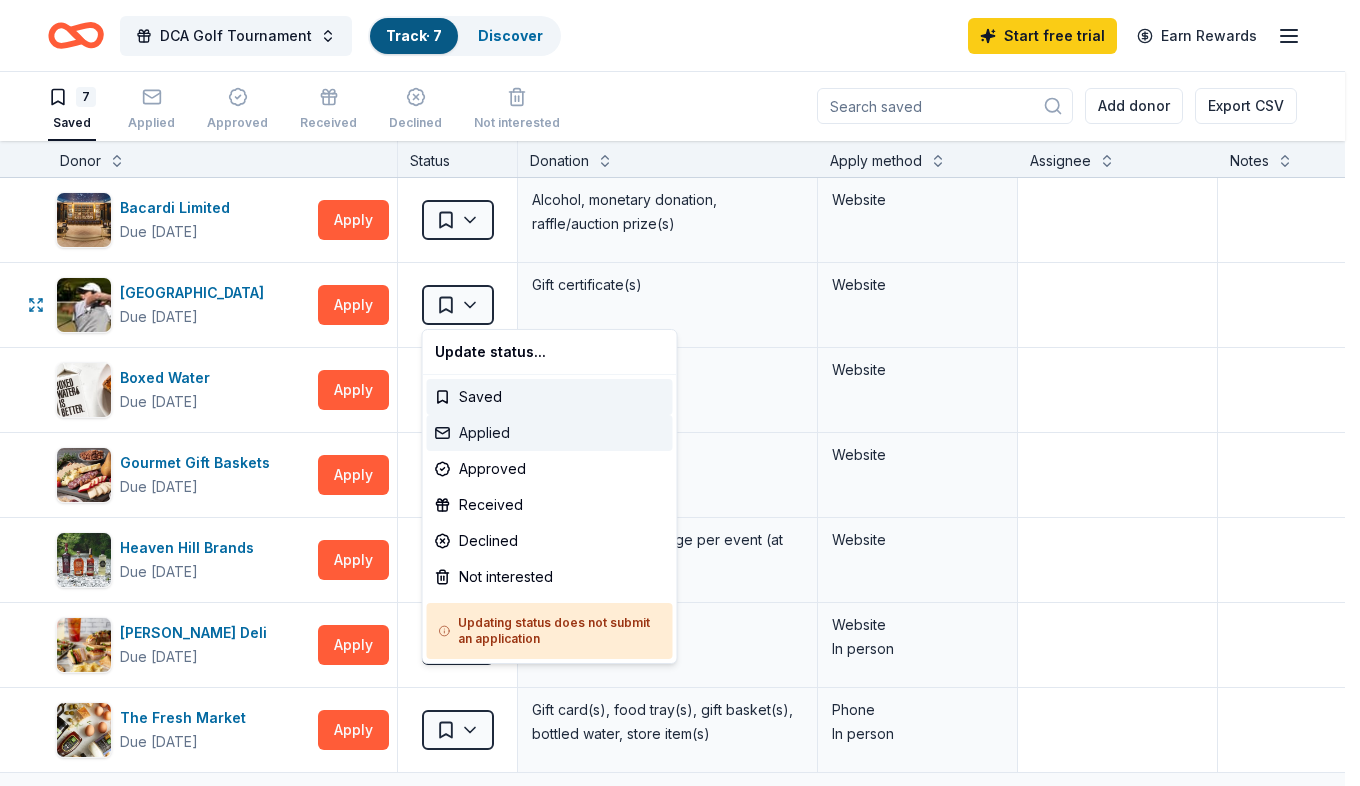 click on "Applied" at bounding box center (550, 433) 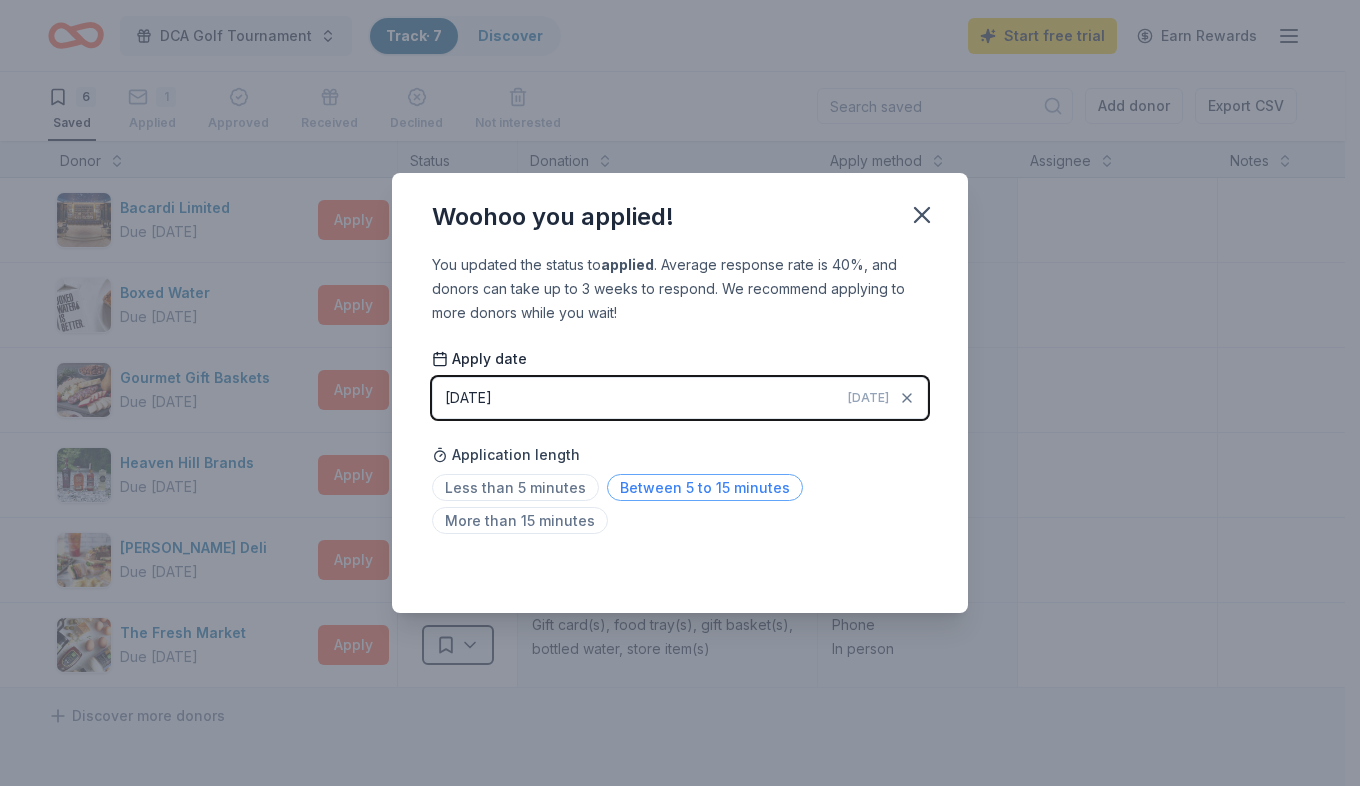 click on "Between 5 to 15 minutes" at bounding box center [705, 487] 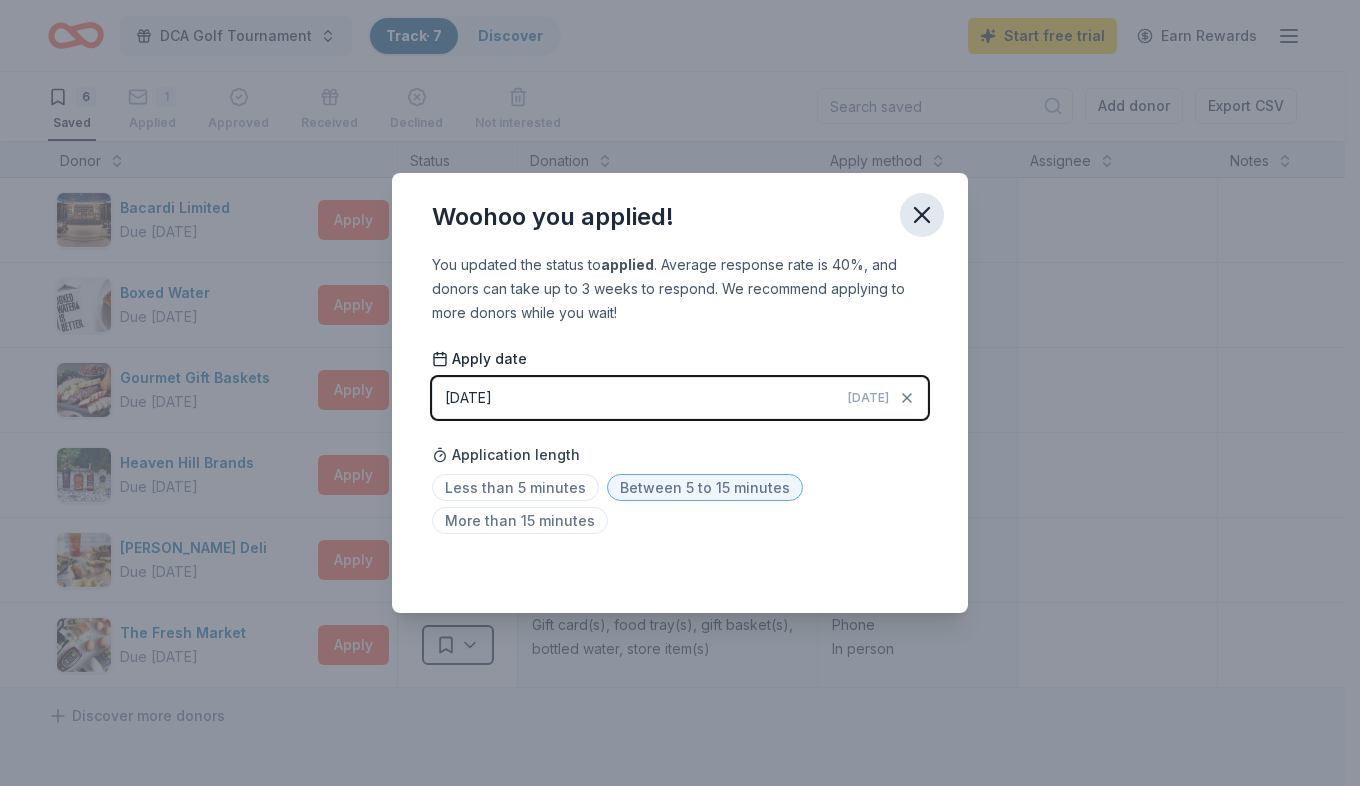 click 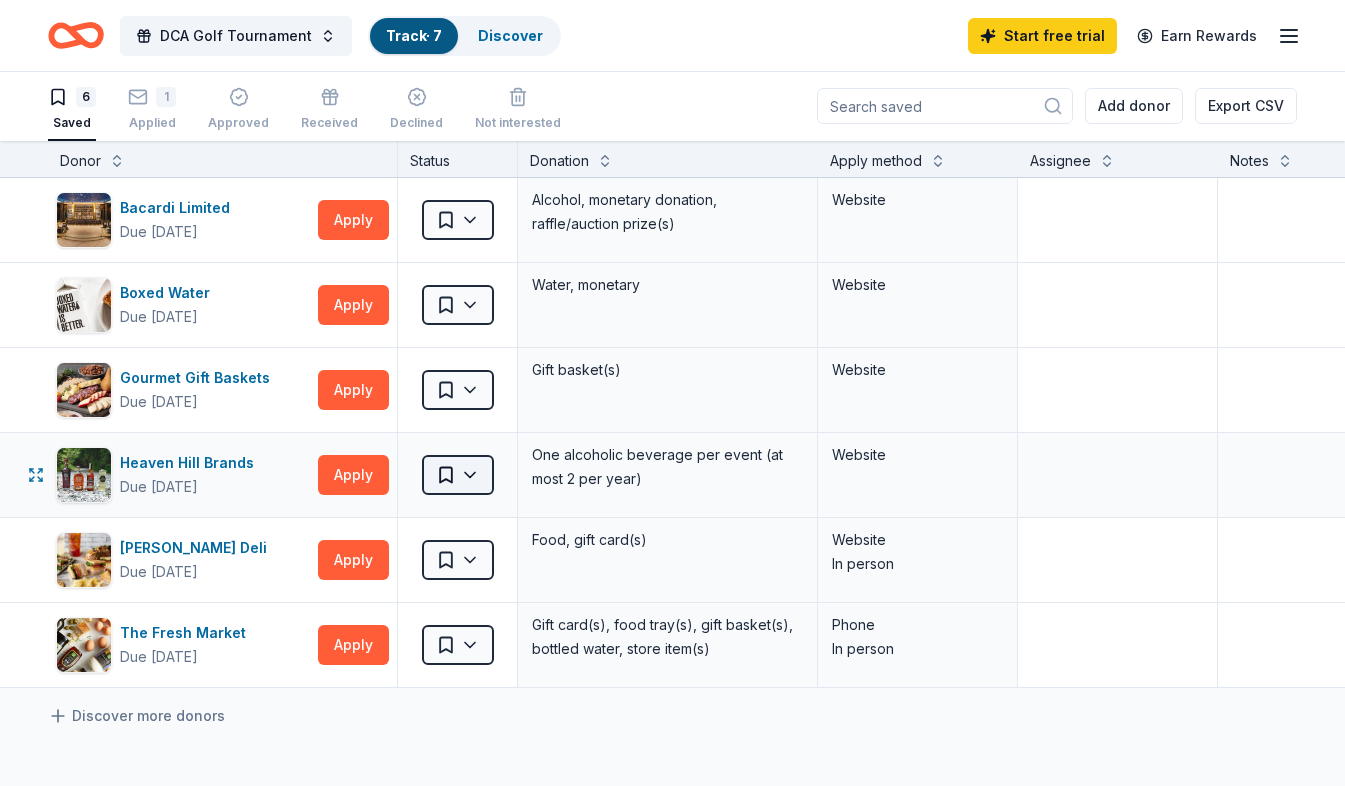 click on "DCA Golf Tournament Track  · 7 Discover Start free  trial Earn Rewards 6 Saved 1 Applied Approved Received Declined Not interested Add donor Export CSV Donor Status Donation Apply method Assignee Notes Bacardi Limited Due in 24 days Apply Saved Alcohol, monetary donation, raffle/auction prize(s) Website Boxed Water Due in 84 days Apply Saved Water, monetary Website Gourmet Gift Baskets Due in 107 days Apply Saved Gift basket(s) Website Heaven Hill Brands Due in 100 days Apply Saved One alcoholic beverage per event (at most 2 per year) Website McAlister's Deli Due in 84 days Apply Saved Food, gift card(s) Website In person The Fresh Market Due in 86 days Apply Saved Gift card(s), food tray(s), gift basket(s), bottled water, store item(s) Phone In person   Discover more donors Saved" at bounding box center [672, 392] 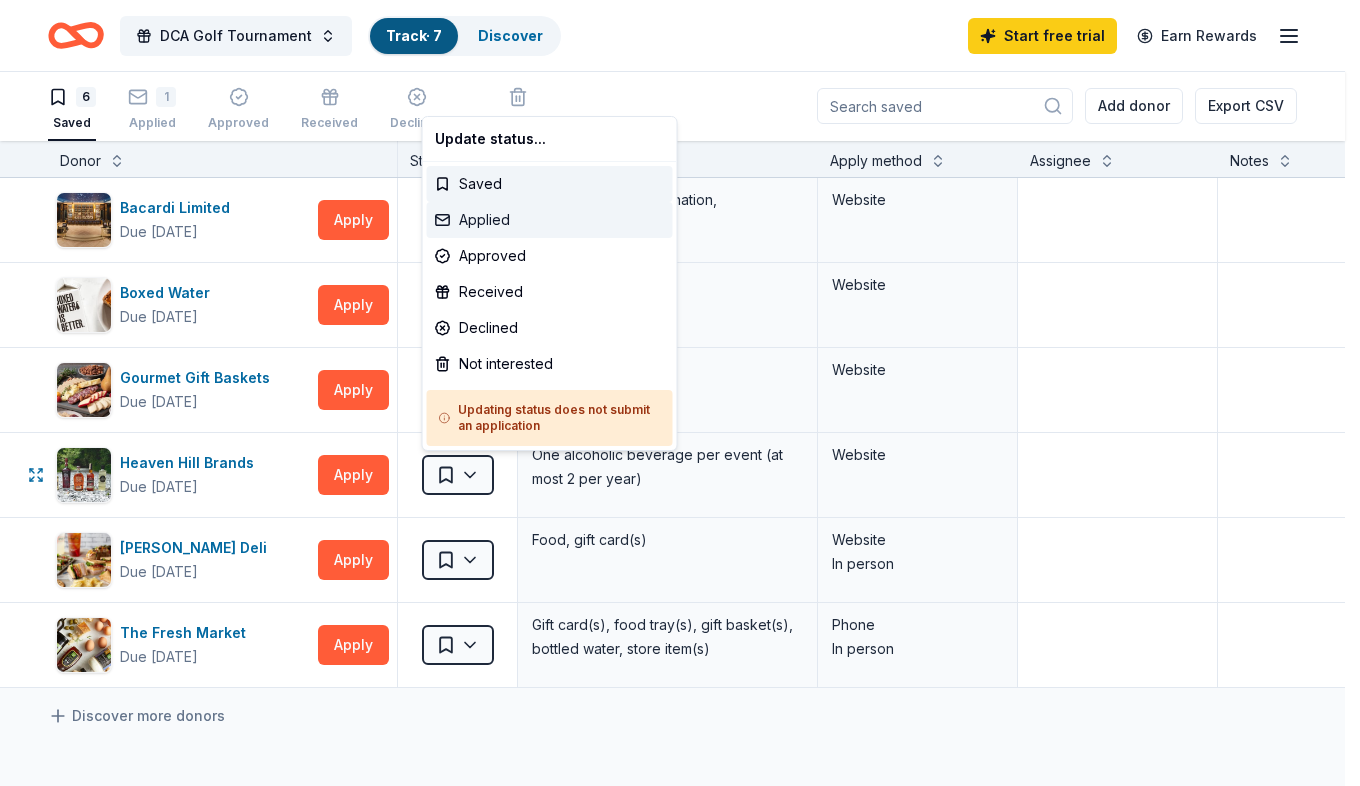 click on "Applied" at bounding box center [550, 220] 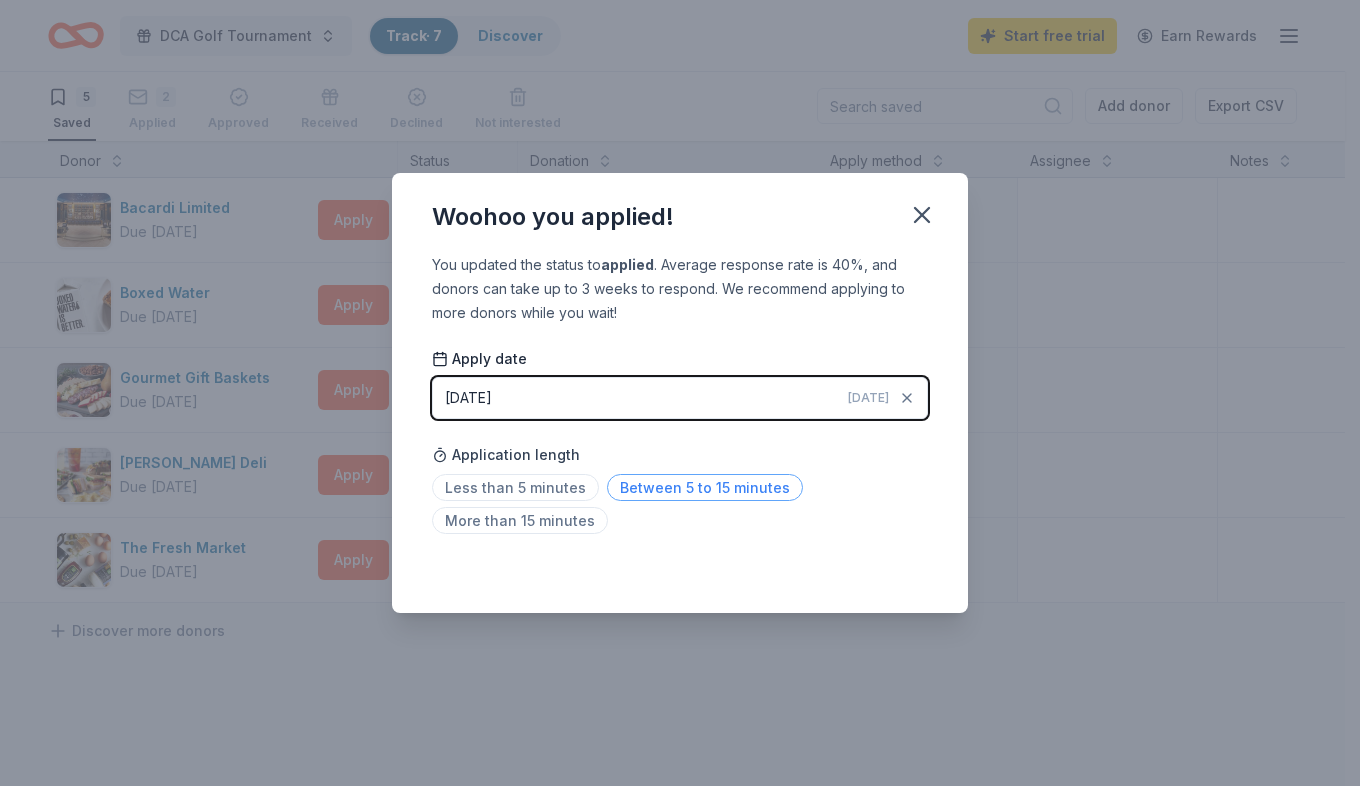 click on "Between 5 to 15 minutes" at bounding box center (705, 487) 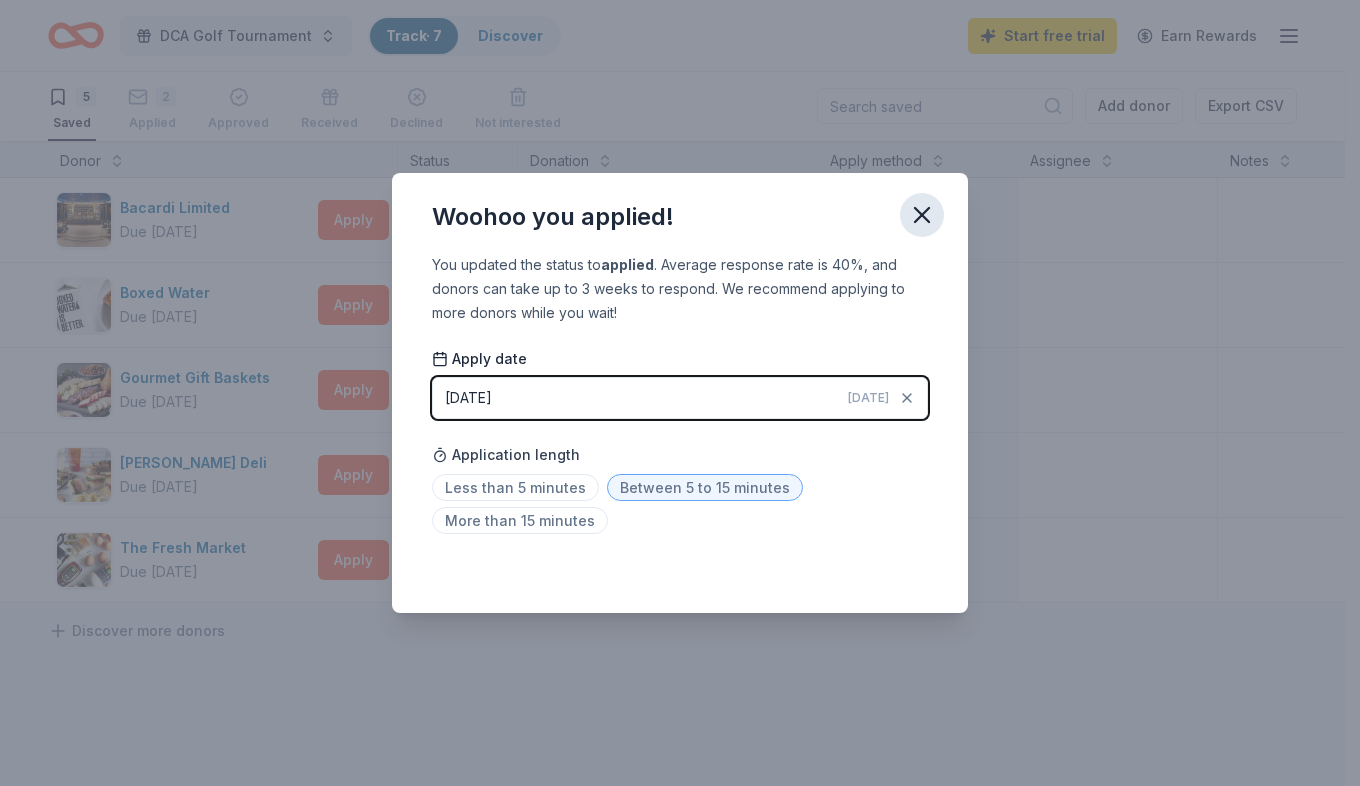 click 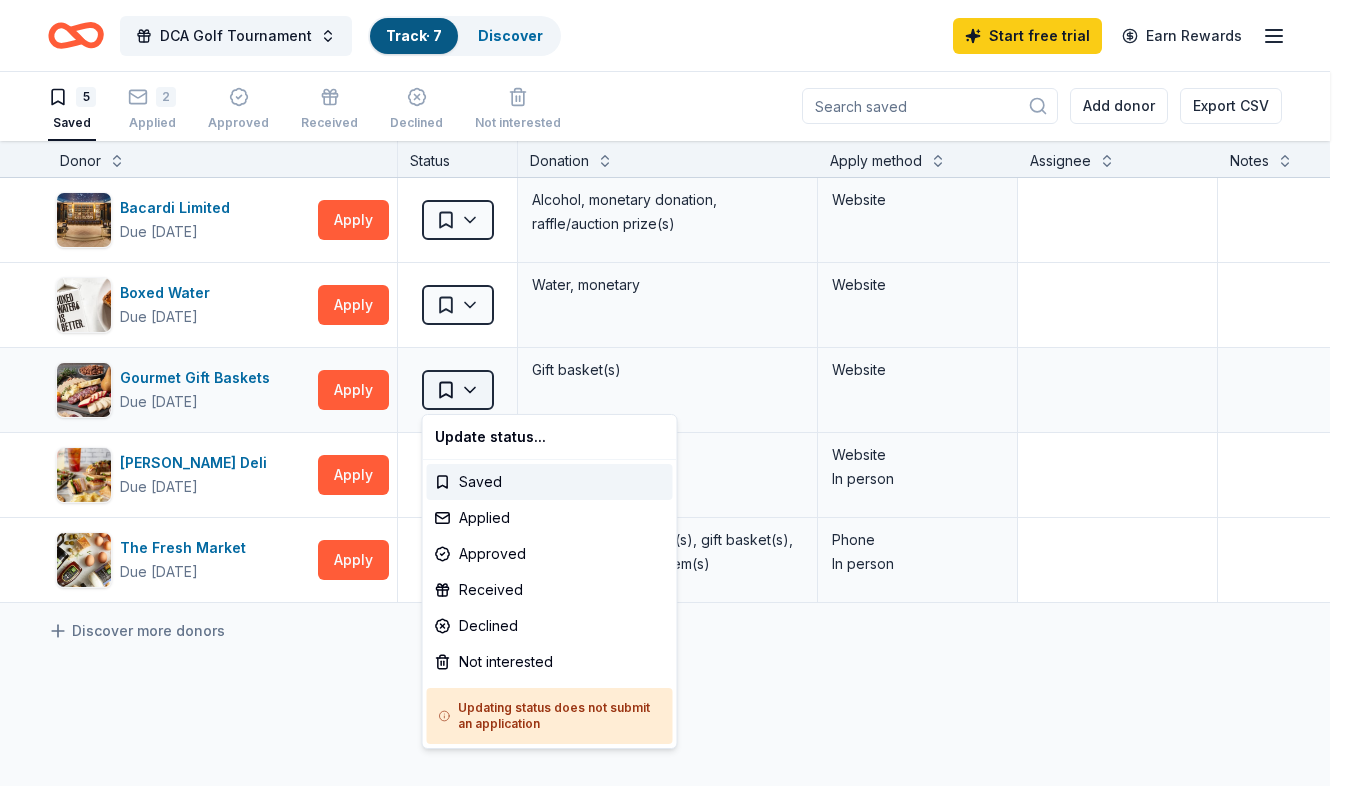 click on "DCA Golf Tournament Track  · 7 Discover Start free  trial Earn Rewards 5 Saved 2 Applied Approved Received Declined Not interested Add donor Export CSV Donor Status Donation Apply method Assignee Notes Bacardi Limited Due in 24 days Apply Saved Alcohol, monetary donation, raffle/auction prize(s) Website Boxed Water Due in 84 days Apply Saved Water, monetary Website Gourmet Gift Baskets Due in 107 days Apply Saved Gift basket(s) Website McAlister's Deli Due in 84 days Apply Saved Food, gift card(s) Website In person The Fresh Market Due in 86 days Apply Saved Gift card(s), food tray(s), gift basket(s), bottled water, store item(s) Phone In person   Discover more donors Saved Update status... Saved Applied Approved Received Declined Not interested Updating status does not submit an application" at bounding box center [672, 392] 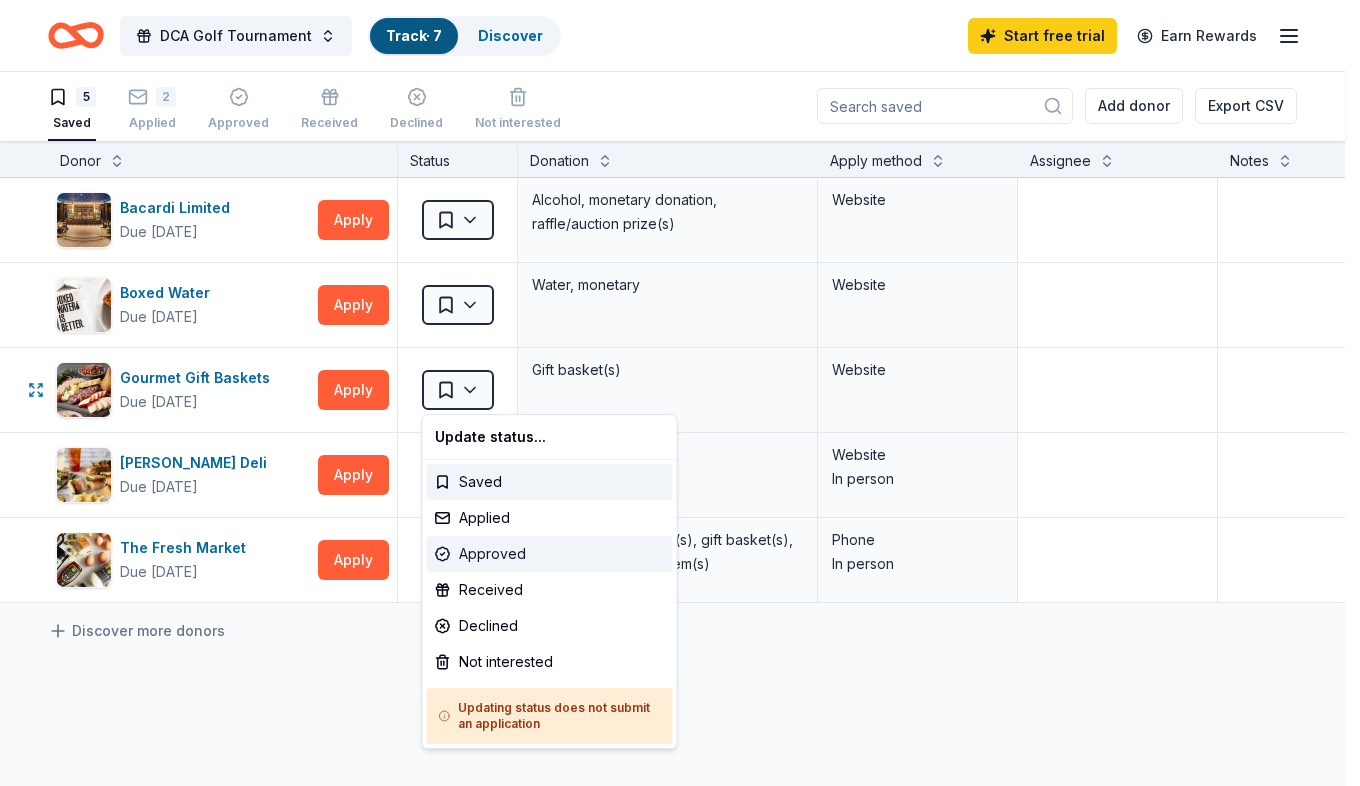 click on "Approved" at bounding box center (550, 554) 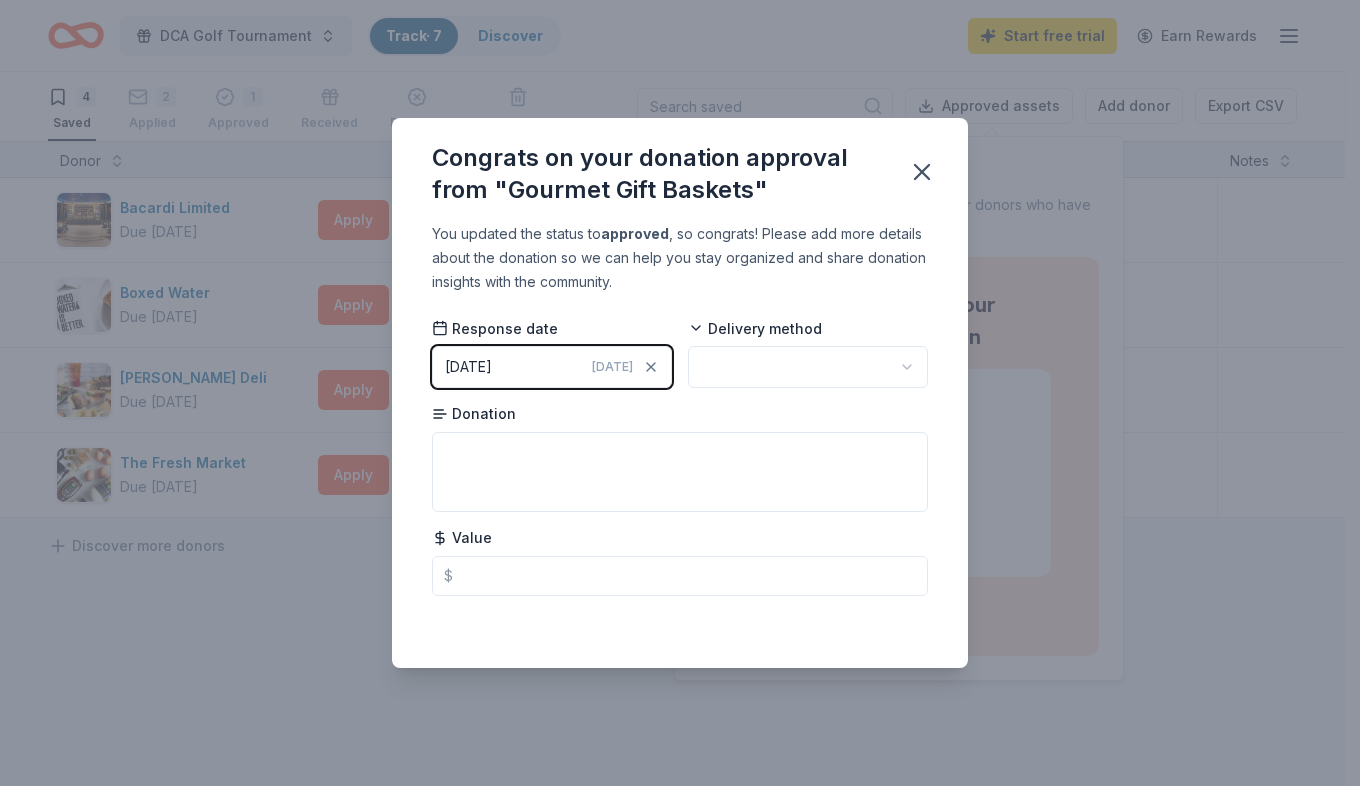 click on "DCA Golf Tournament Track  · 7 Discover Start free  trial Earn Rewards 4 Saved 2 Applied 1 Approved Received Declined Not interested  Approved assets Add donor Export CSV Donor Status Donation Apply method Assignee Notes Bacardi Limited Due in 24 days Apply Saved Alcohol, monetary donation, raffle/auction prize(s) Website Boxed Water Due in 84 days Apply Saved Water, monetary Website McAlister's Deli Due in 84 days Apply Saved Food, gift card(s) Website In person The Fresh Market Due in 86 days Apply Saved Gift card(s), food tray(s), gift basket(s), bottled water, store item(s) Phone In person   Discover more donors Saved Approved Assets Download shoutout images and logos for donors who have approved your requests. Thank   you for your in-kind donation Congrats on your donation approval from "Gourmet Gift Baskets" You updated the status to  approved , so congrats! Please add more details about the donation so we can help you stay organized and share donation insights with the community. Response date Today $" at bounding box center [680, 392] 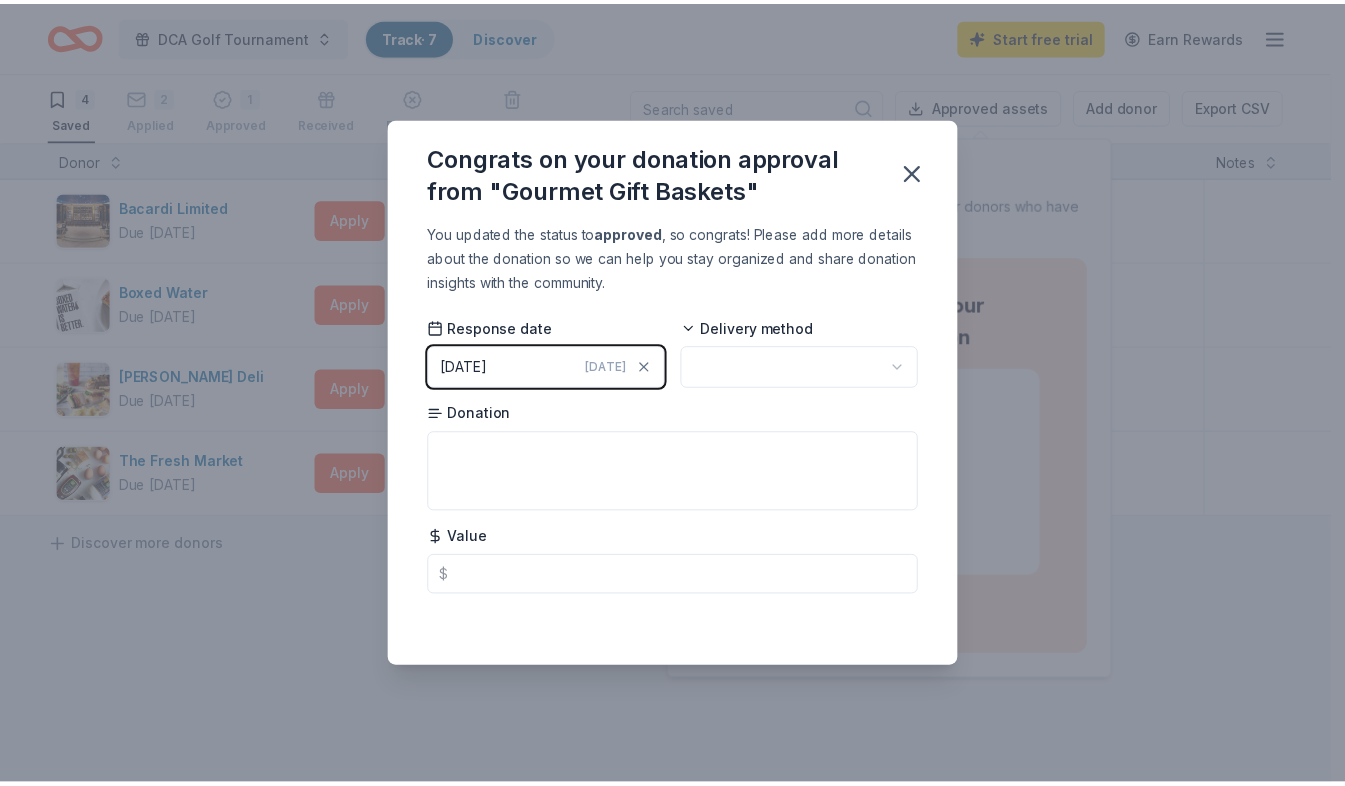 scroll, scrollTop: 0, scrollLeft: 0, axis: both 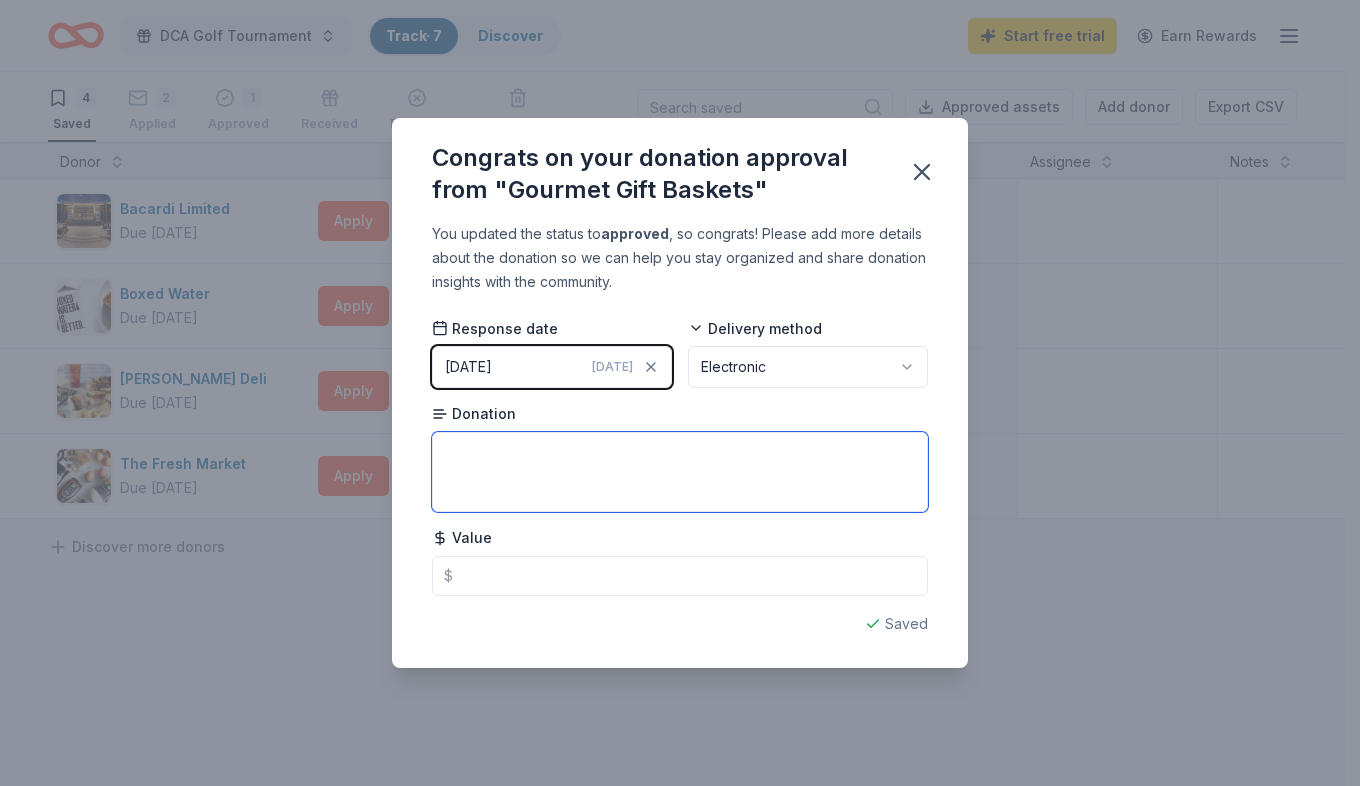 click at bounding box center (680, 472) 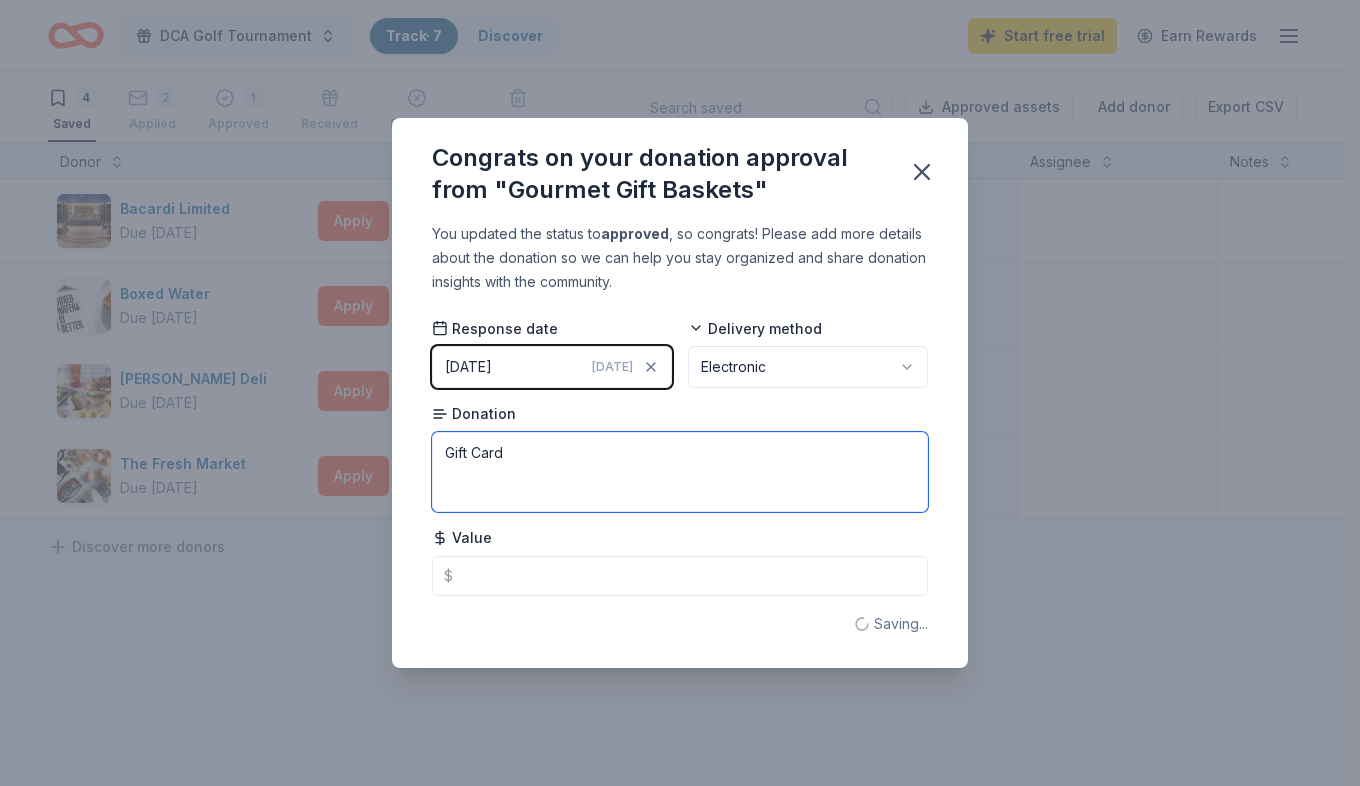 type on "Gift Card" 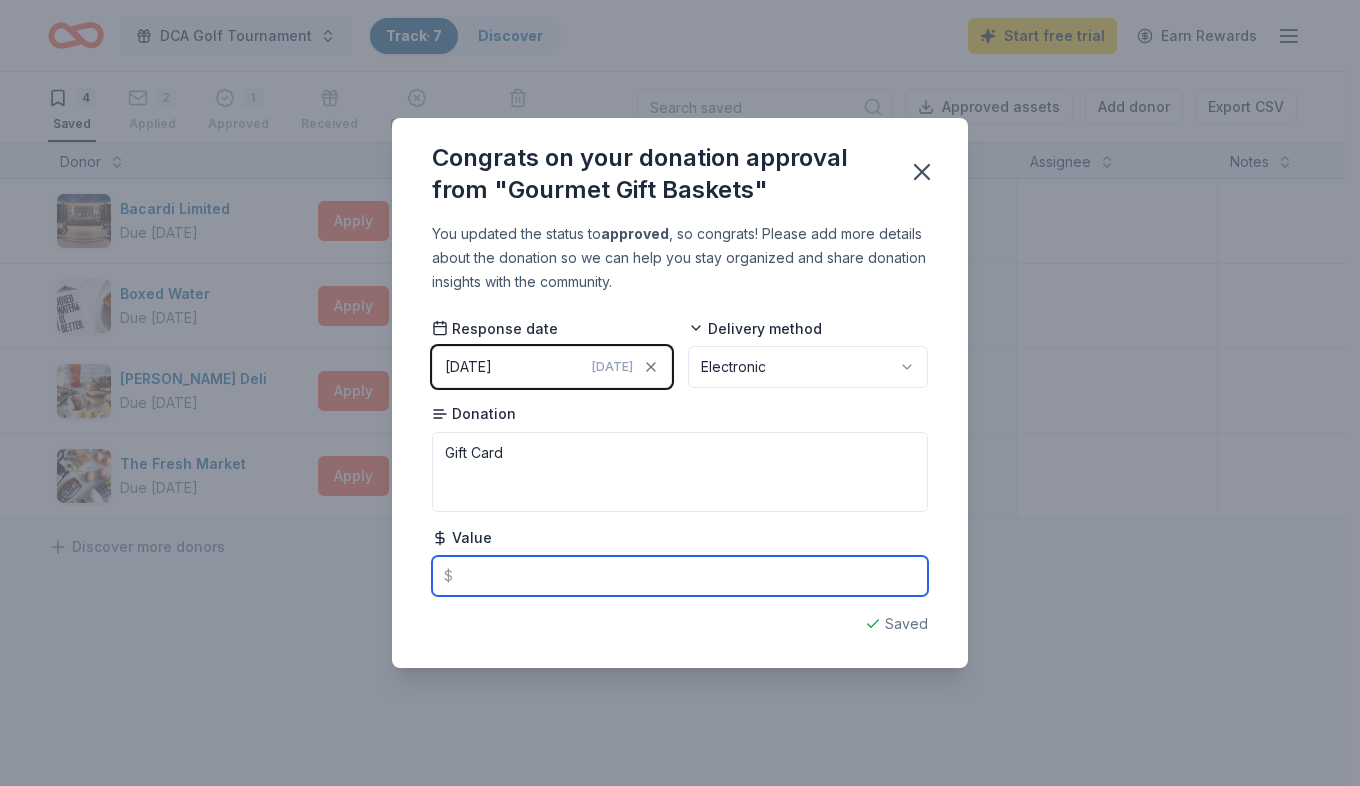 click at bounding box center [680, 576] 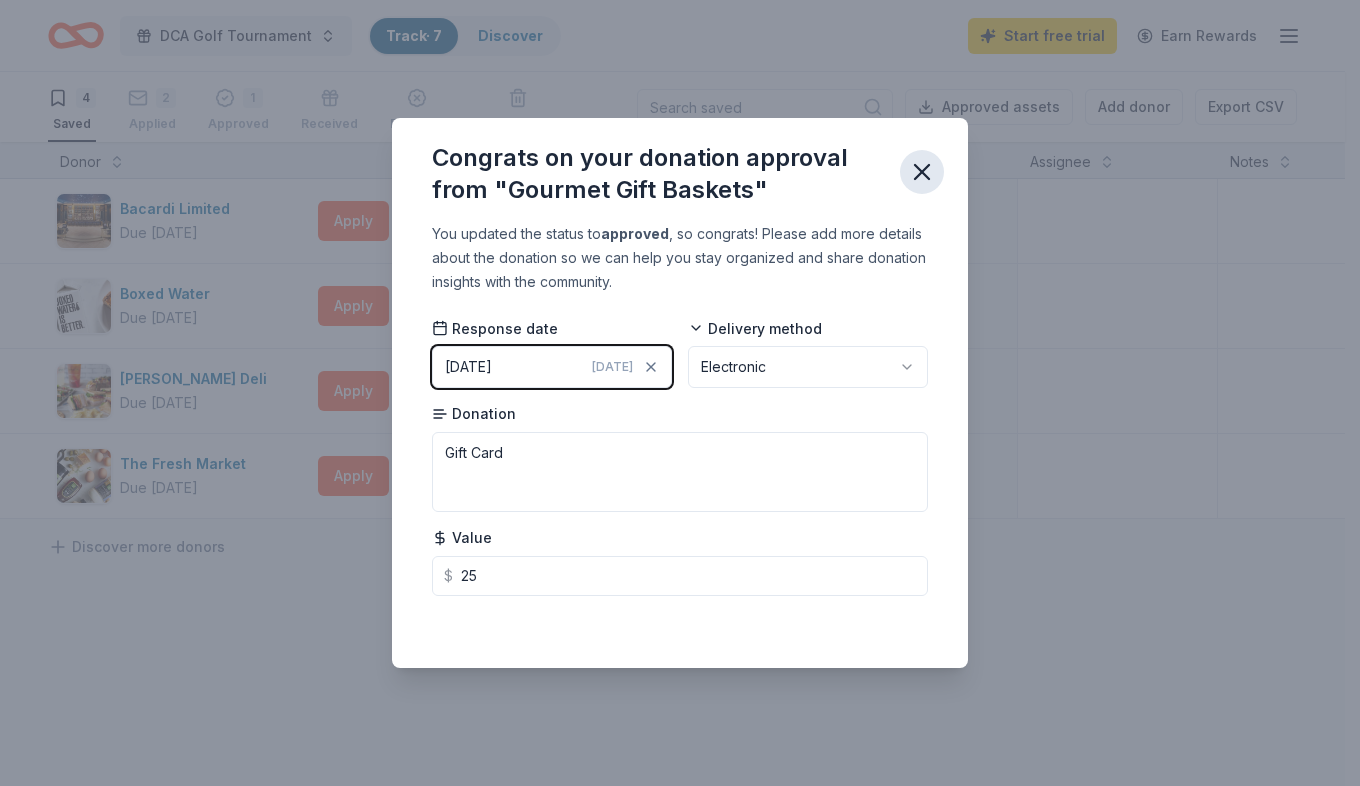 type on "25.00" 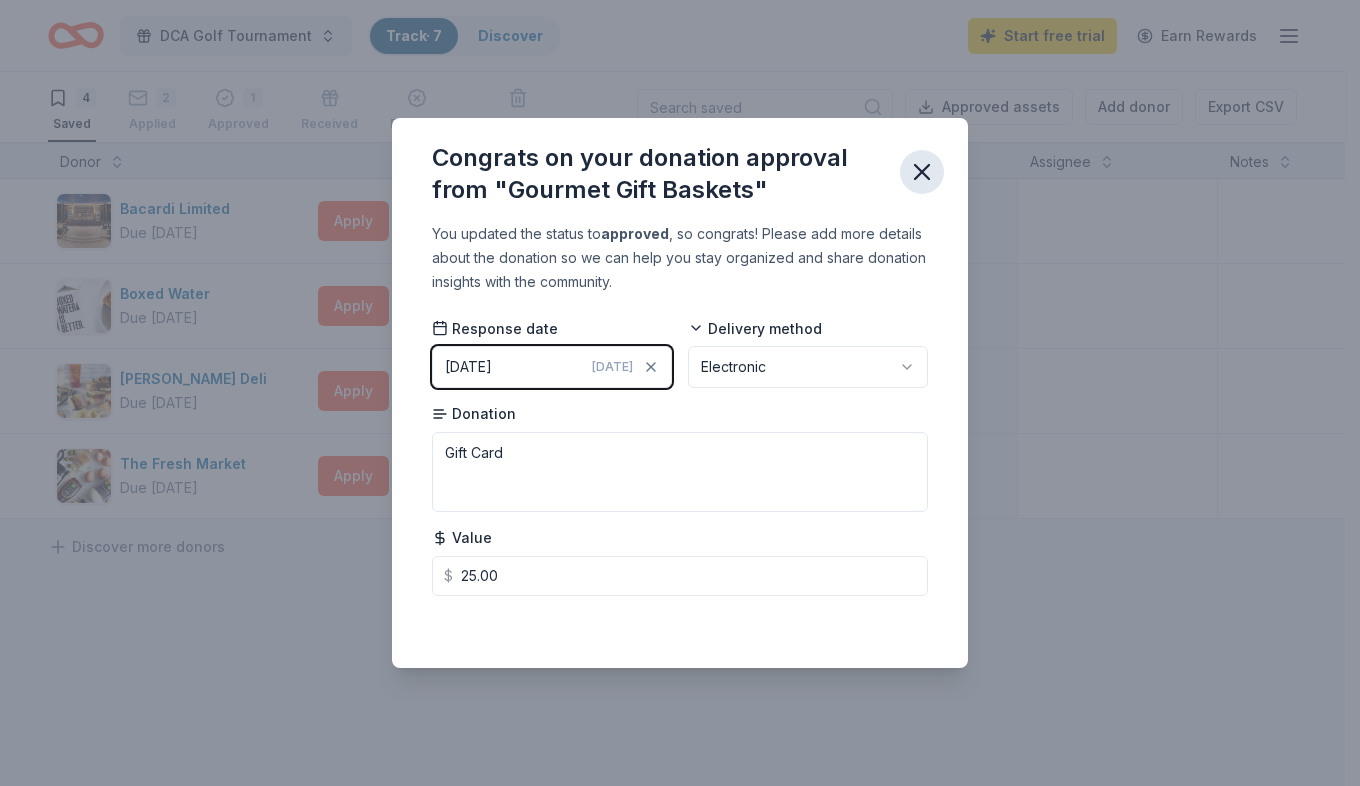 click 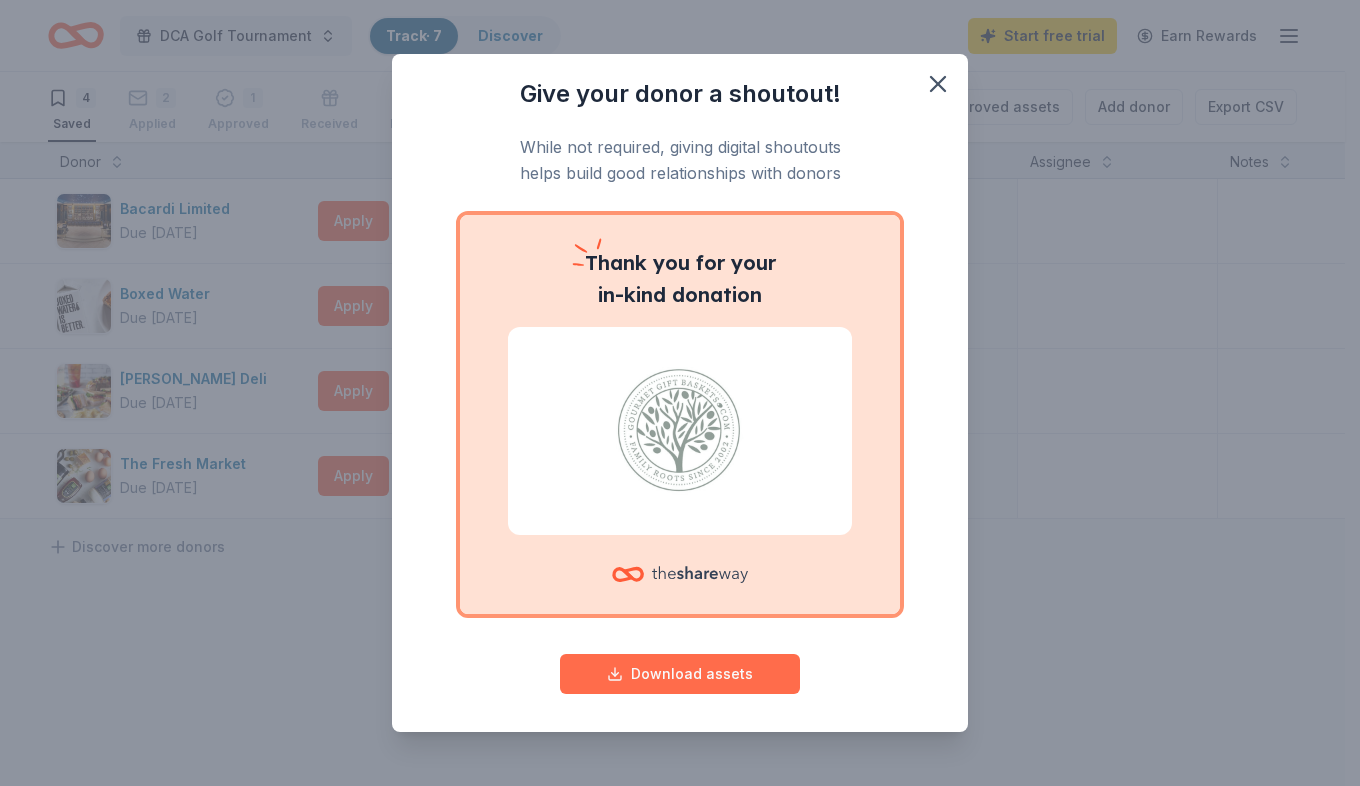 click on "Download assets" at bounding box center [680, 674] 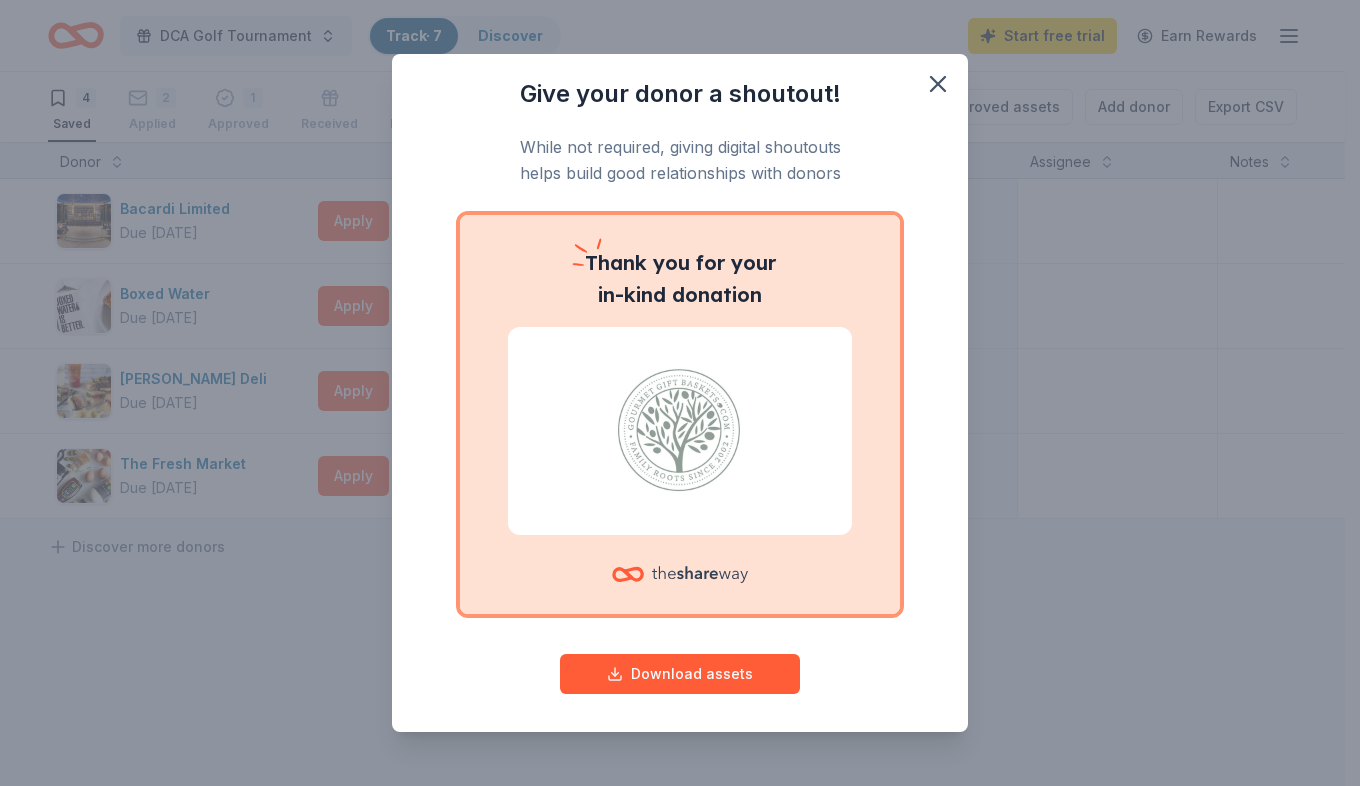 click on "Give your donor a shoutout! While not required, giving digital shoutouts helps build good relationships with donors Thank   you for your in-kind donation  Download assets" at bounding box center (680, 393) 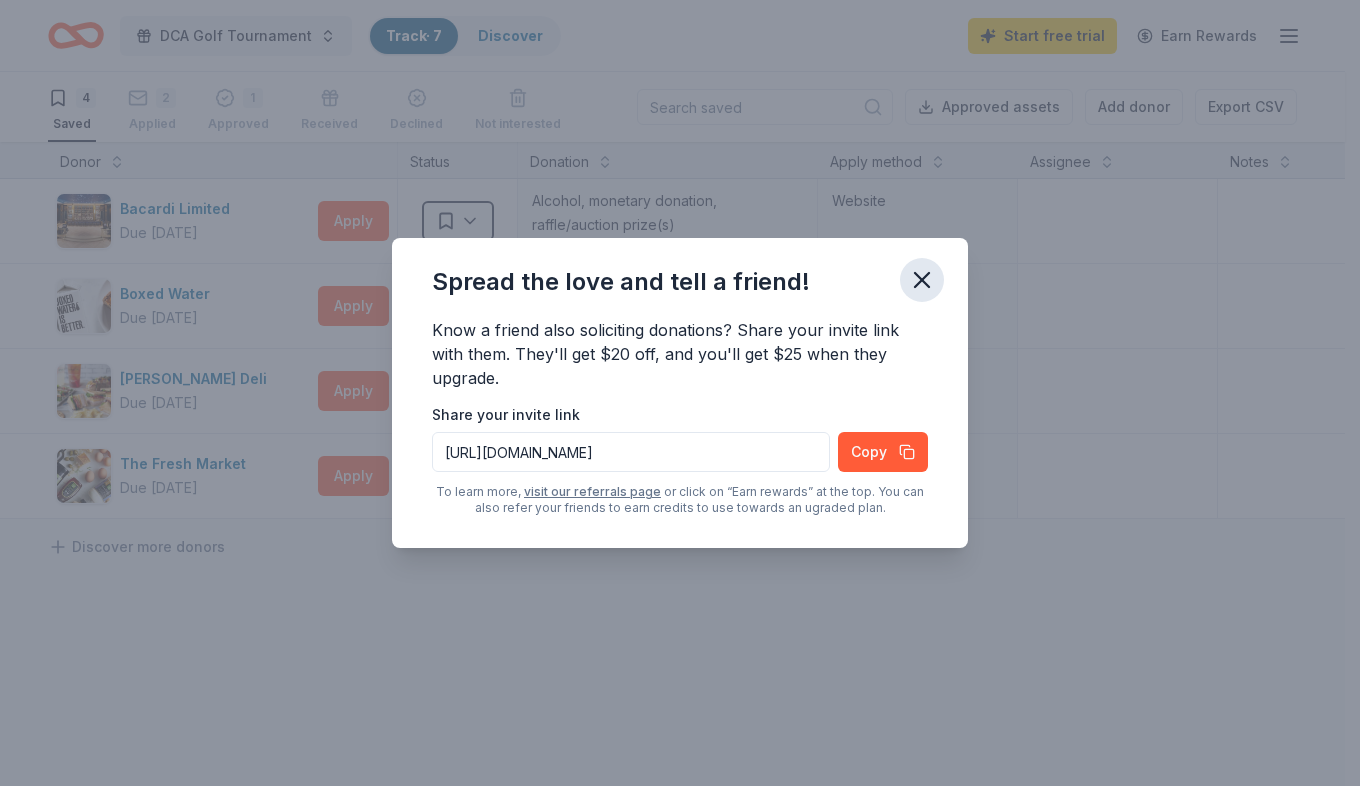 click 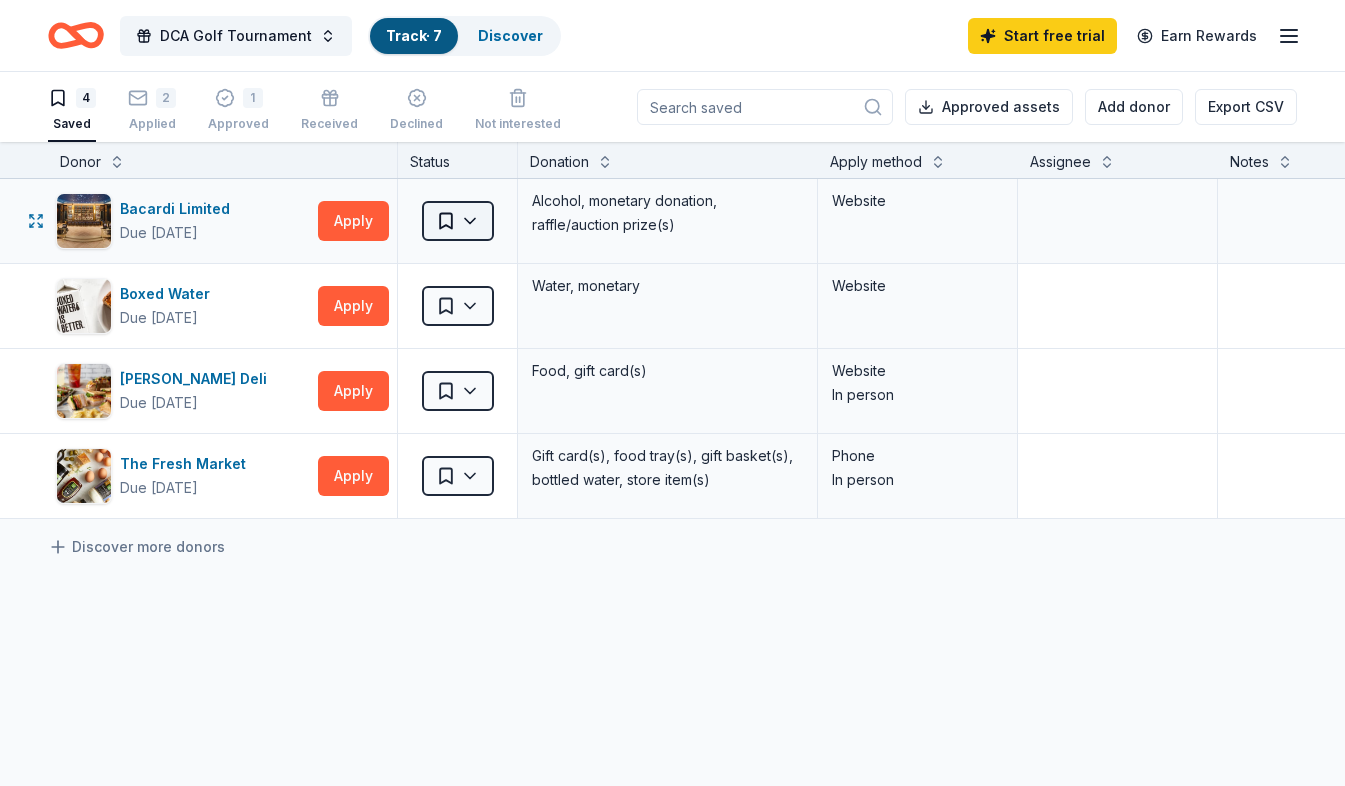click on "DCA Golf Tournament Track  · 7 Discover Start free  trial Earn Rewards 4 Saved 2 Applied 1 Approved Received Declined Not interested  Approved assets Add donor Export CSV Donor Status Donation Apply method Assignee Notes Bacardi Limited Due in 24 days Apply Saved Alcohol, monetary donation, raffle/auction prize(s) Website Boxed Water Due in 84 days Apply Saved Water, monetary Website McAlister's Deli Due in 84 days Apply Saved Food, gift card(s) Website In person The Fresh Market Due in 86 days Apply Saved Gift card(s), food tray(s), gift basket(s), bottled water, store item(s) Phone In person   Discover more donors Saved" at bounding box center [672, 393] 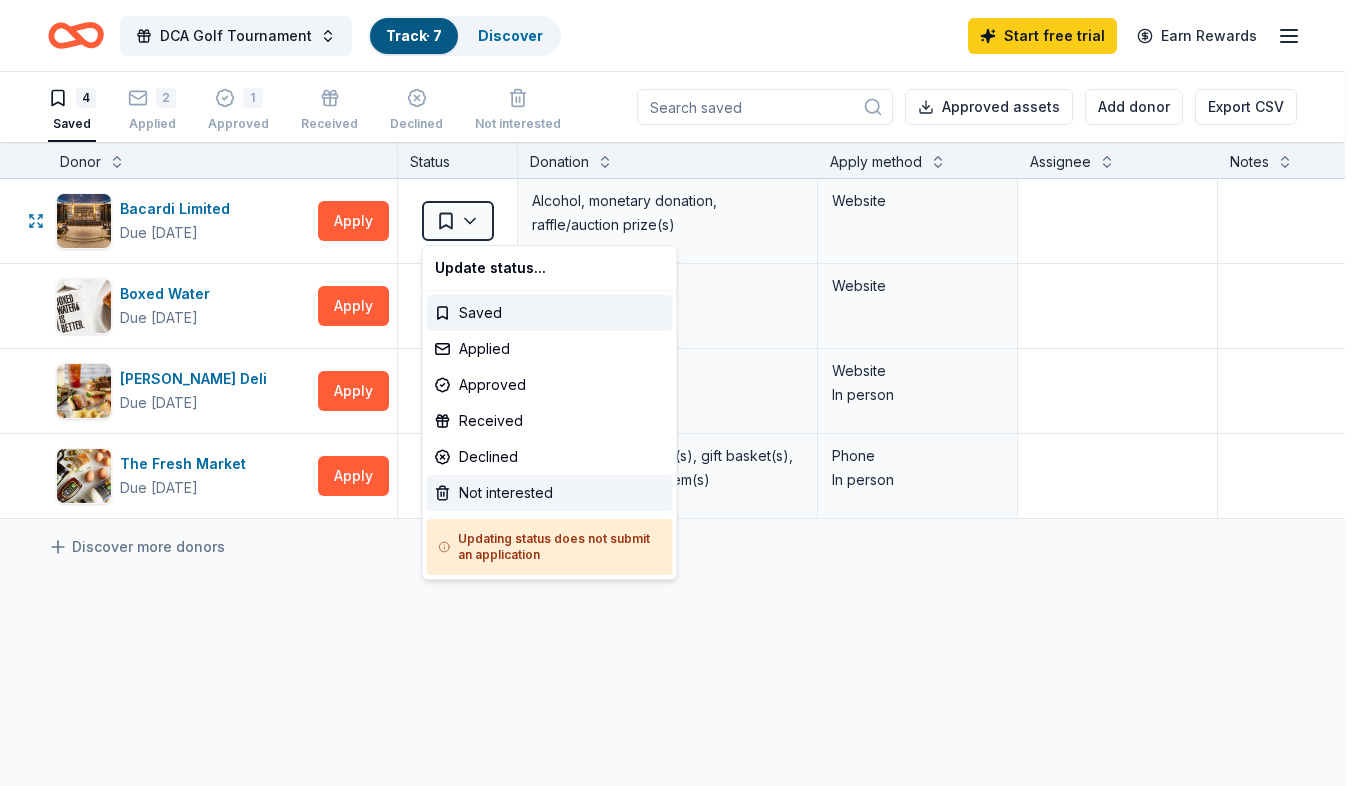 click on "Not interested" at bounding box center [550, 493] 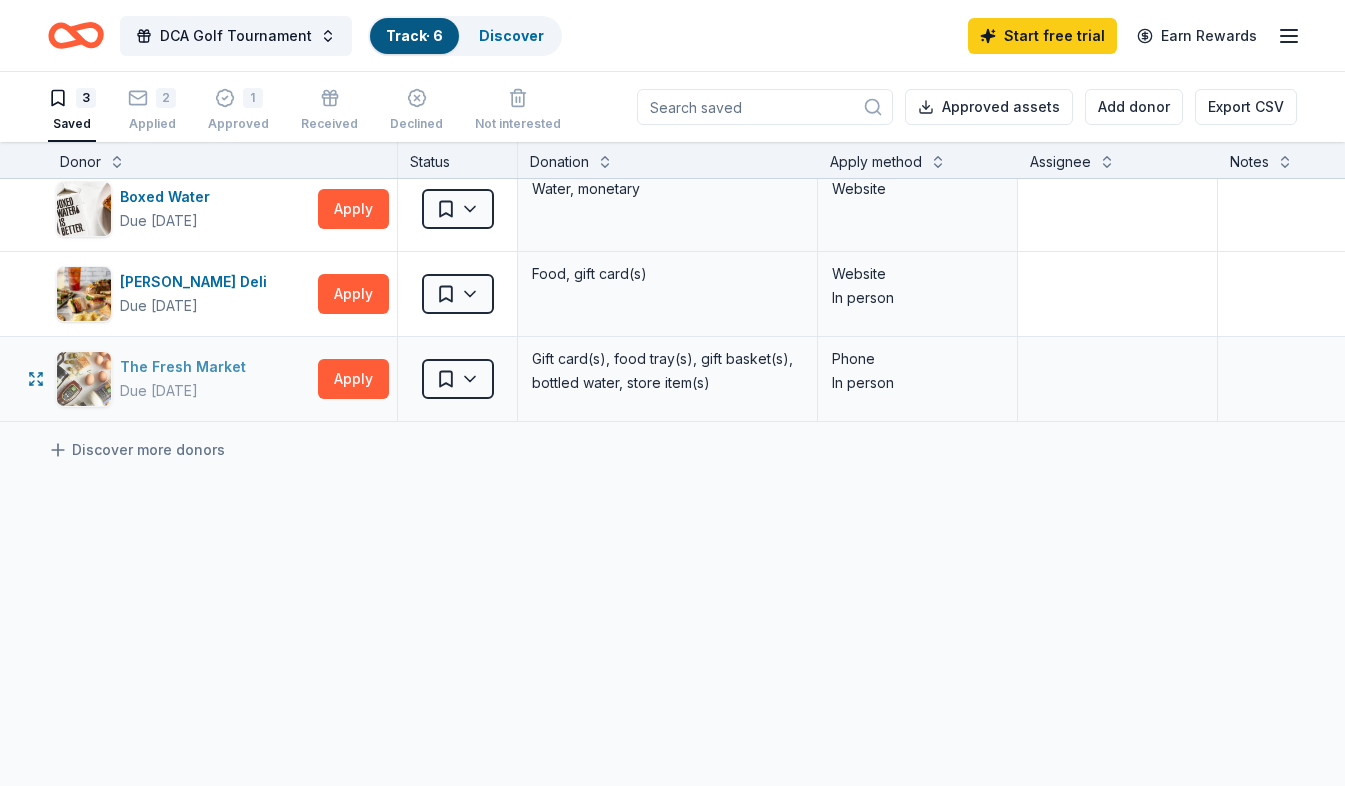 scroll, scrollTop: 0, scrollLeft: 0, axis: both 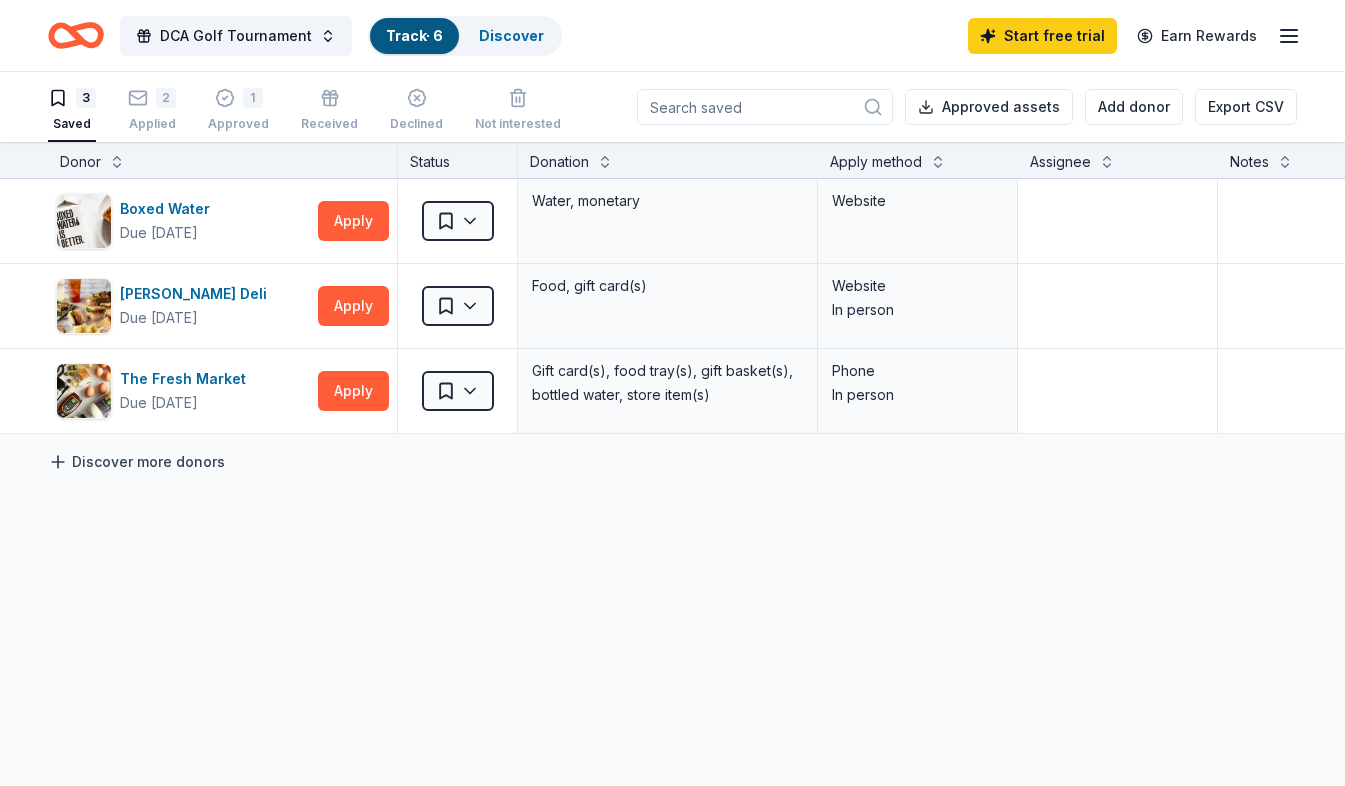 click on "Discover more donors" at bounding box center [136, 462] 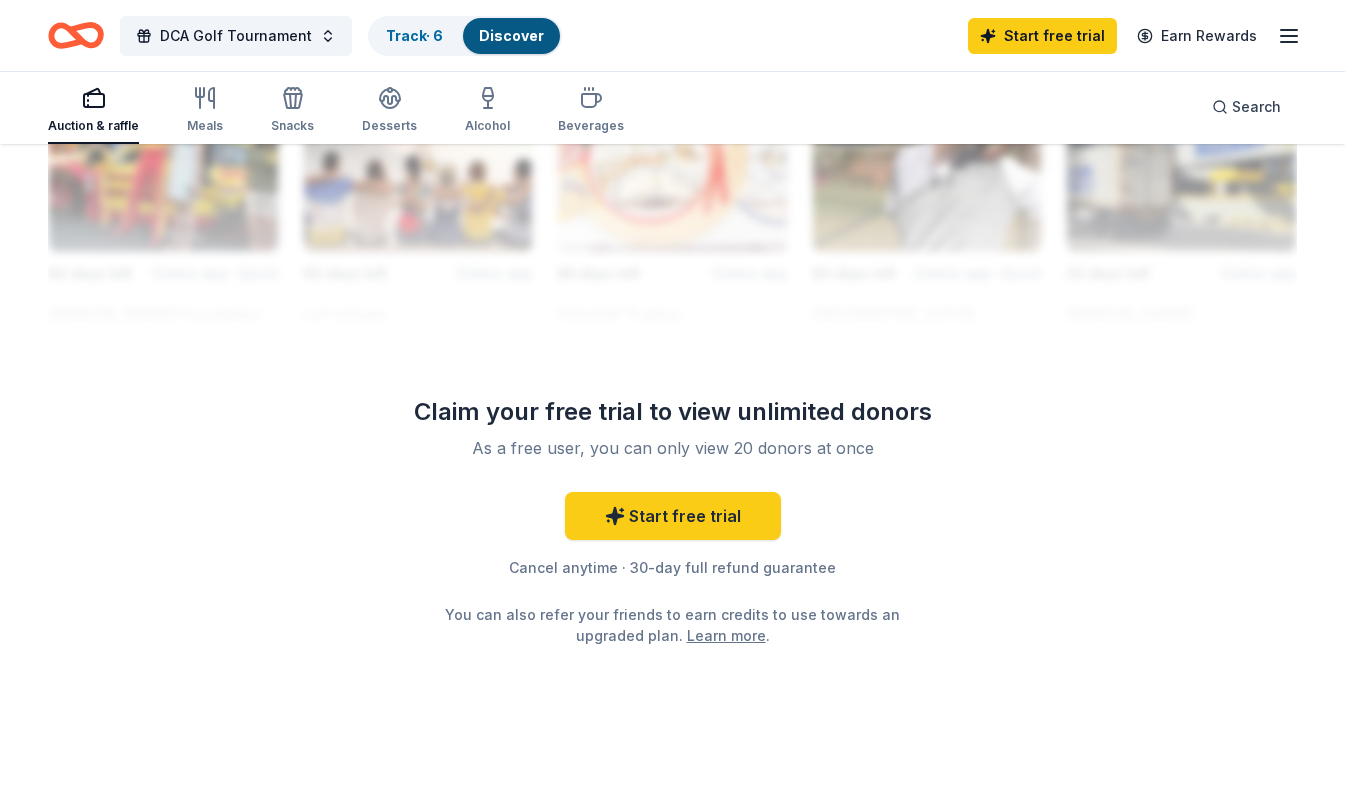 scroll, scrollTop: 1928, scrollLeft: 0, axis: vertical 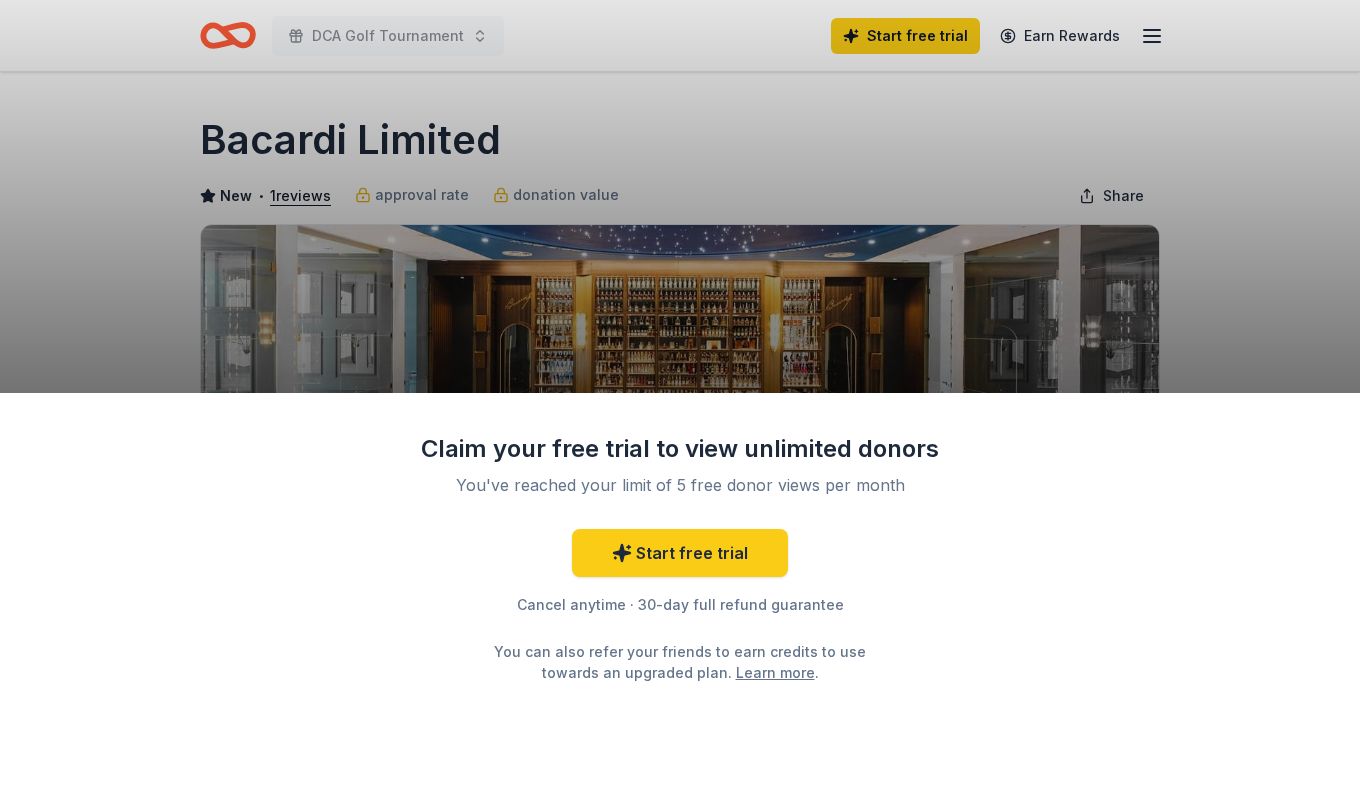 click on "Claim your free trial to view unlimited donors You've reached your limit of 5 free donor views per month Start free  trial Cancel anytime · 30-day full refund guarantee You can also refer your friends to earn credits to use towards an upgraded plan.   Learn more ." at bounding box center [680, 393] 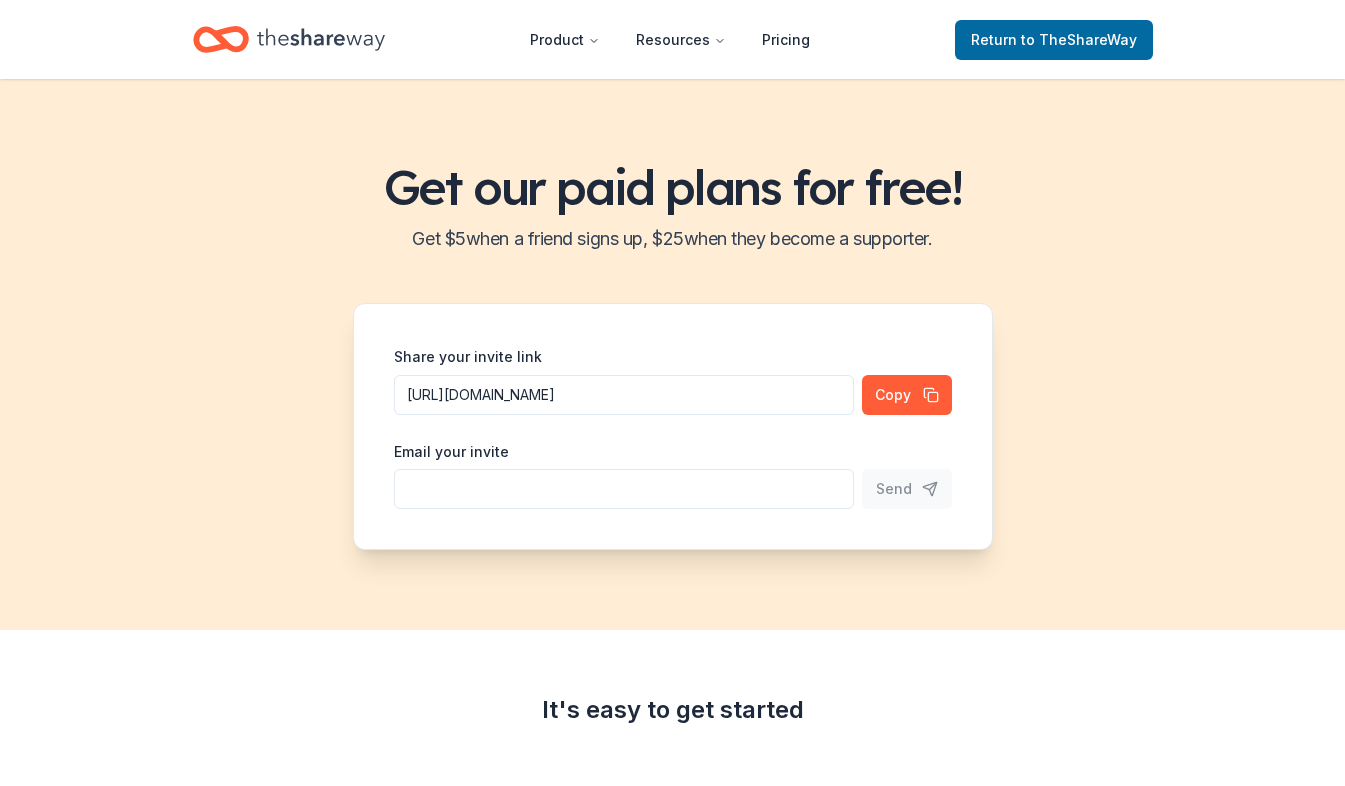 scroll, scrollTop: 0, scrollLeft: 0, axis: both 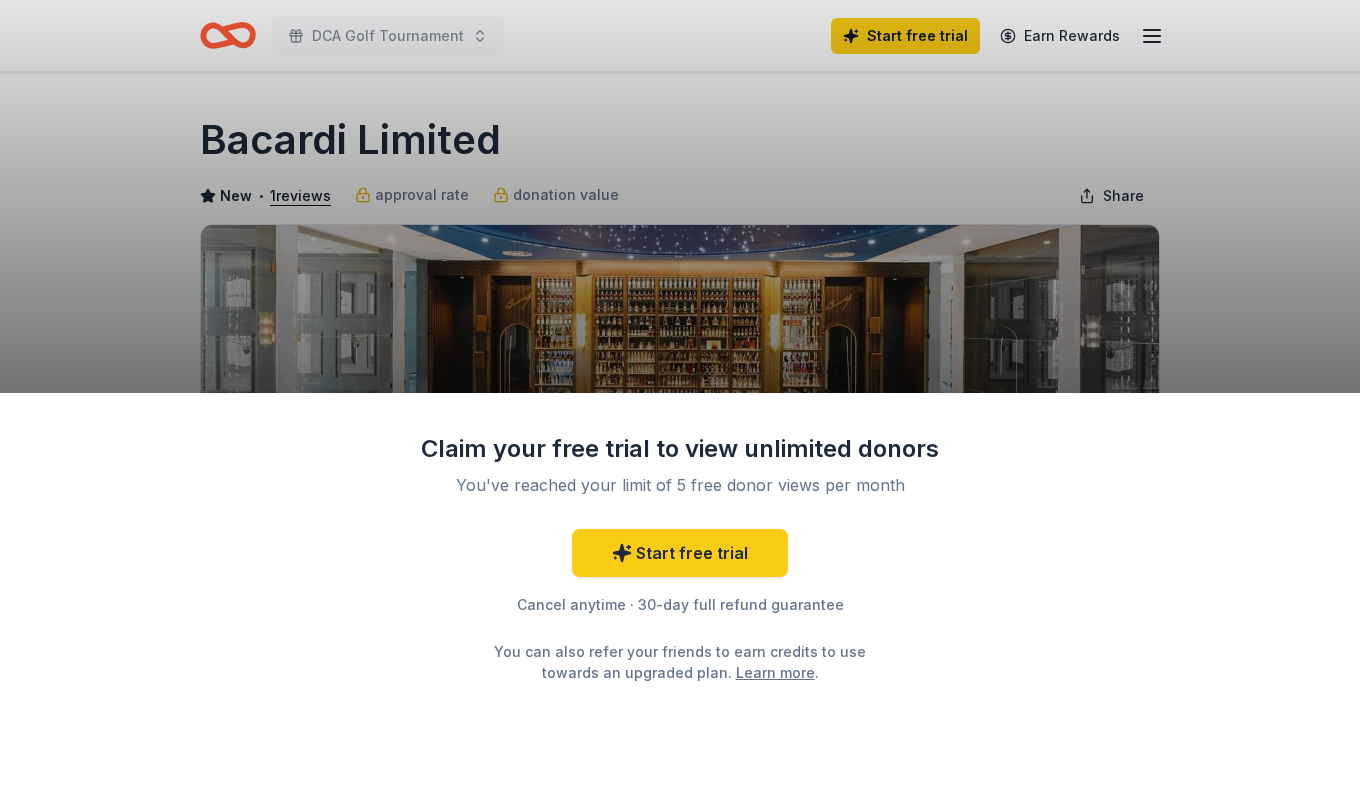 click on "Claim your free trial to view unlimited donors You've reached your limit of 5 free donor views per month Start free  trial Cancel anytime · 30-day full refund guarantee You can also refer your friends to earn credits to use towards an upgraded plan.   Learn more ." at bounding box center [680, 589] 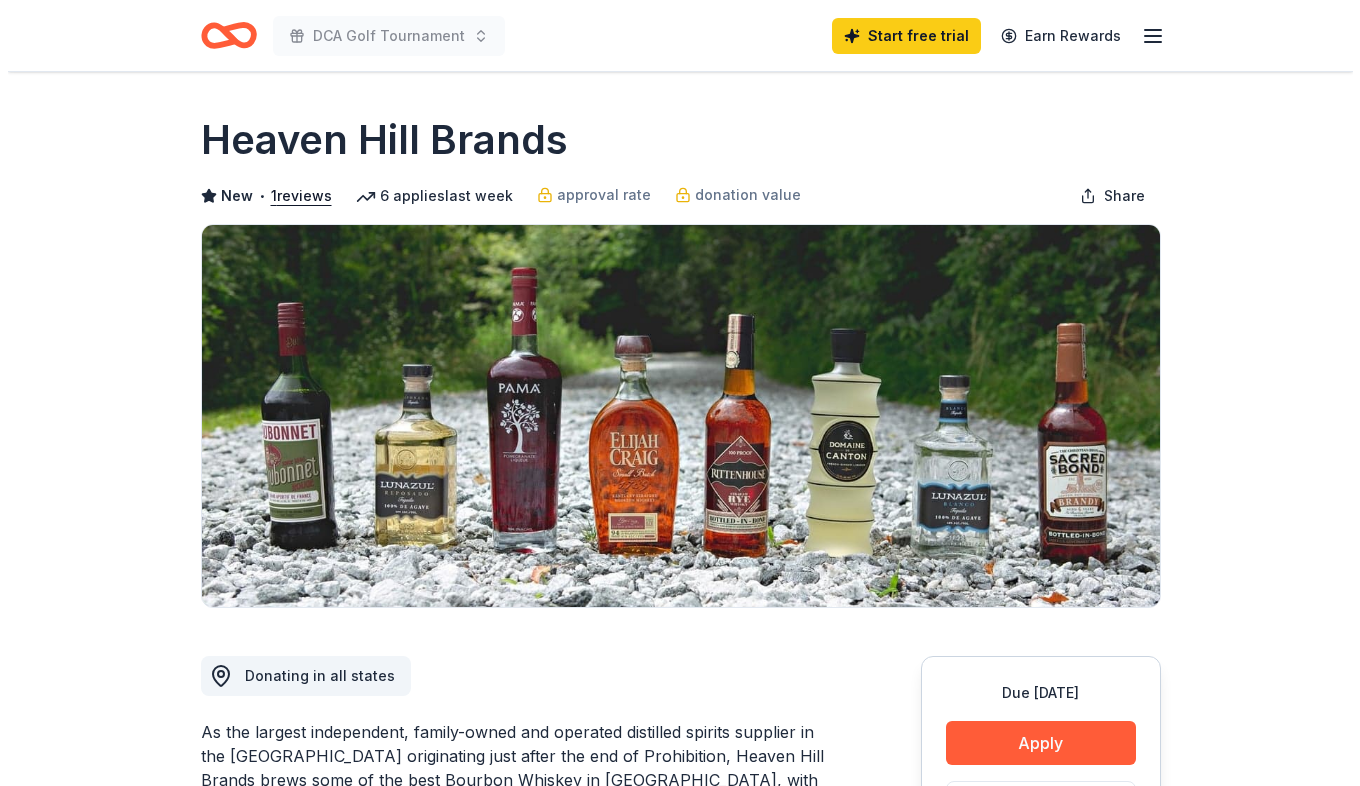 scroll, scrollTop: 0, scrollLeft: 0, axis: both 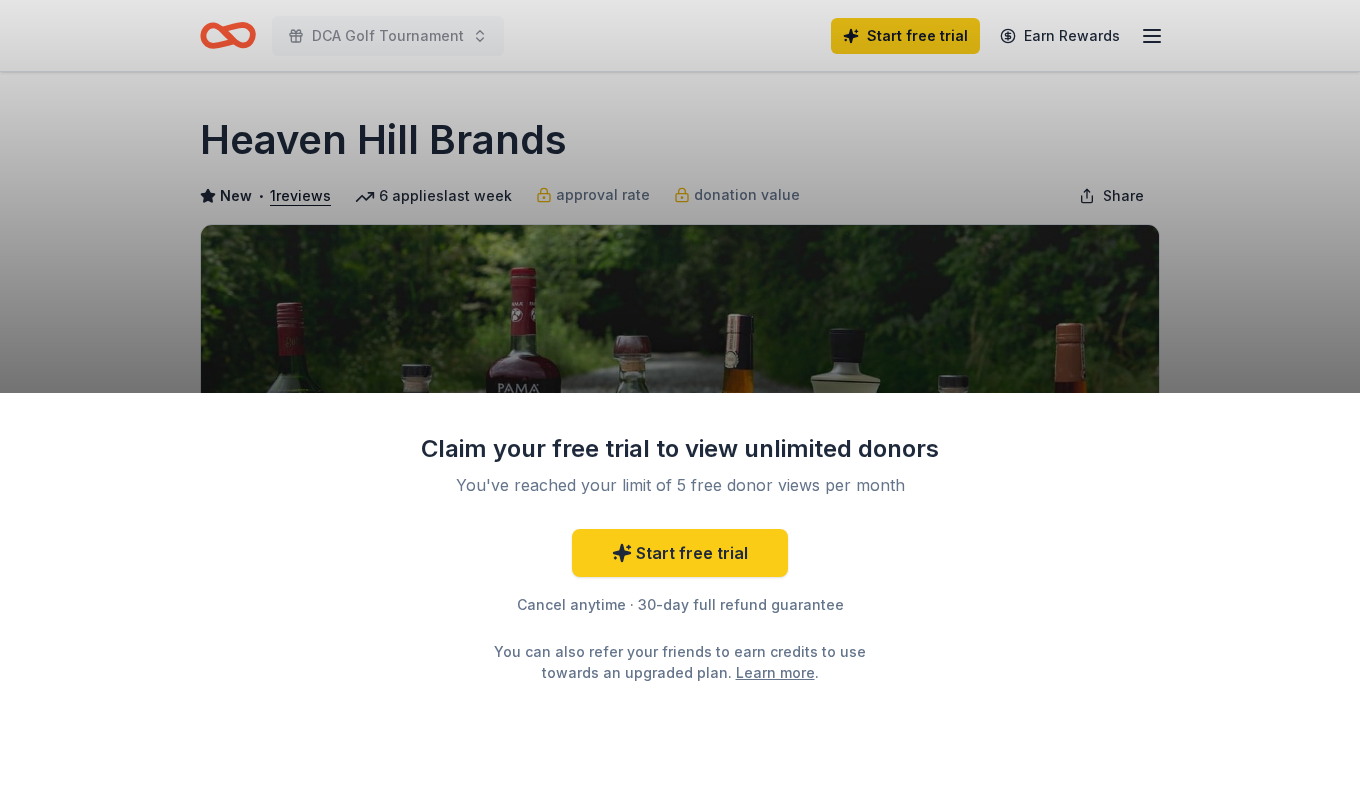 click on "Claim your free trial to view unlimited donors You've reached your limit of 5 free donor views per month Start free  trial Cancel anytime · 30-day full refund guarantee You can also refer your friends to earn credits to use towards an upgraded plan.   Learn more ." at bounding box center [680, 393] 